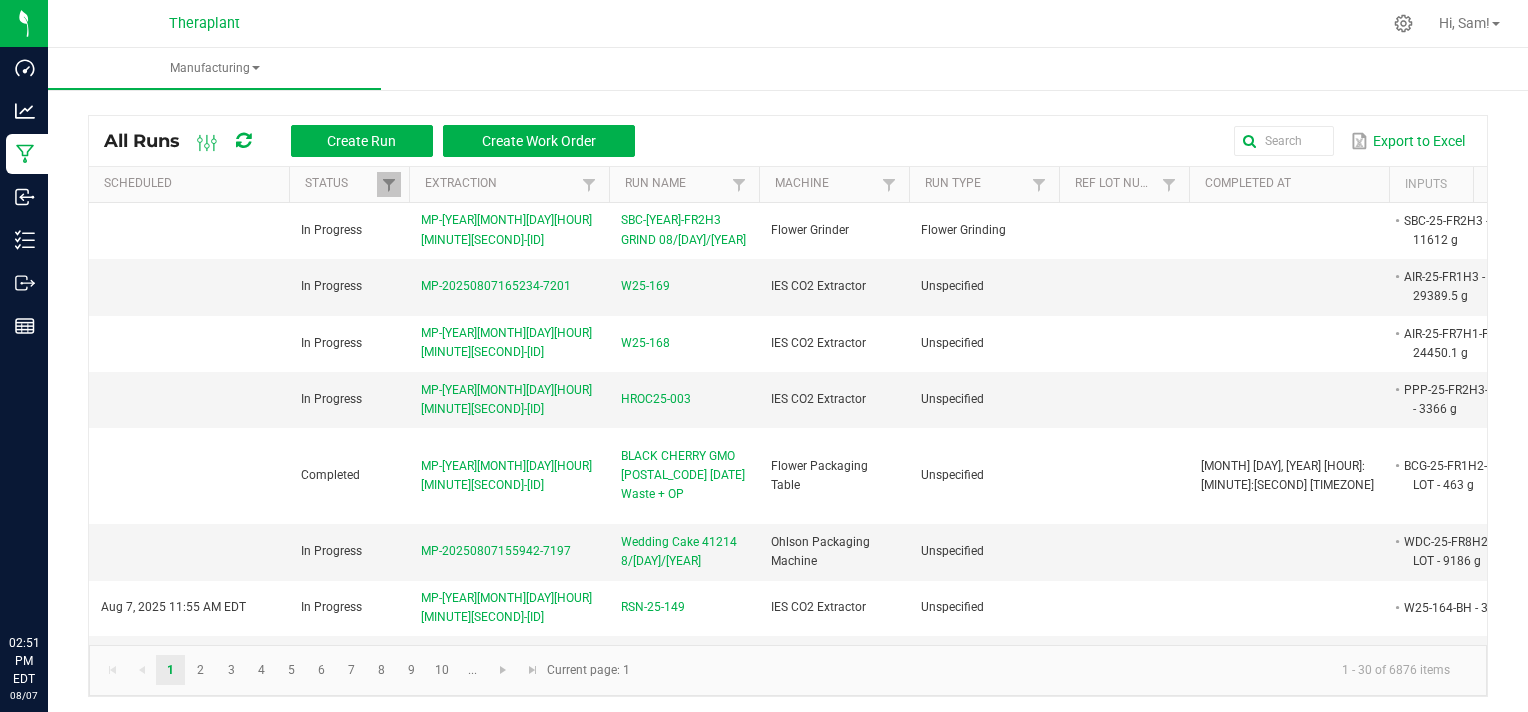 scroll, scrollTop: 0, scrollLeft: 0, axis: both 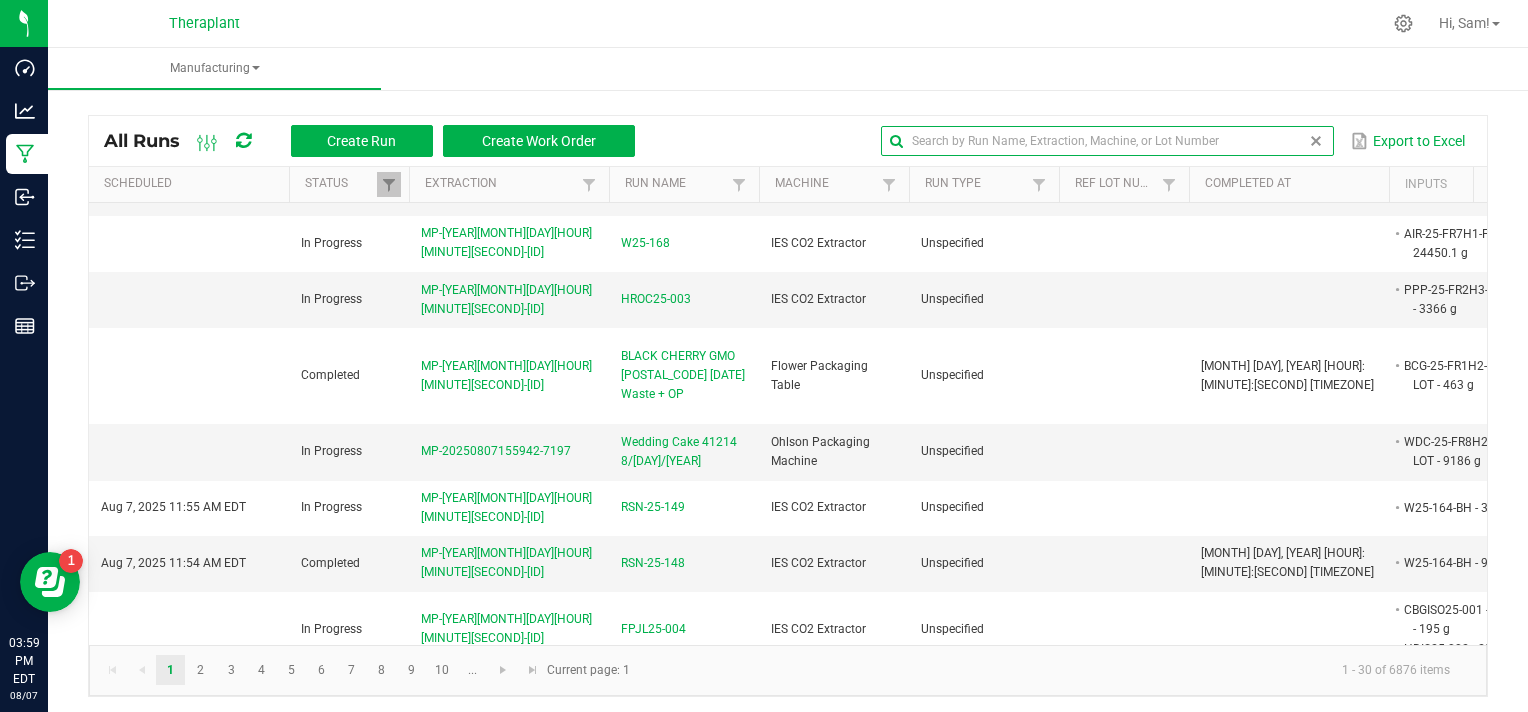 click at bounding box center [1107, 141] 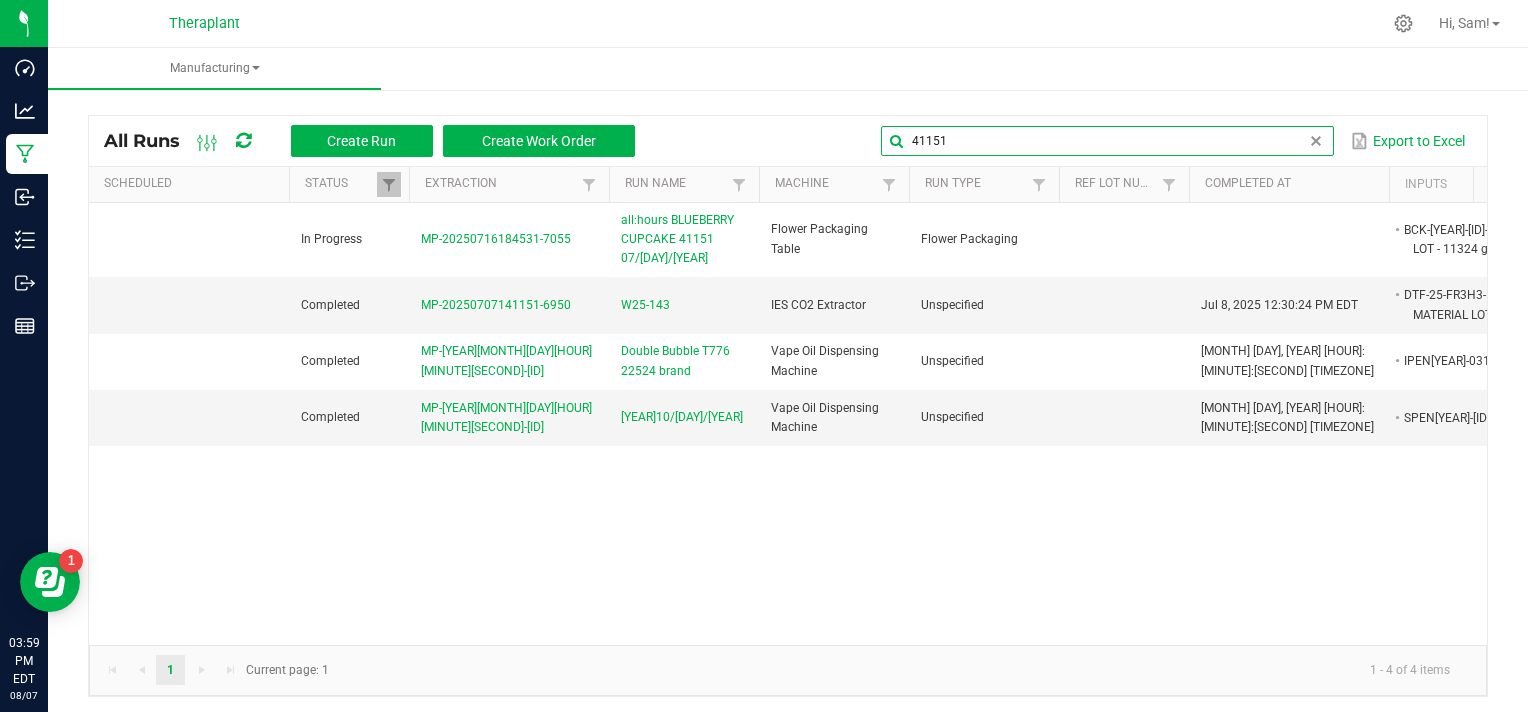 scroll, scrollTop: 0, scrollLeft: 0, axis: both 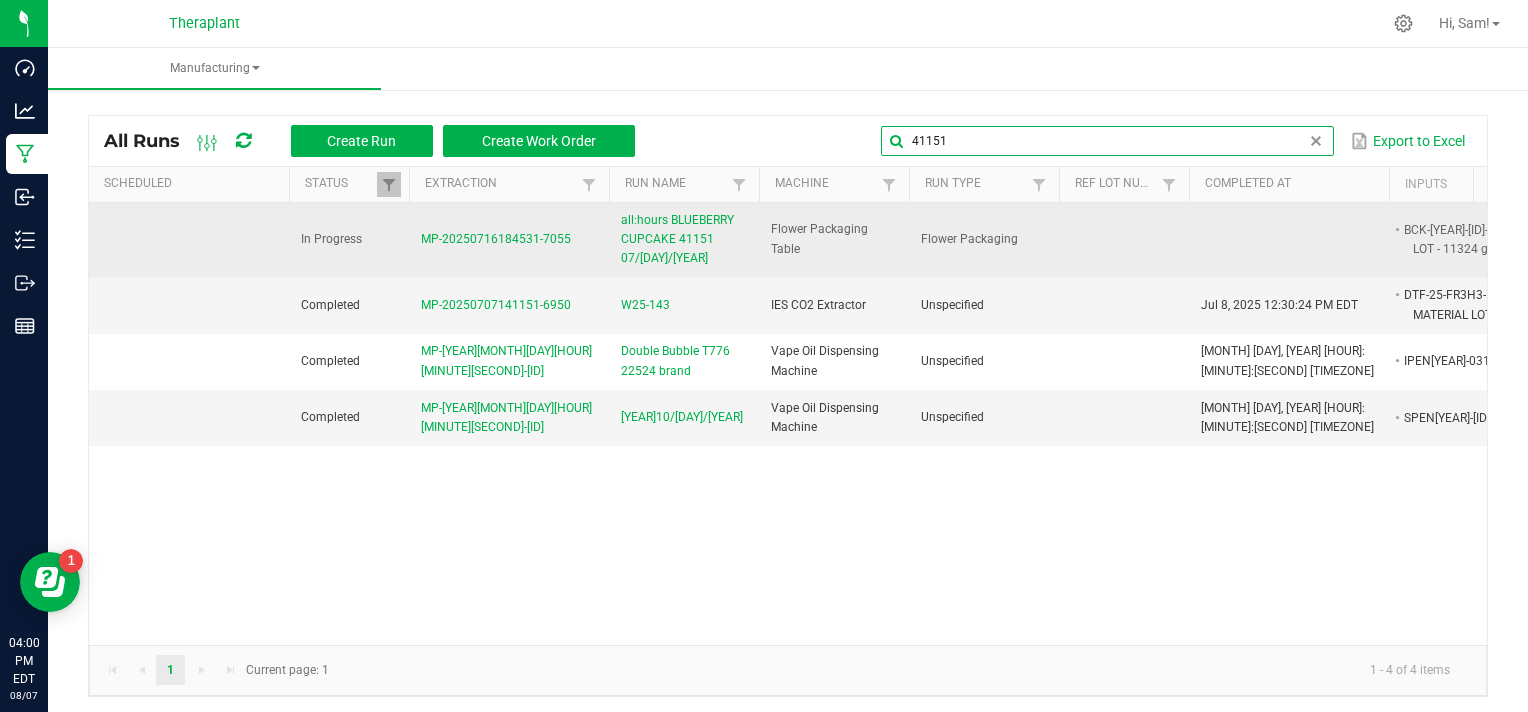 type on "41151" 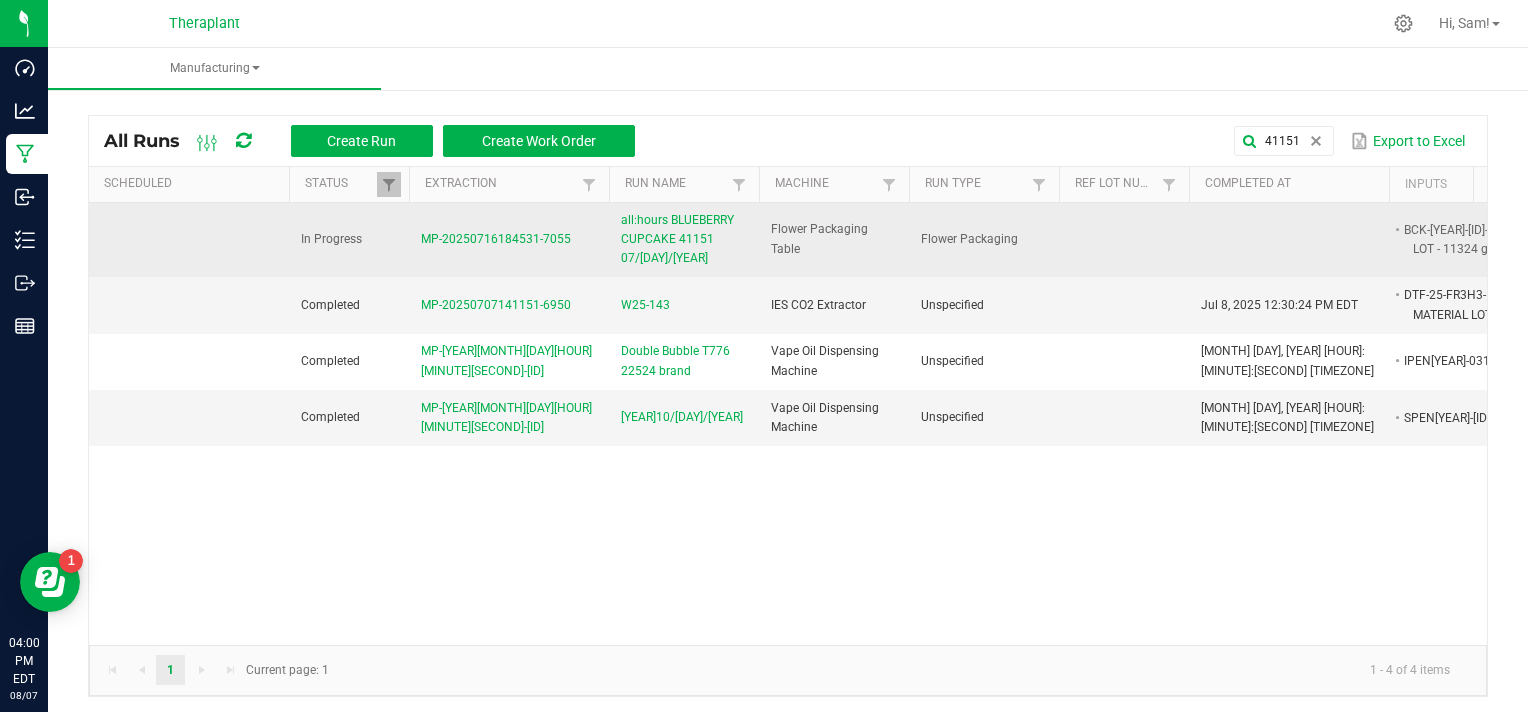 click on "MP-20250716184531-7055" at bounding box center (496, 239) 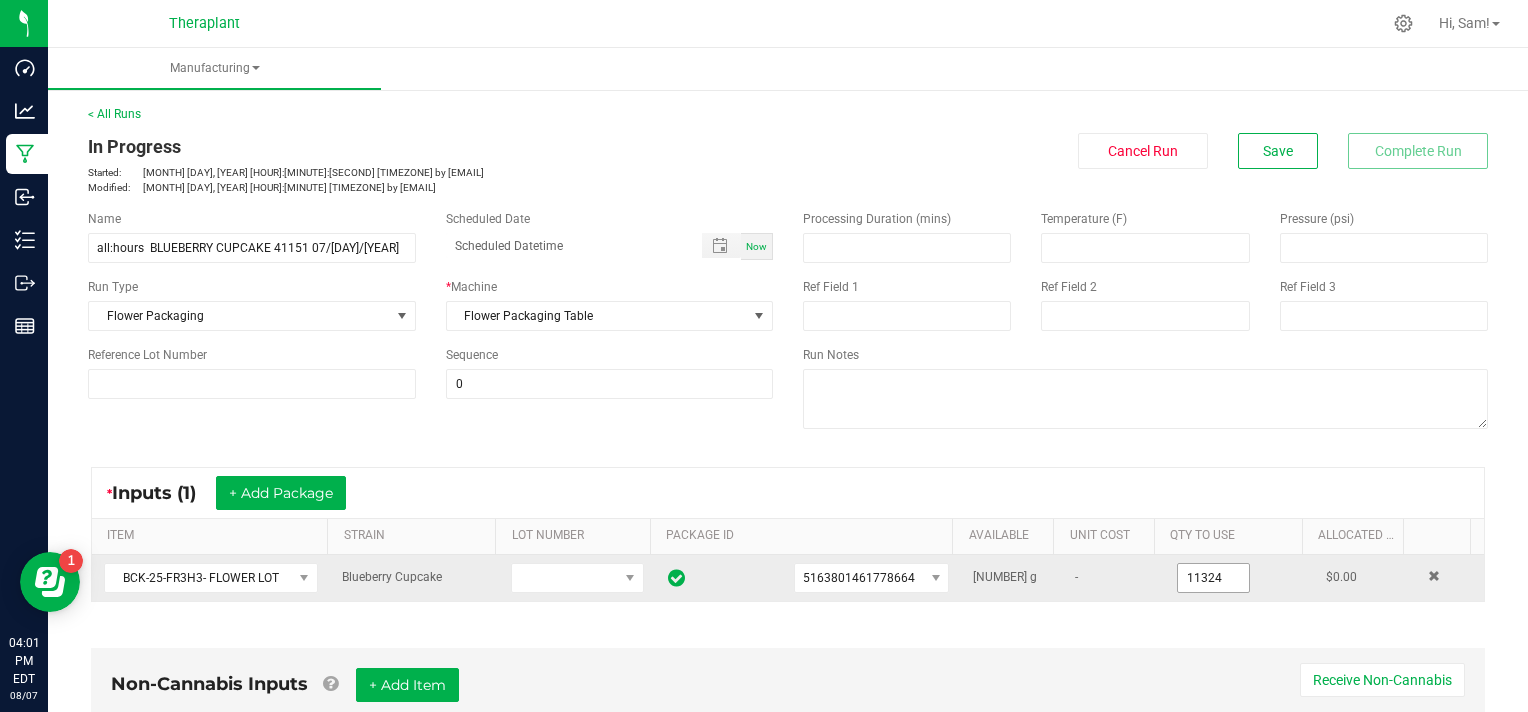 click on "11324" at bounding box center (1213, 578) 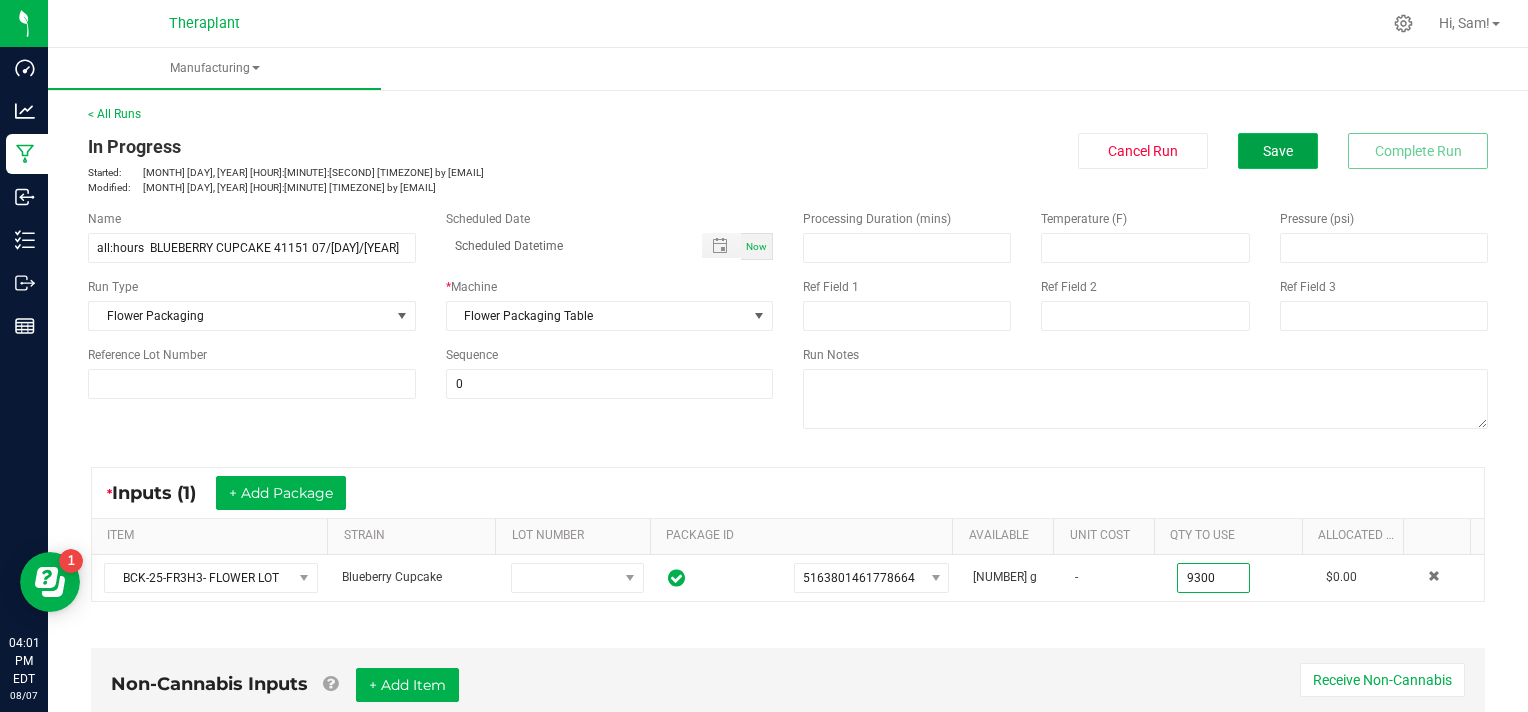 type on "9300.0000 g" 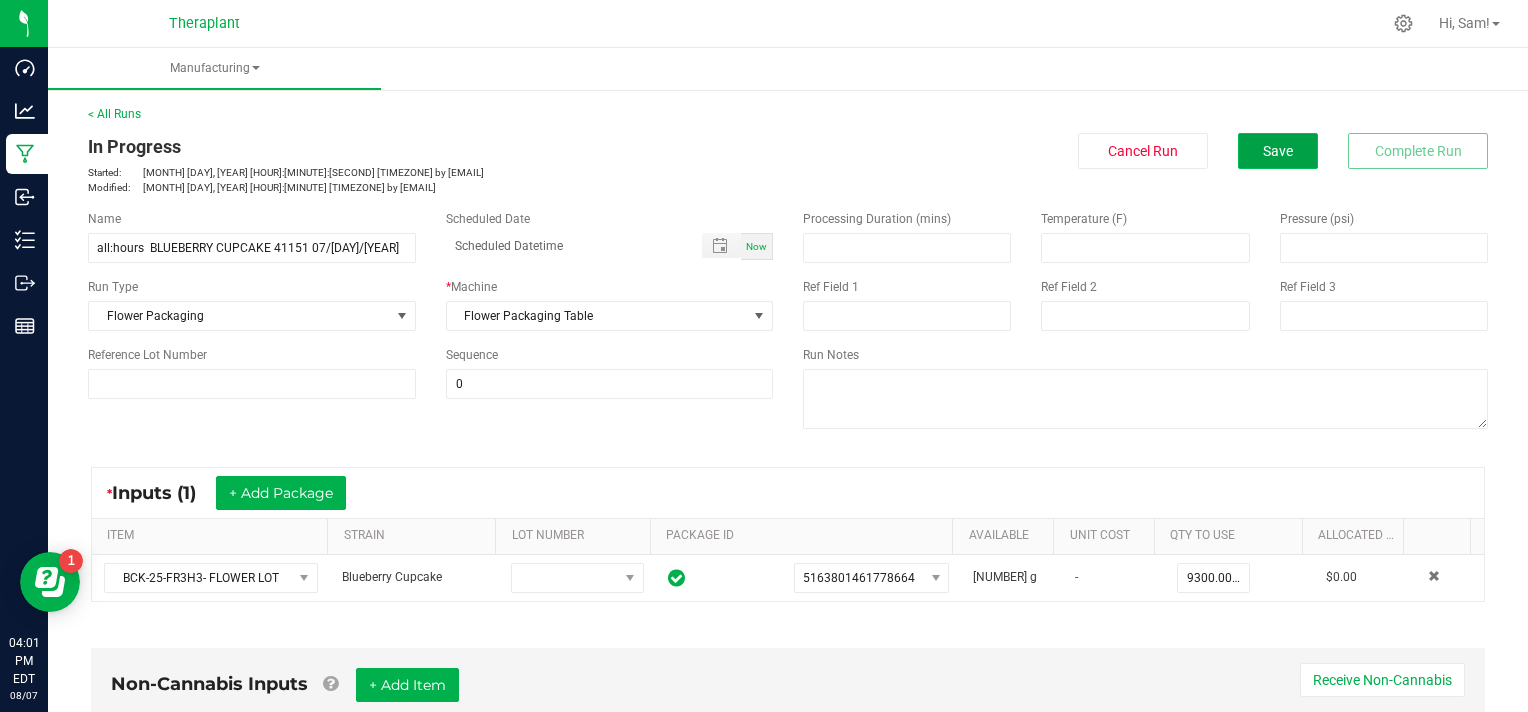 click on "Save" at bounding box center [1278, 151] 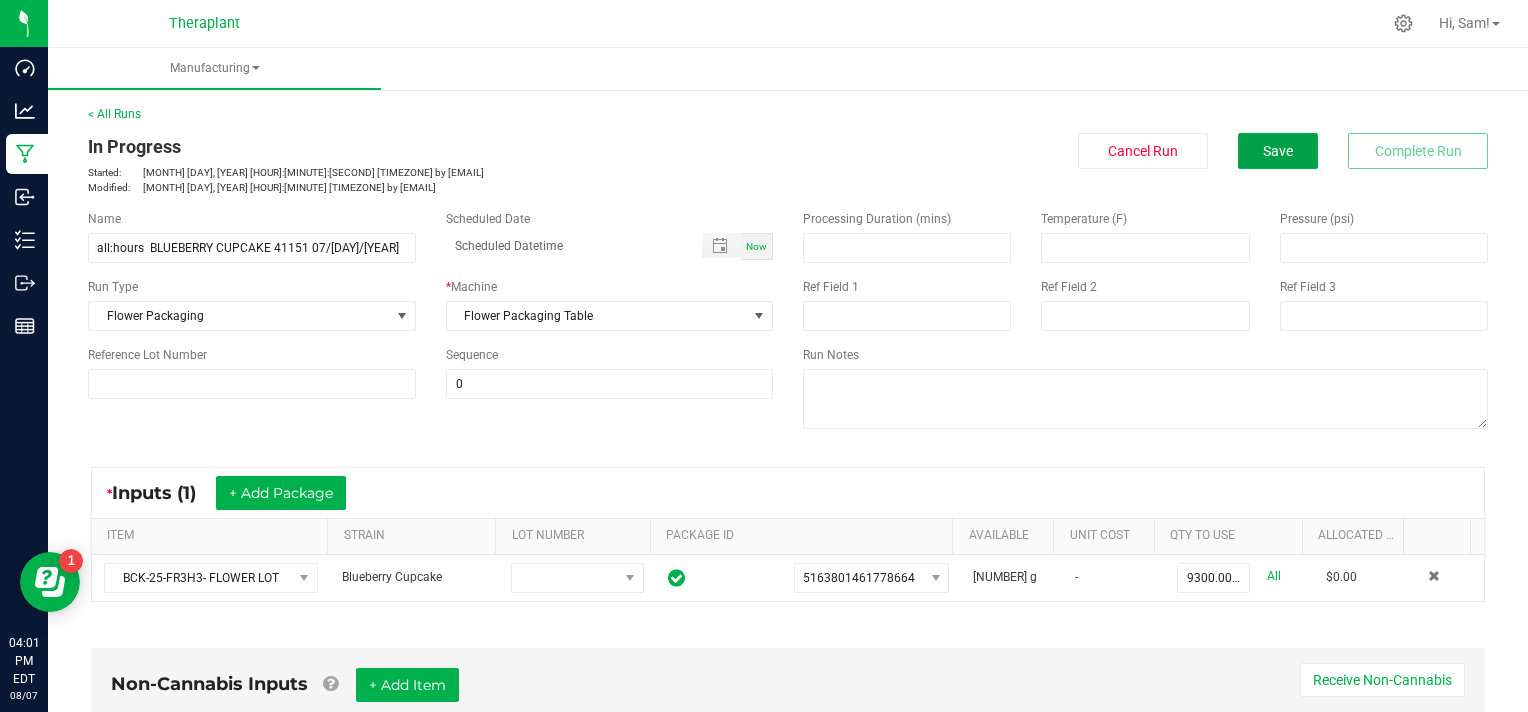 click on "Save" at bounding box center [1278, 151] 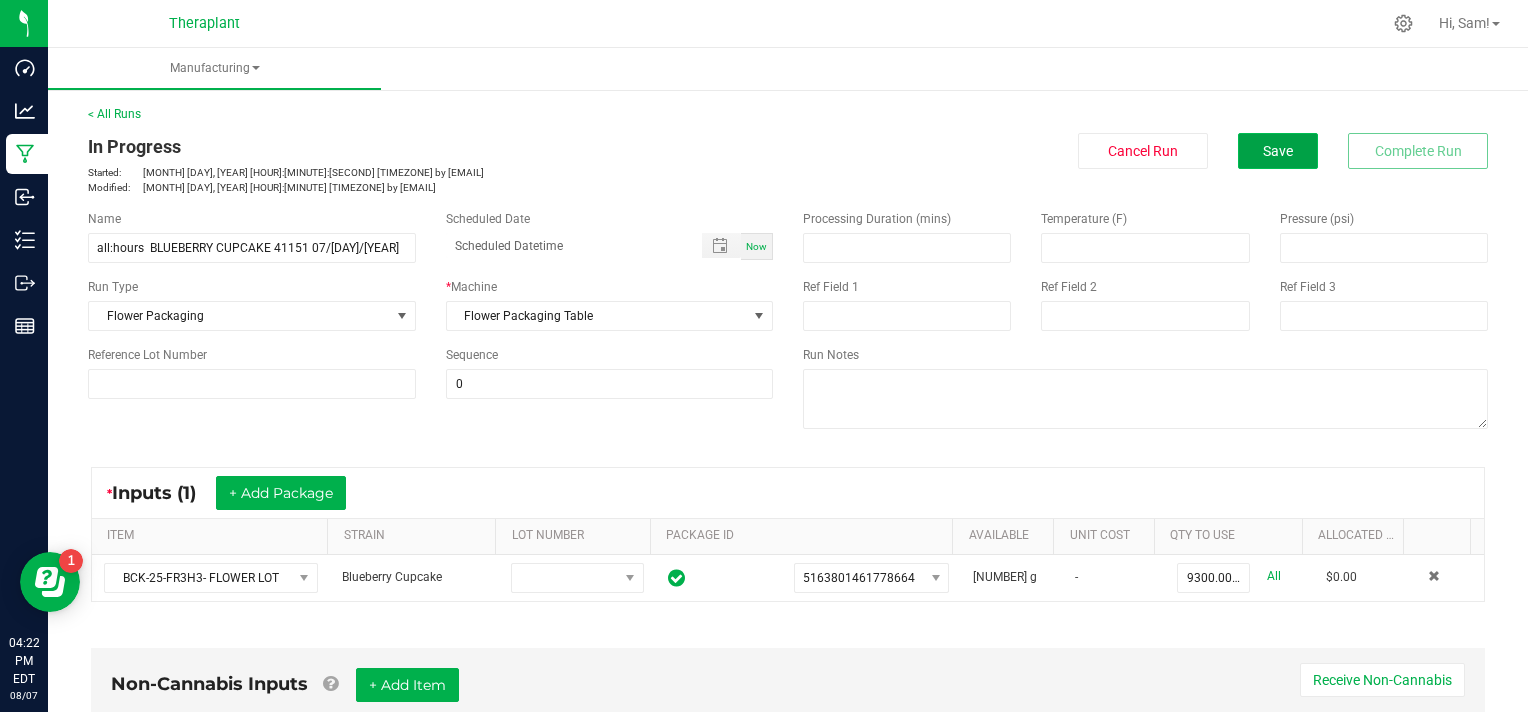 click on "Save" at bounding box center [1278, 151] 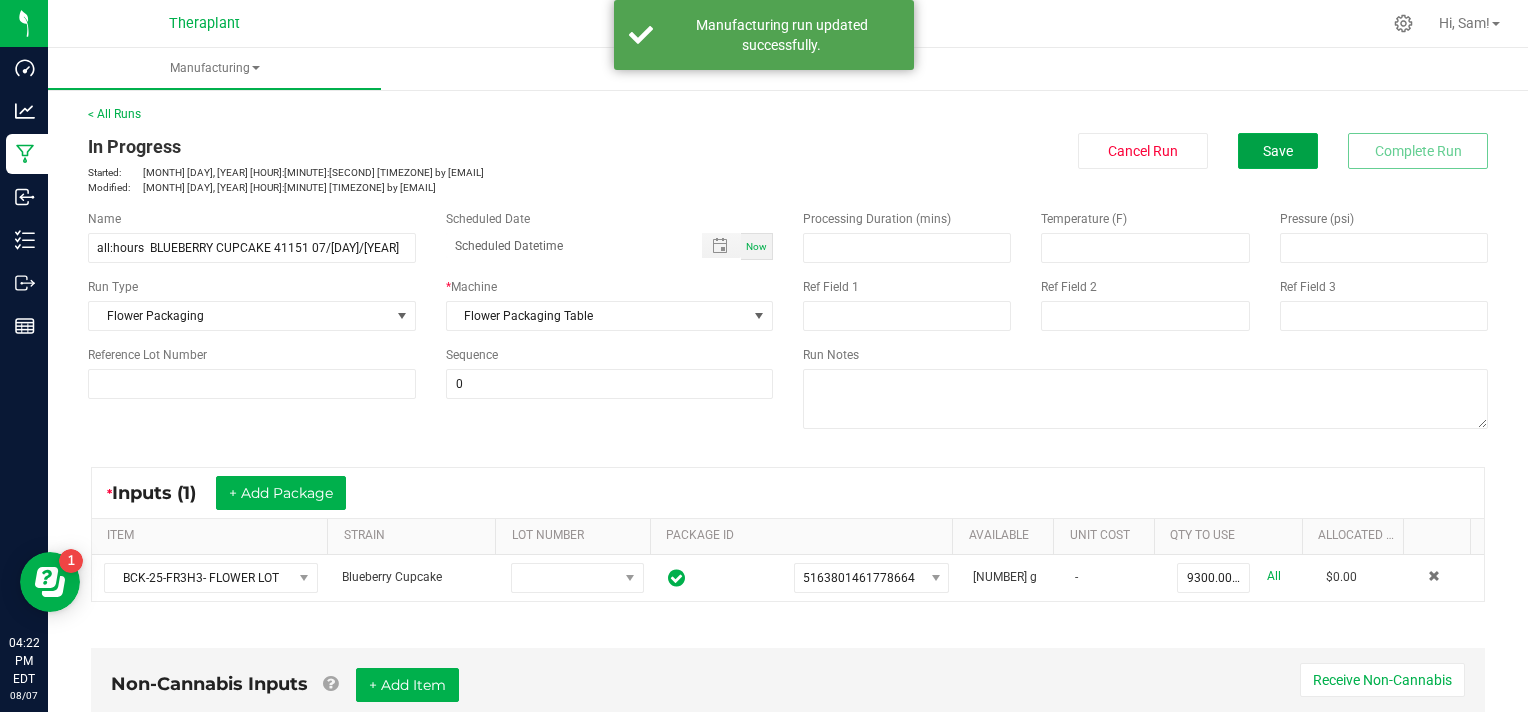 click on "Save" at bounding box center (1278, 151) 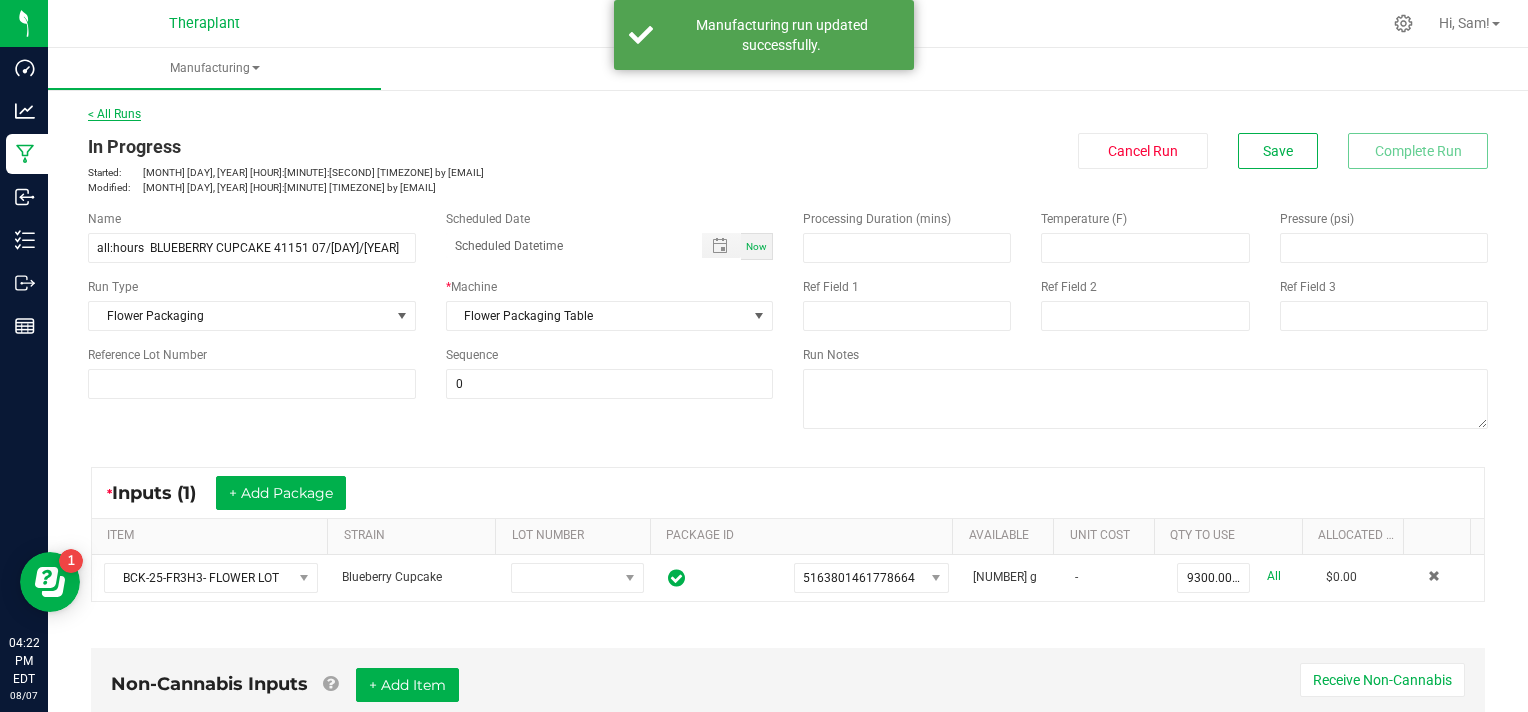 click on "< All Runs" at bounding box center [114, 114] 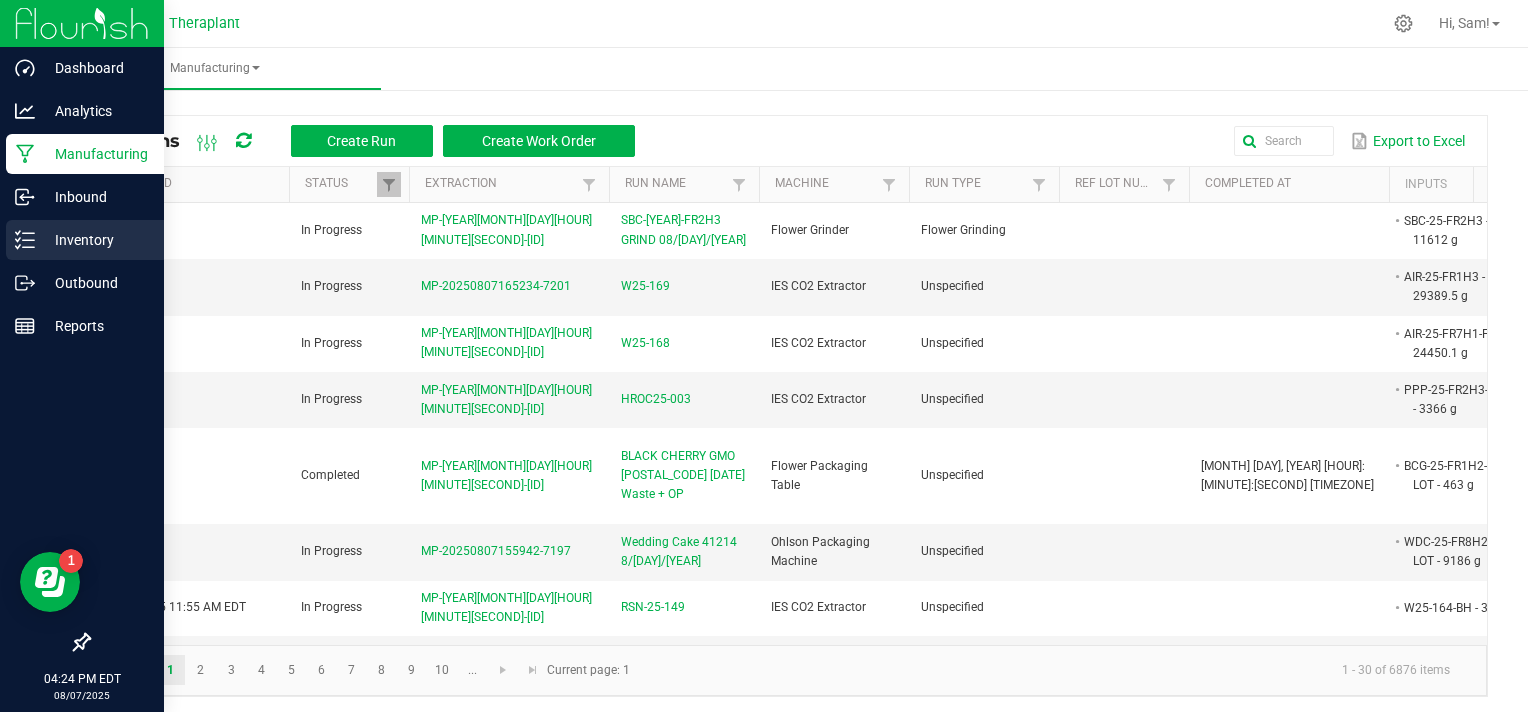 click on "Inventory" at bounding box center (95, 240) 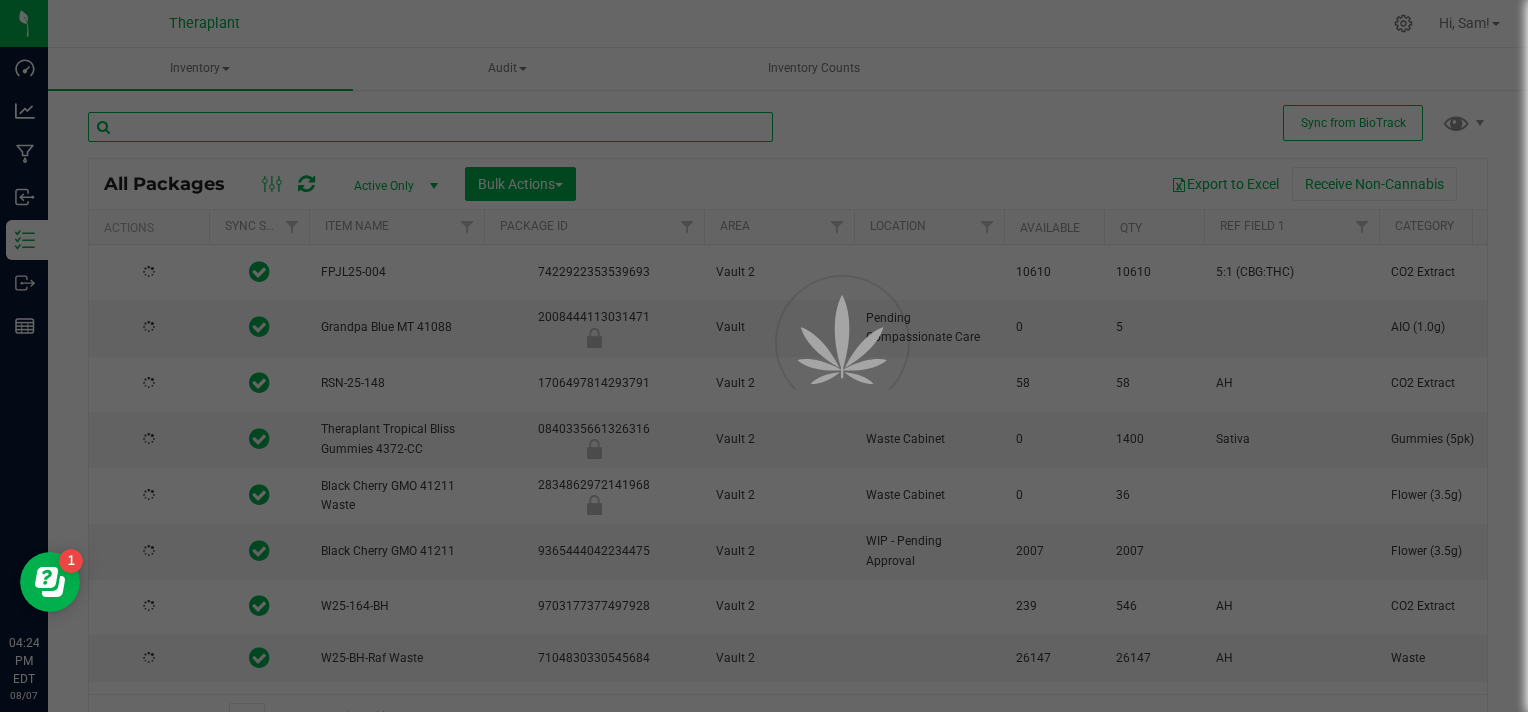click at bounding box center (430, 127) 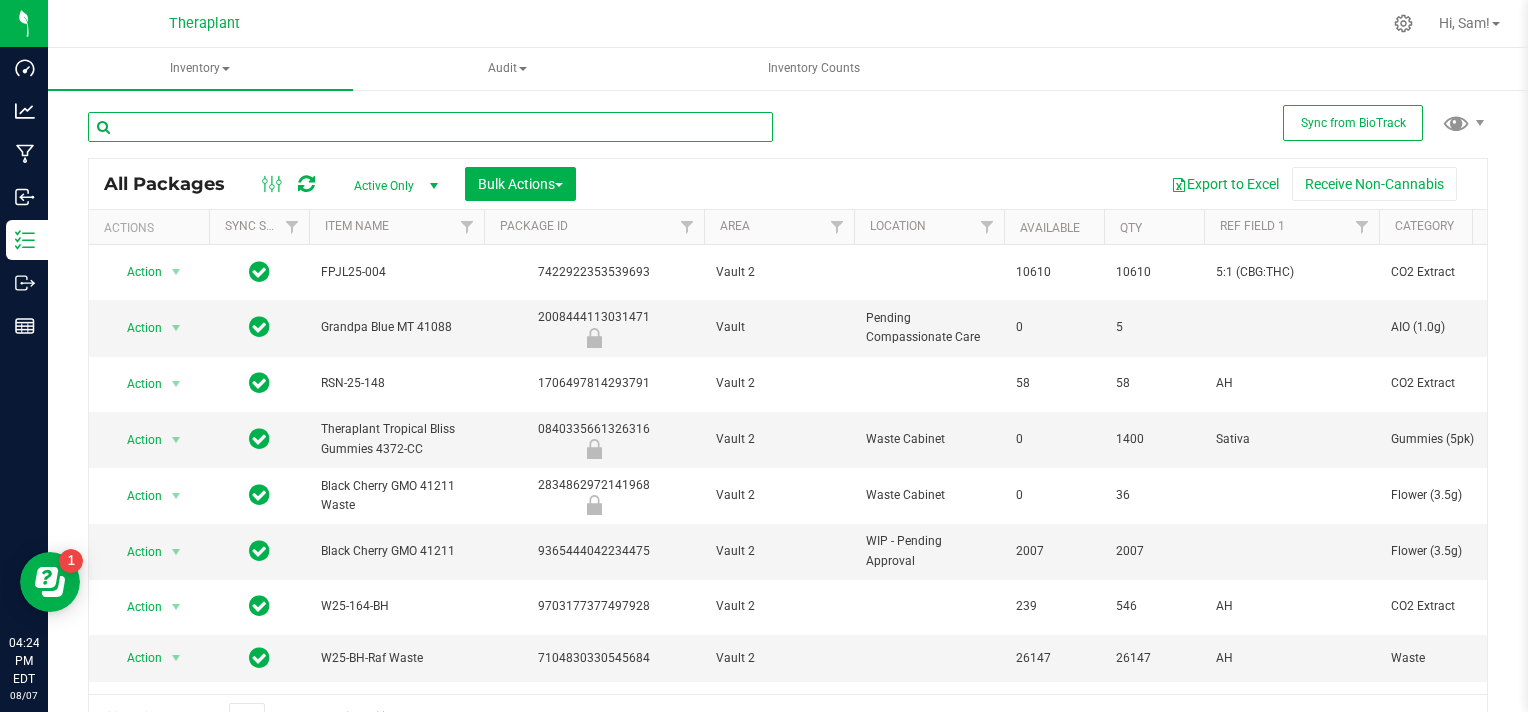 click at bounding box center (430, 127) 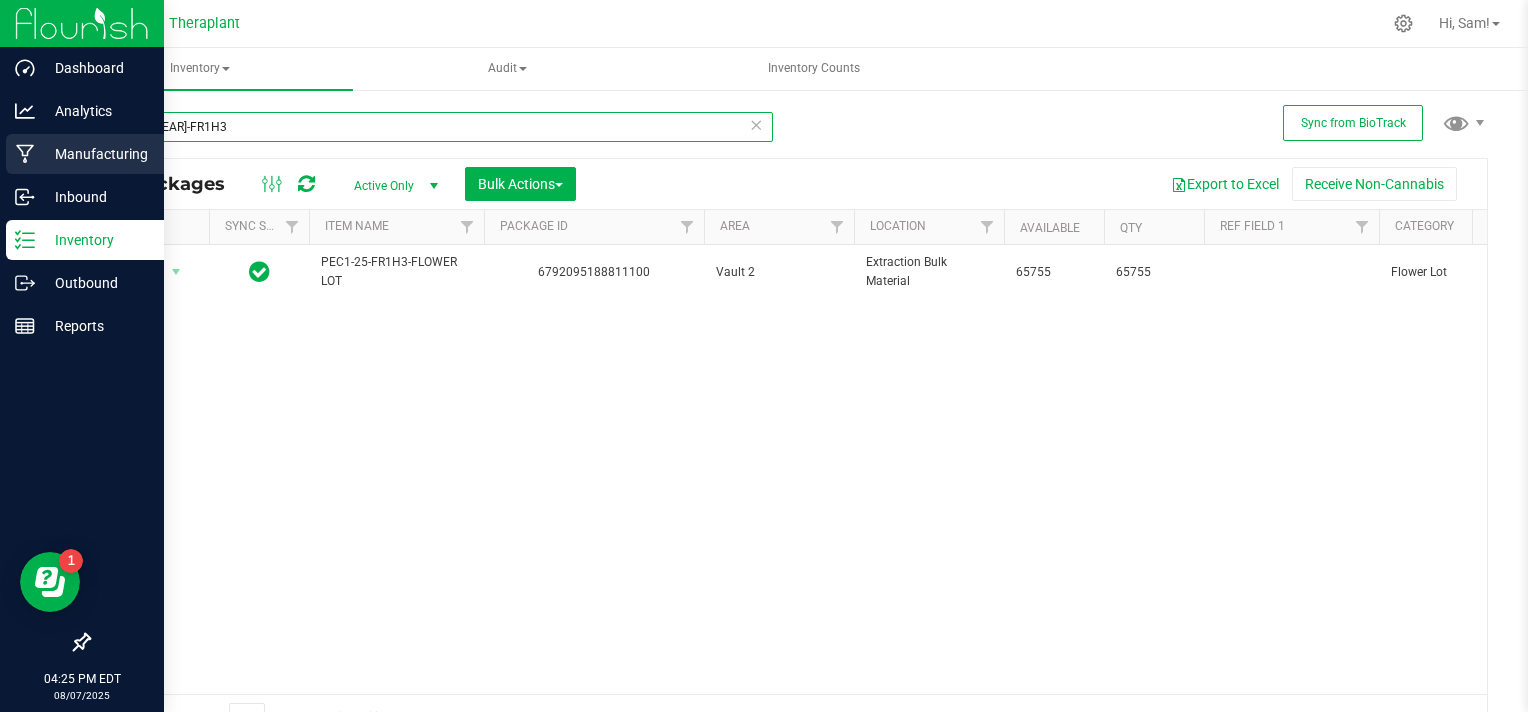 type on "PEC1-[YEAR]-FR1H3" 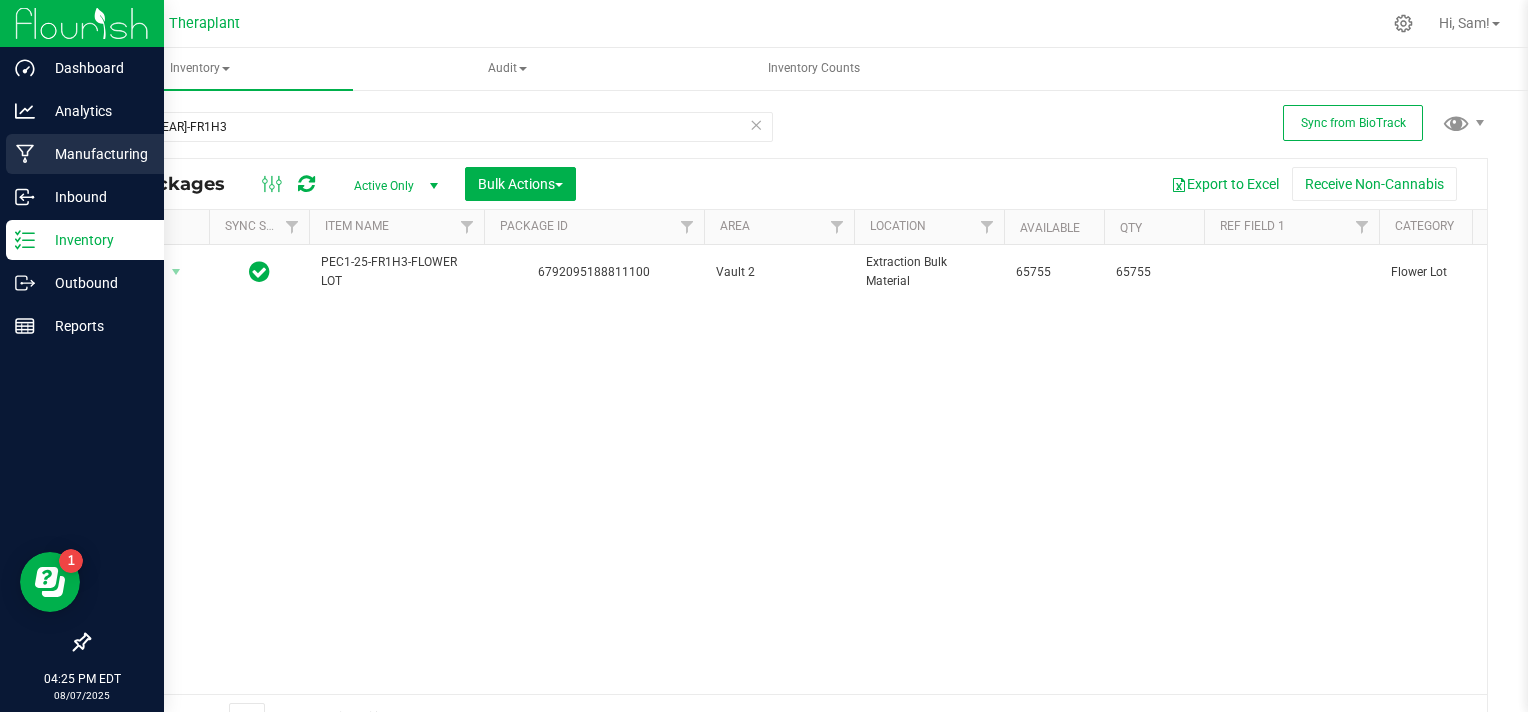 click on "Manufacturing" at bounding box center (95, 154) 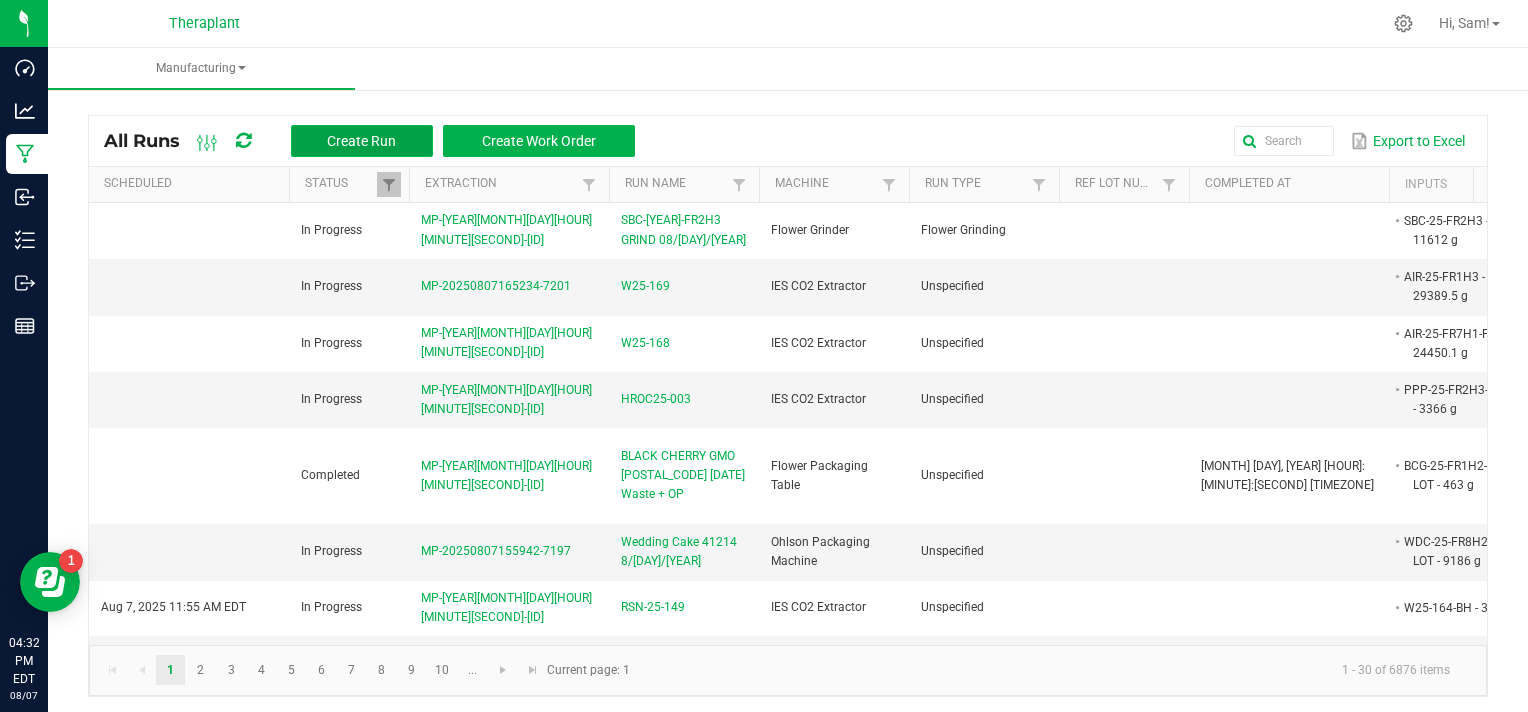 click on "Create Run" at bounding box center [361, 141] 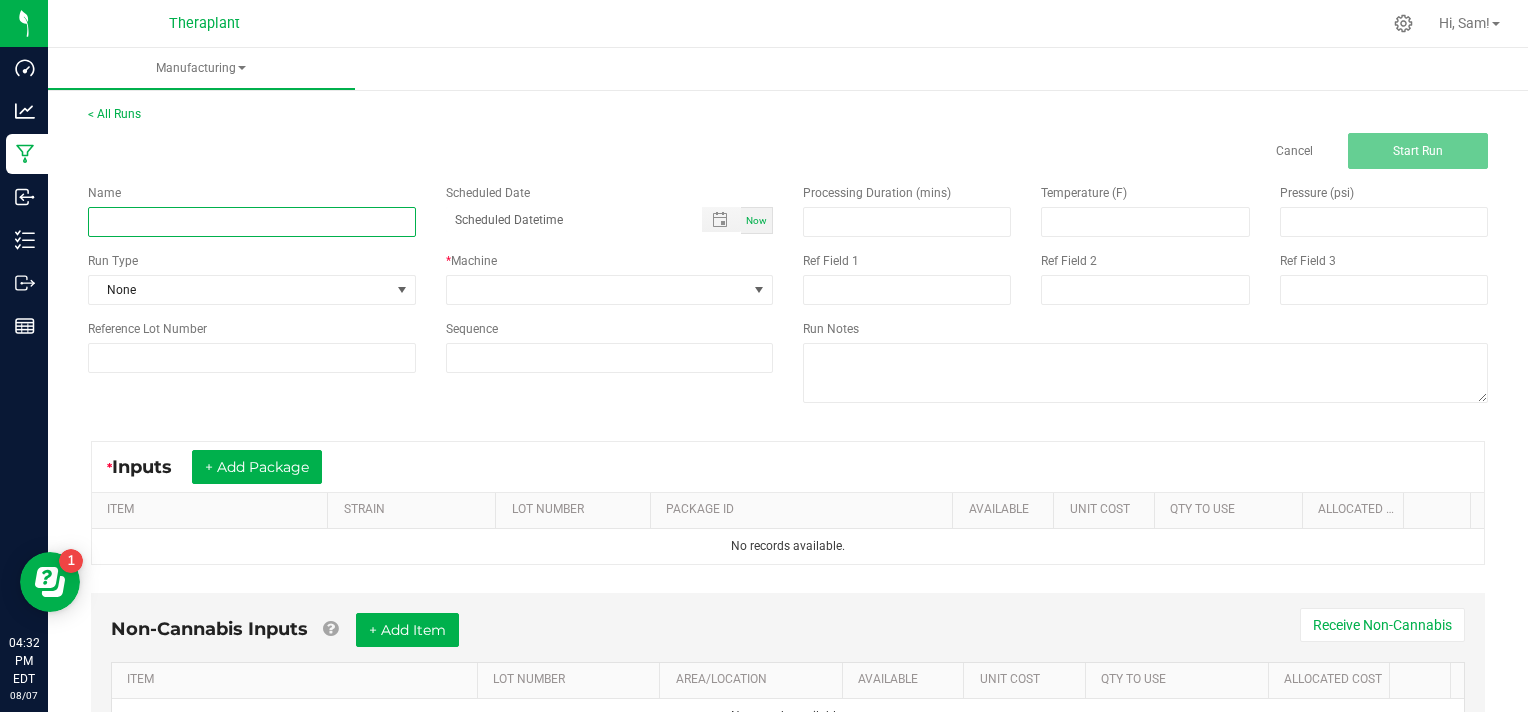 click at bounding box center [252, 222] 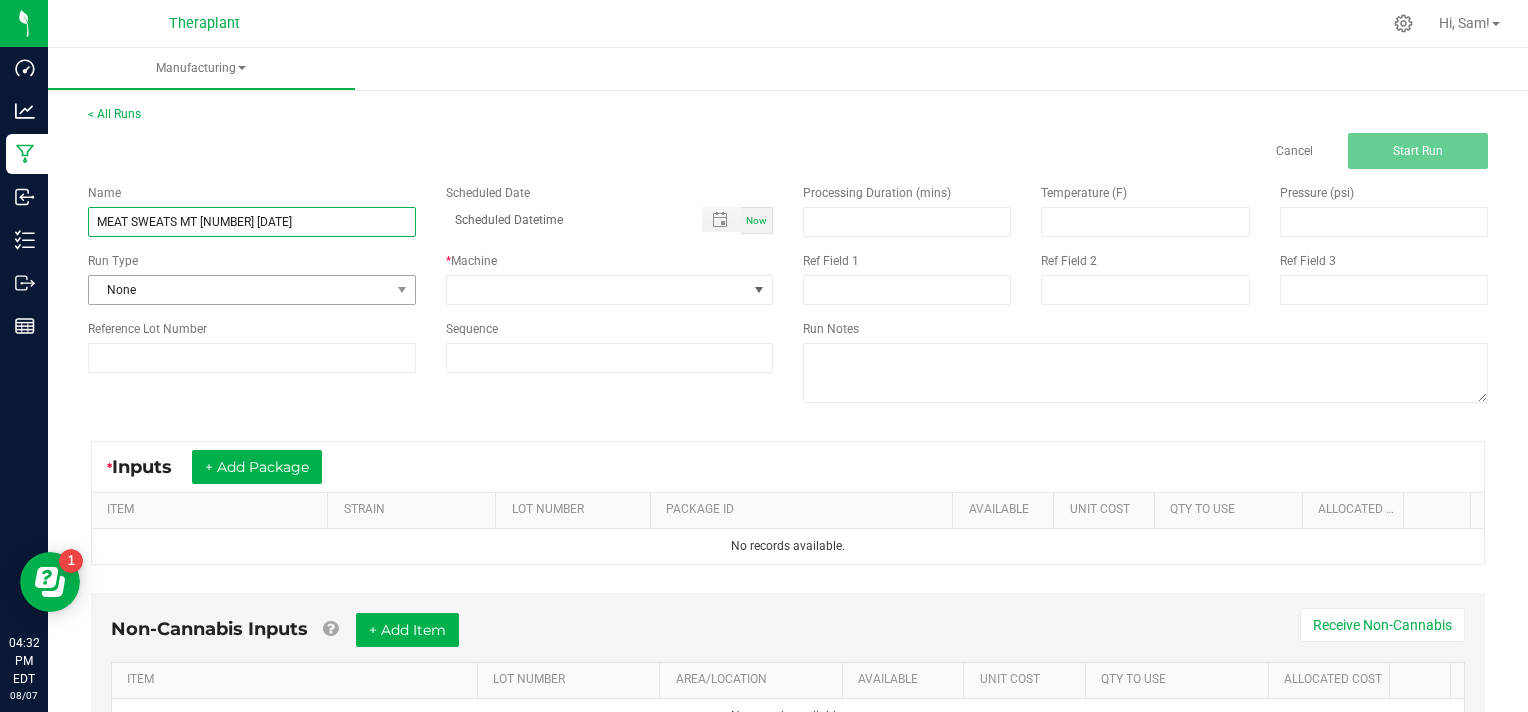 type on "MEAT SWEATS MT [NUMBER] [DATE]" 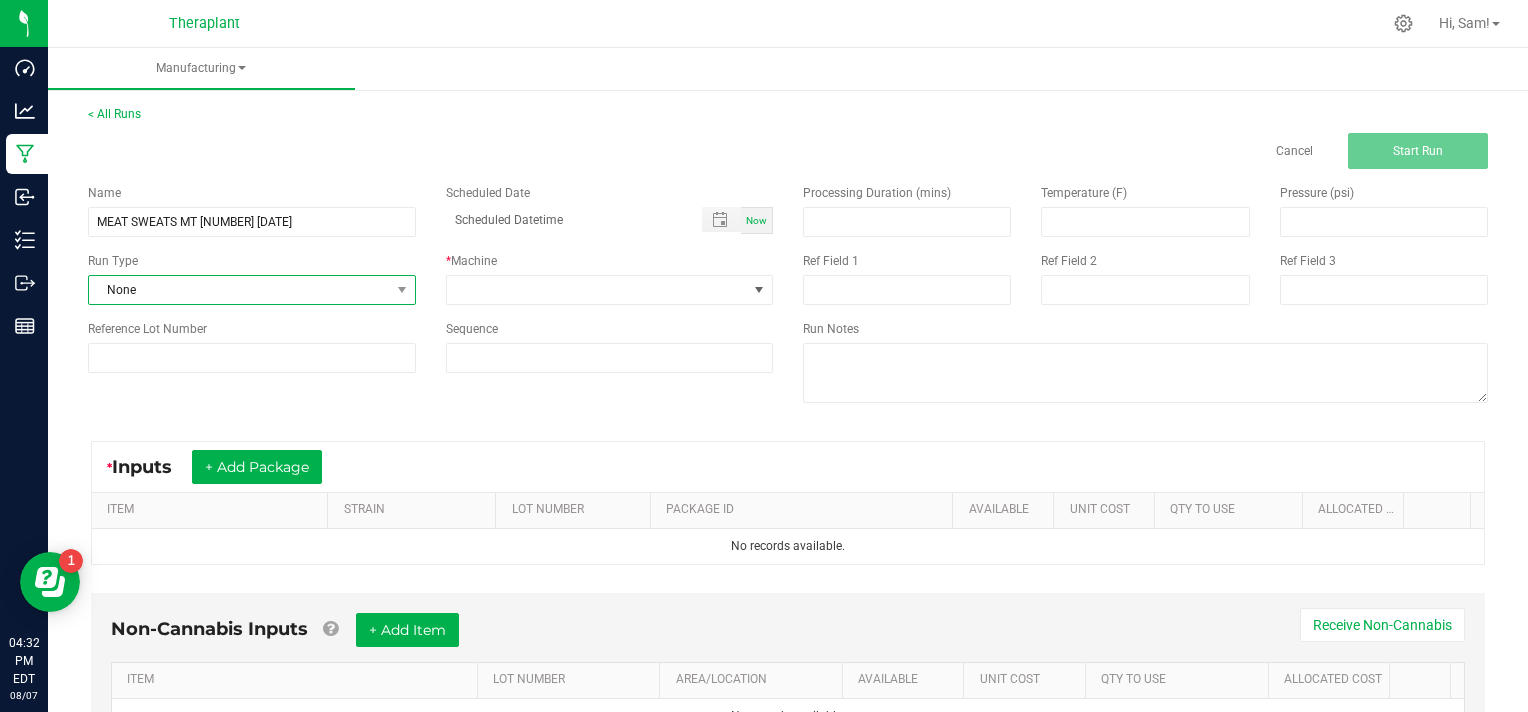 click at bounding box center [401, 290] 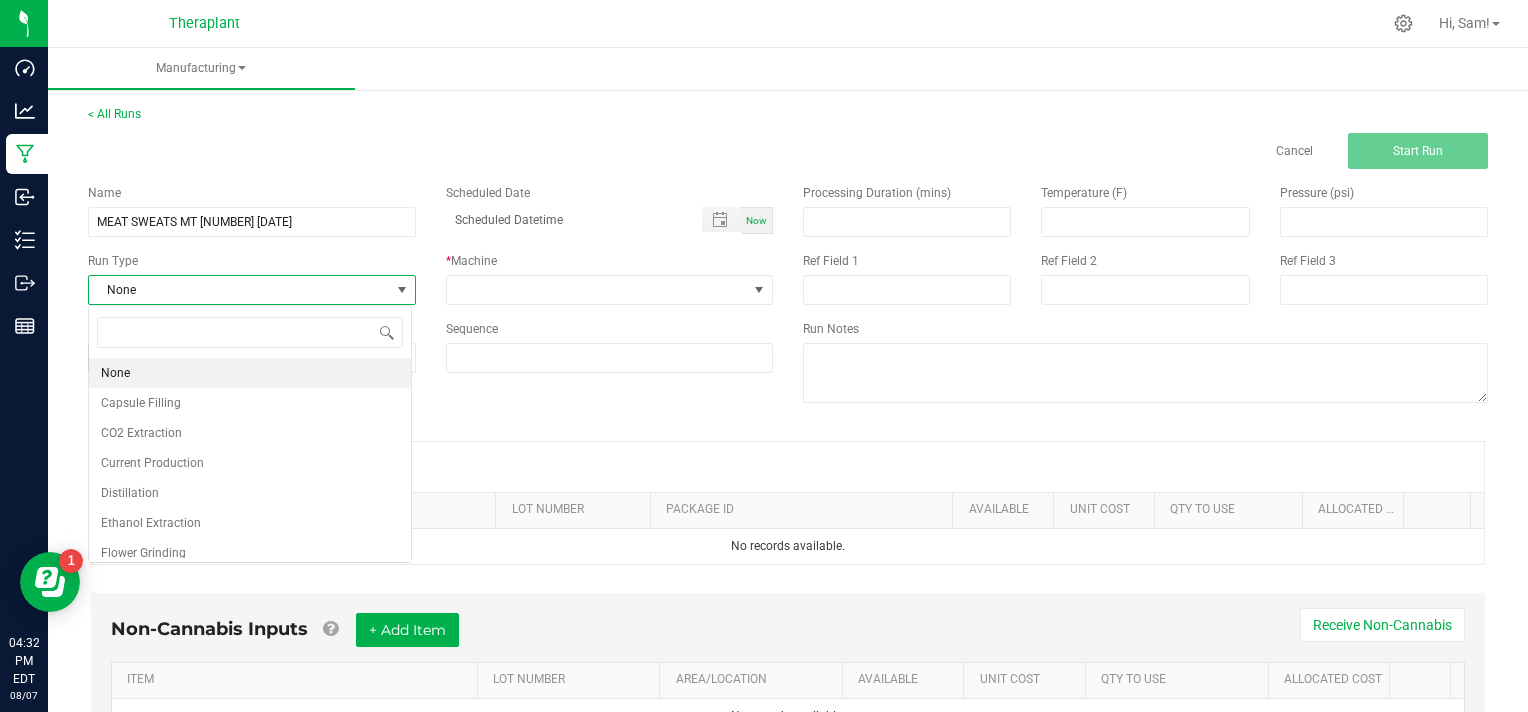 scroll, scrollTop: 99970, scrollLeft: 99676, axis: both 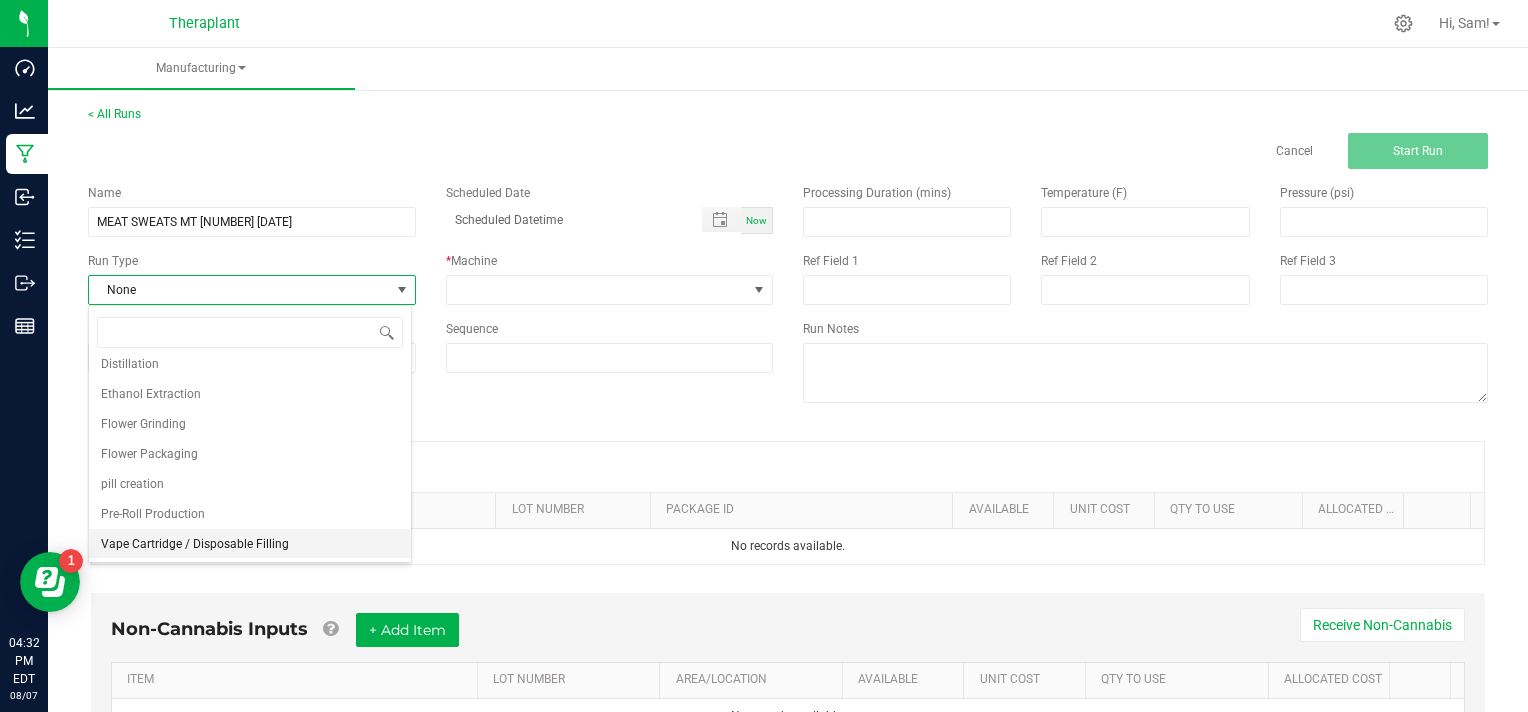 click on "Vape Cartridge / Disposable Filling" at bounding box center (195, 544) 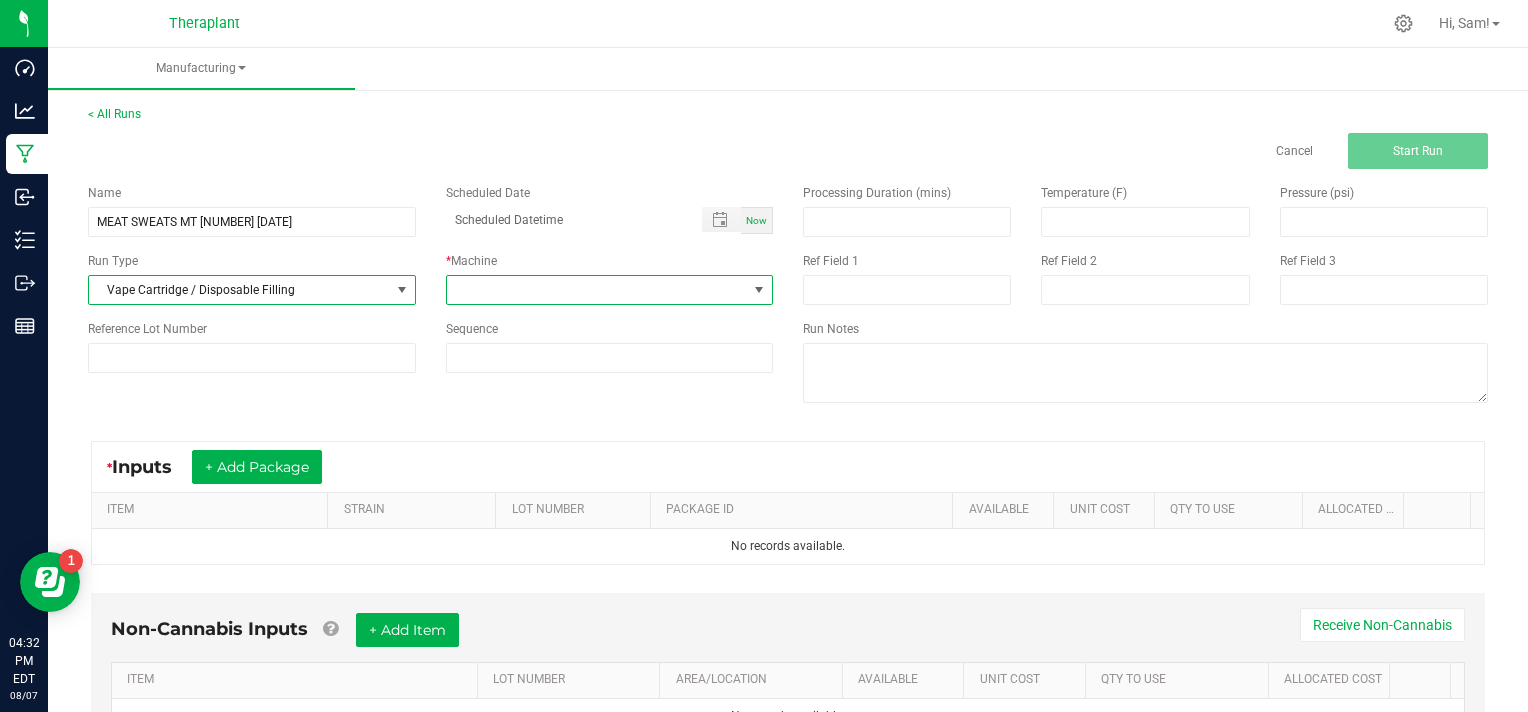 click at bounding box center (759, 290) 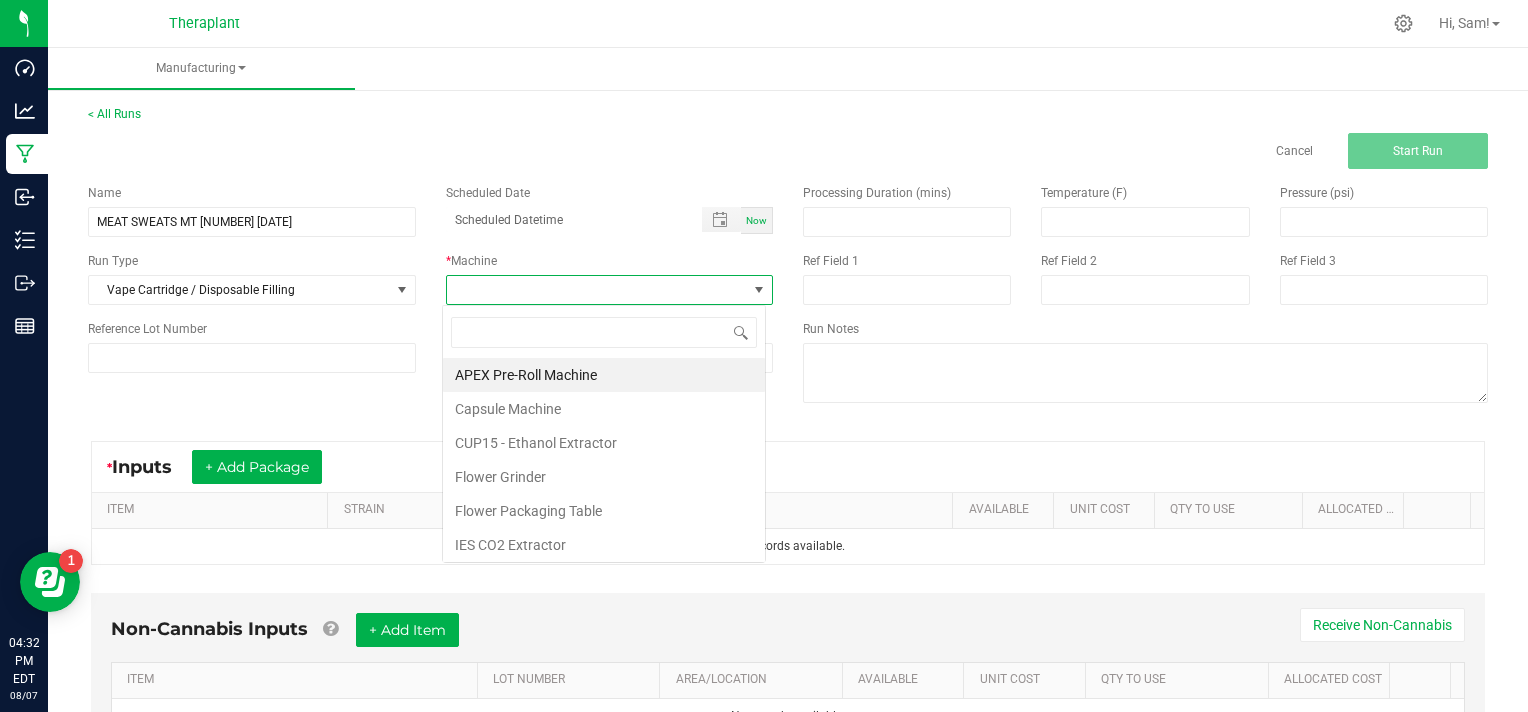 scroll, scrollTop: 99970, scrollLeft: 99676, axis: both 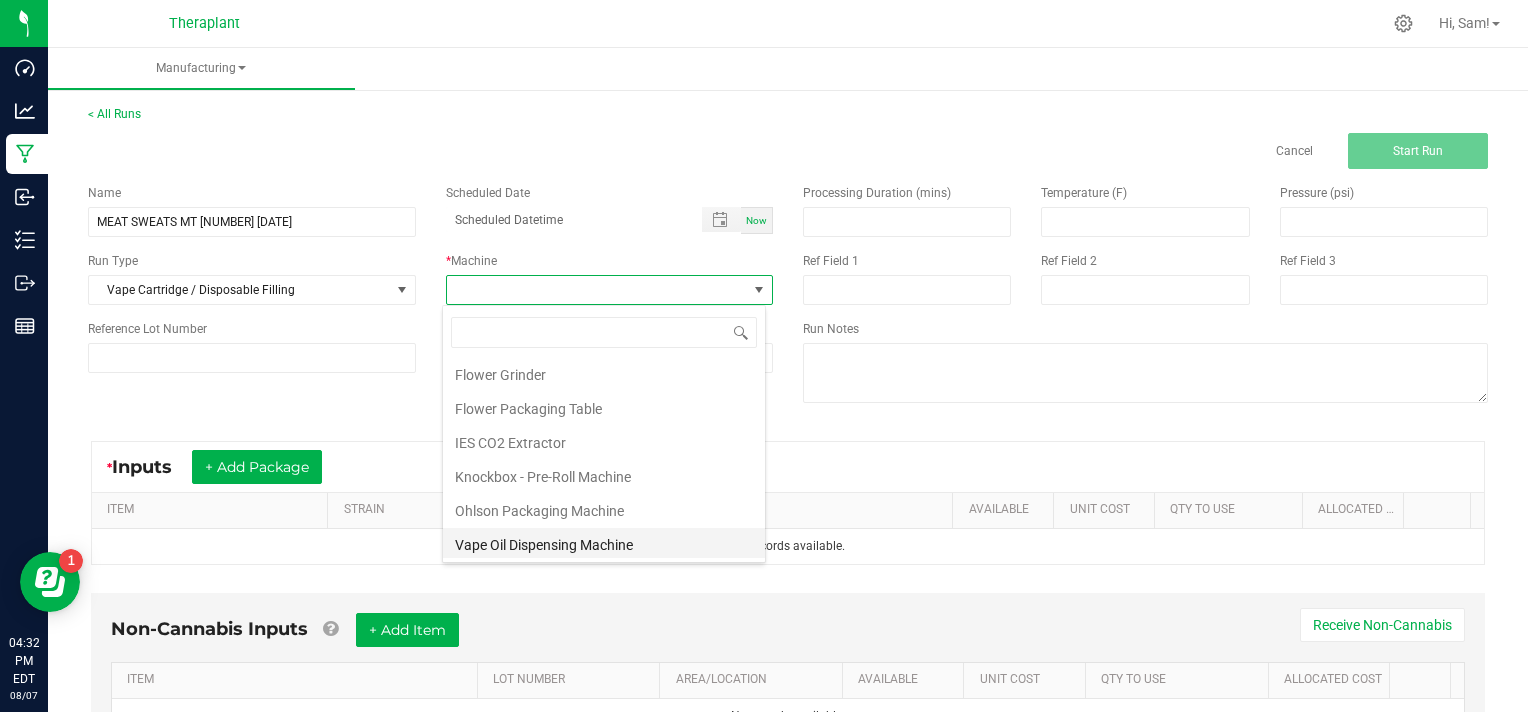 click on "Vape Oil Dispensing Machine" at bounding box center (604, 545) 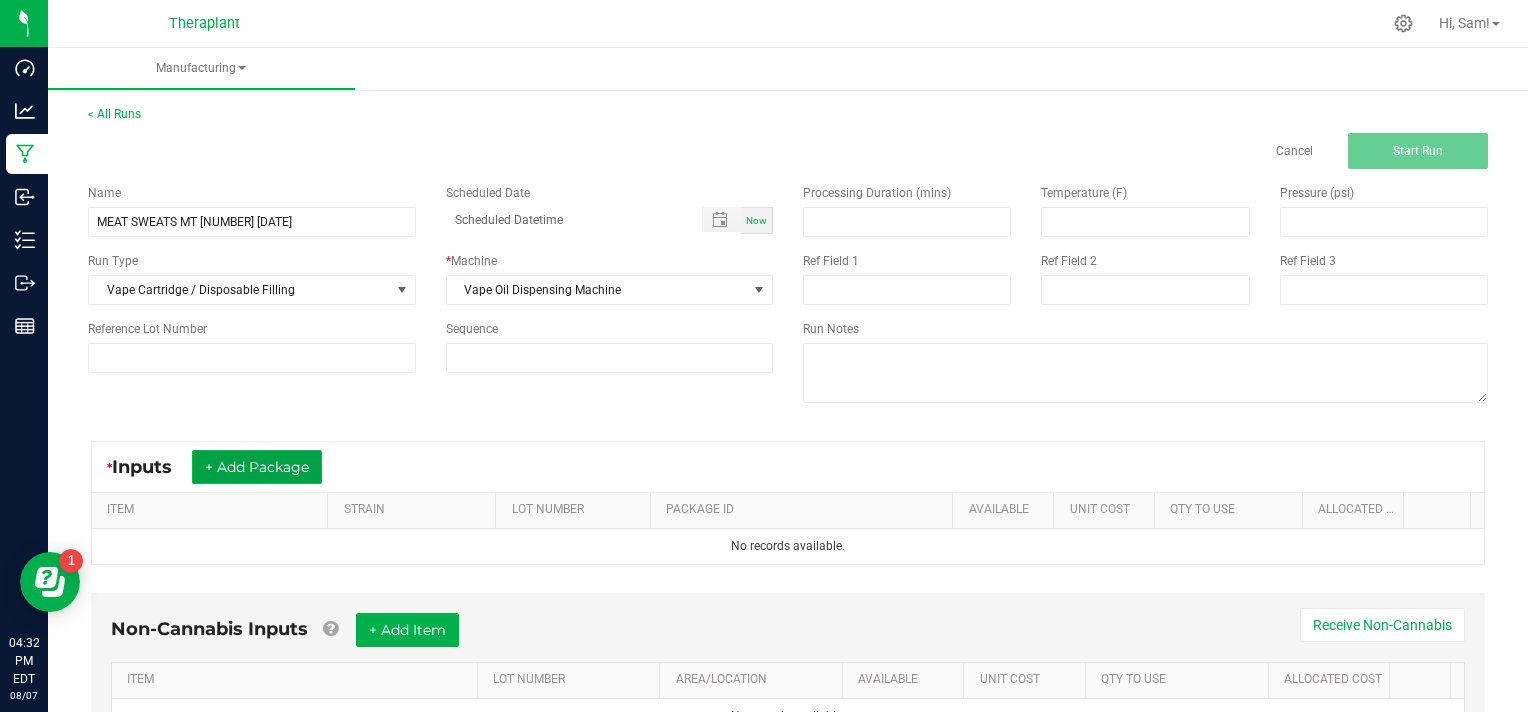 click on "+ Add Package" at bounding box center (257, 467) 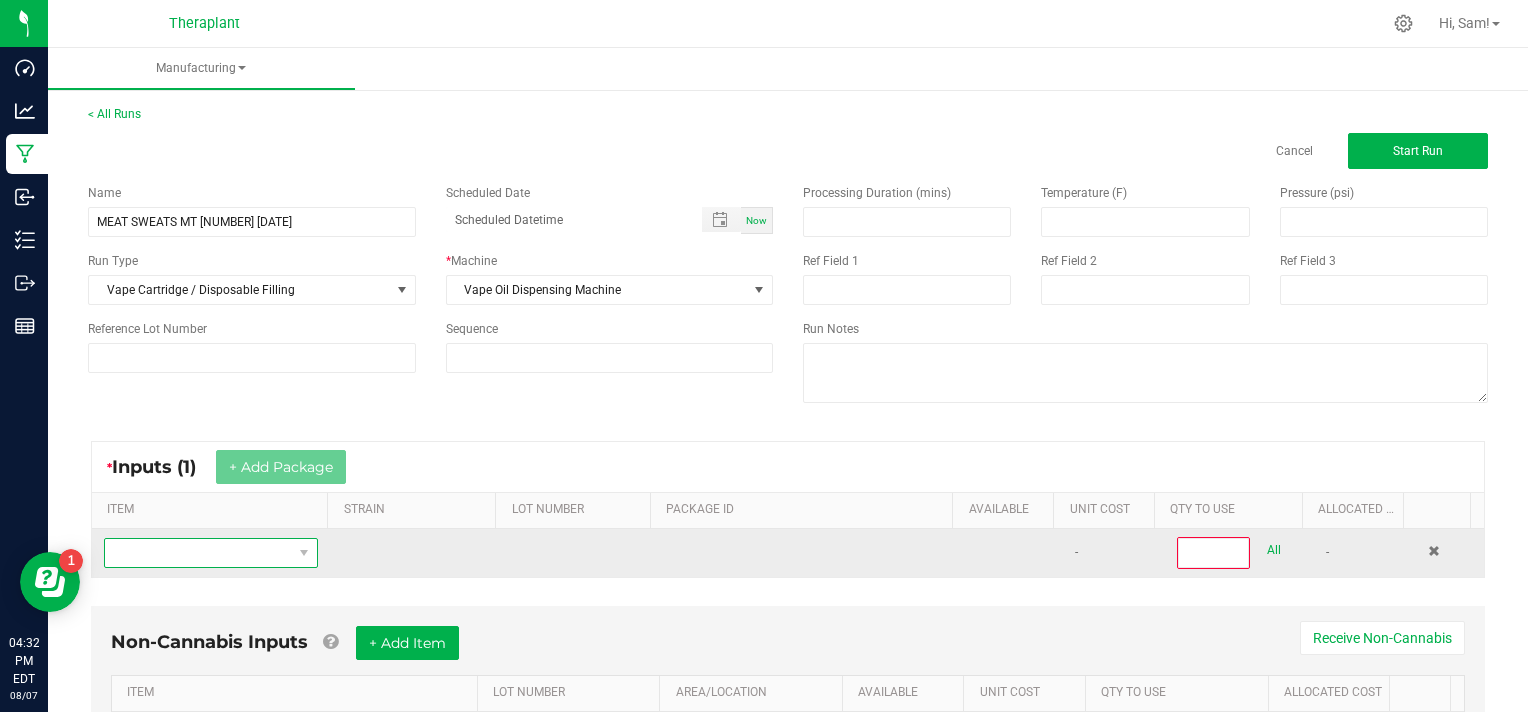 click at bounding box center (198, 553) 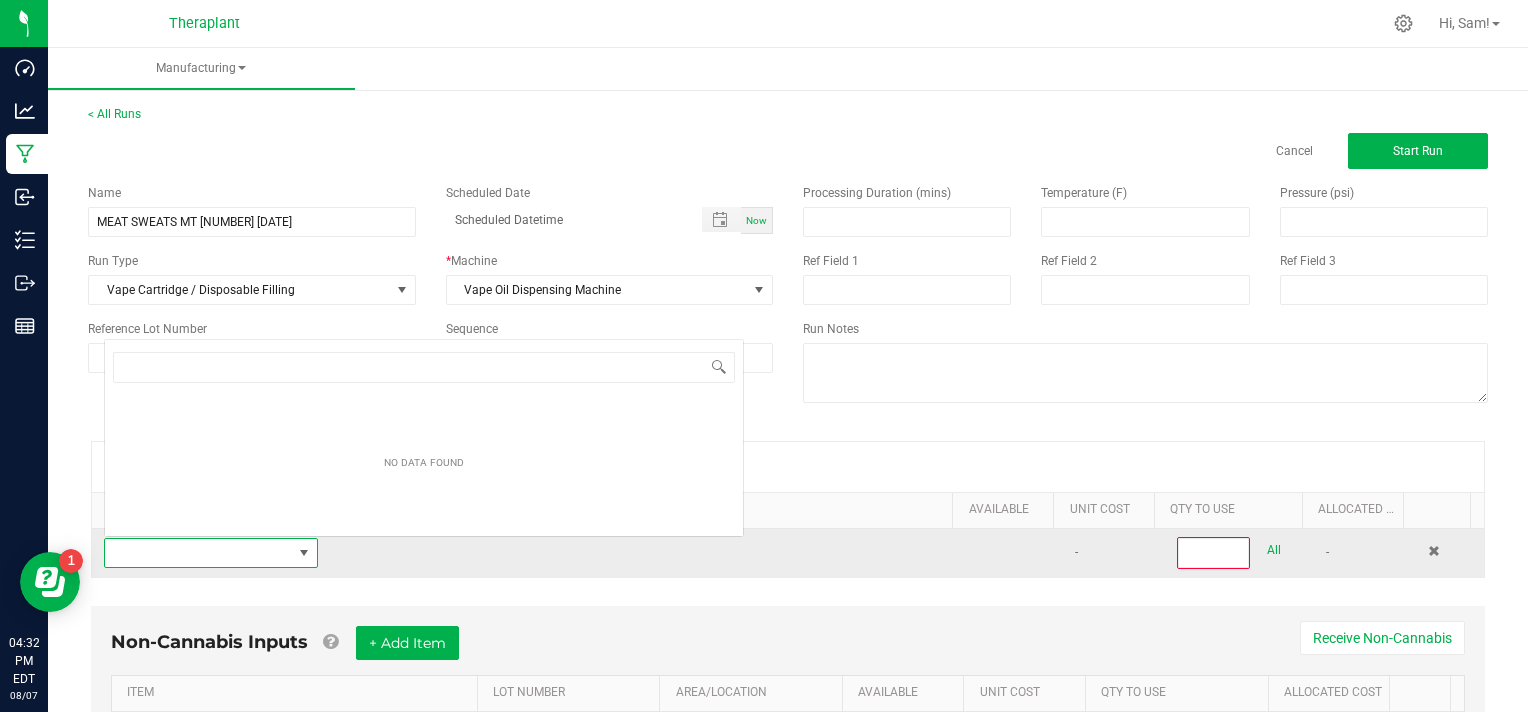 scroll, scrollTop: 0, scrollLeft: 0, axis: both 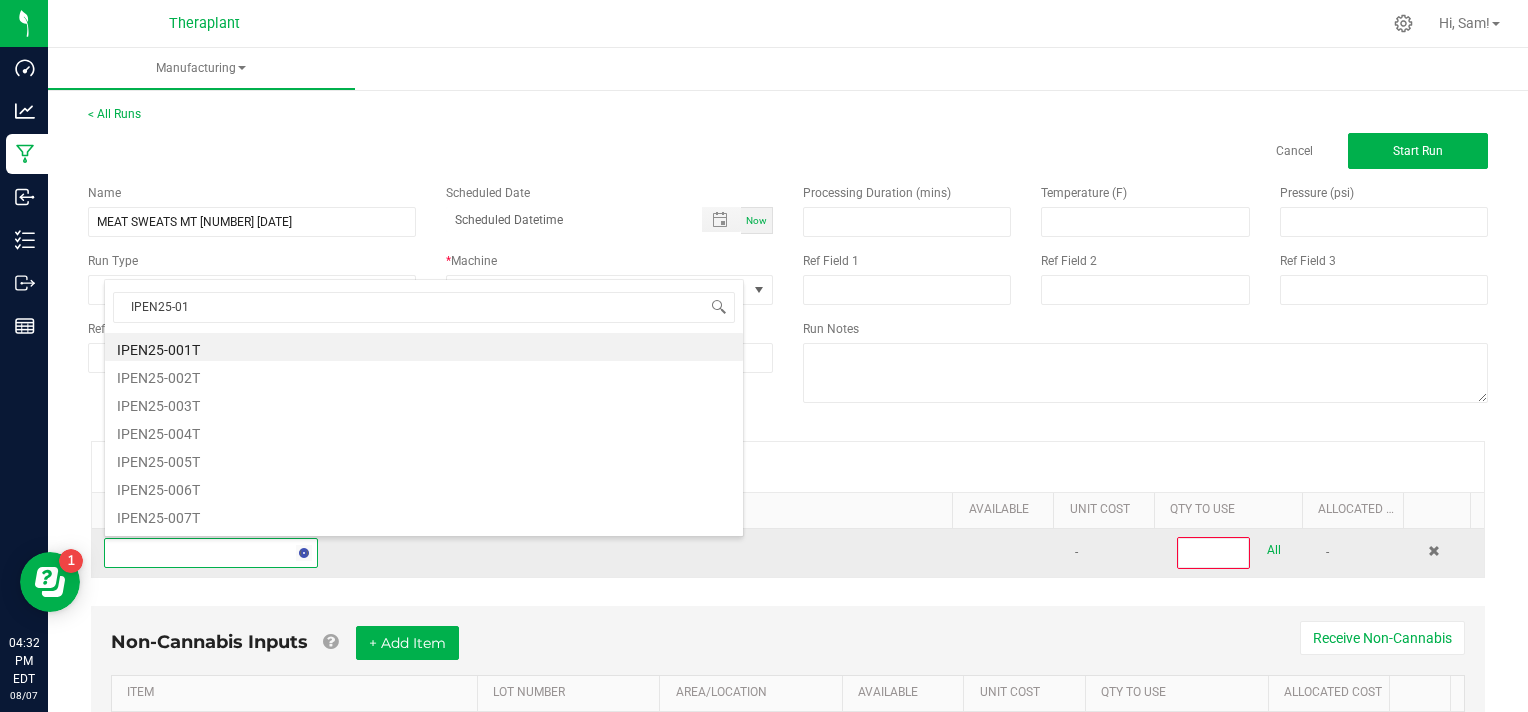 type on "IPEN[YEAR]-013" 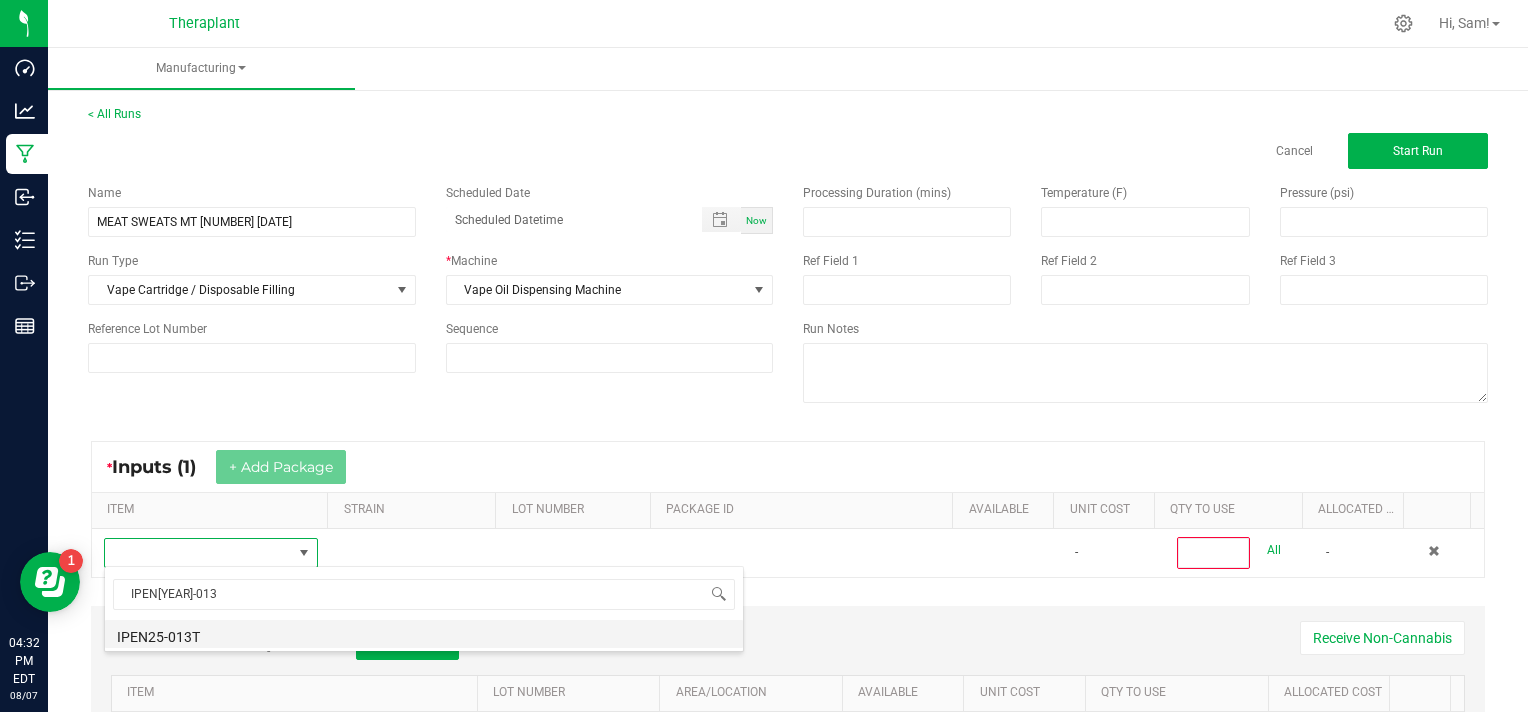 click on "IPEN25-013T" at bounding box center [424, 634] 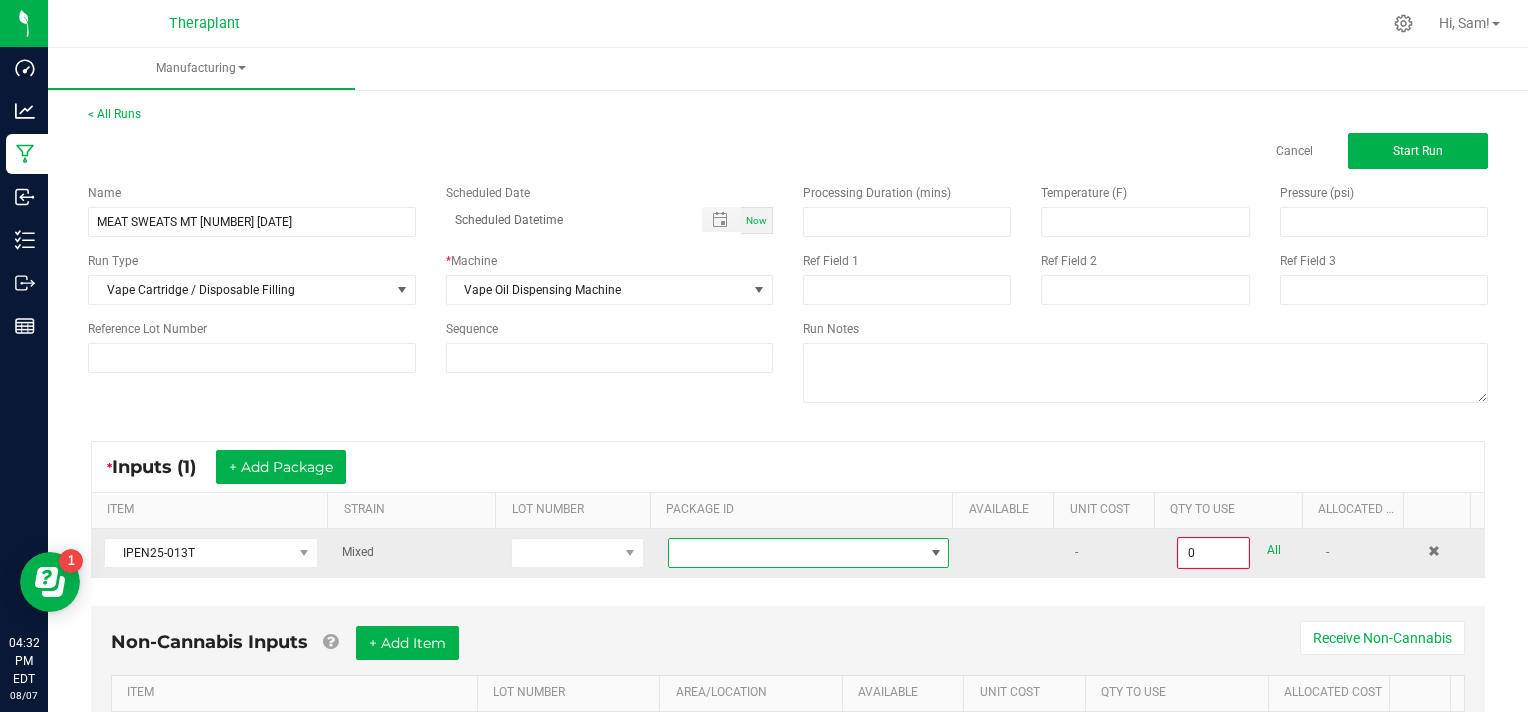 click at bounding box center (936, 553) 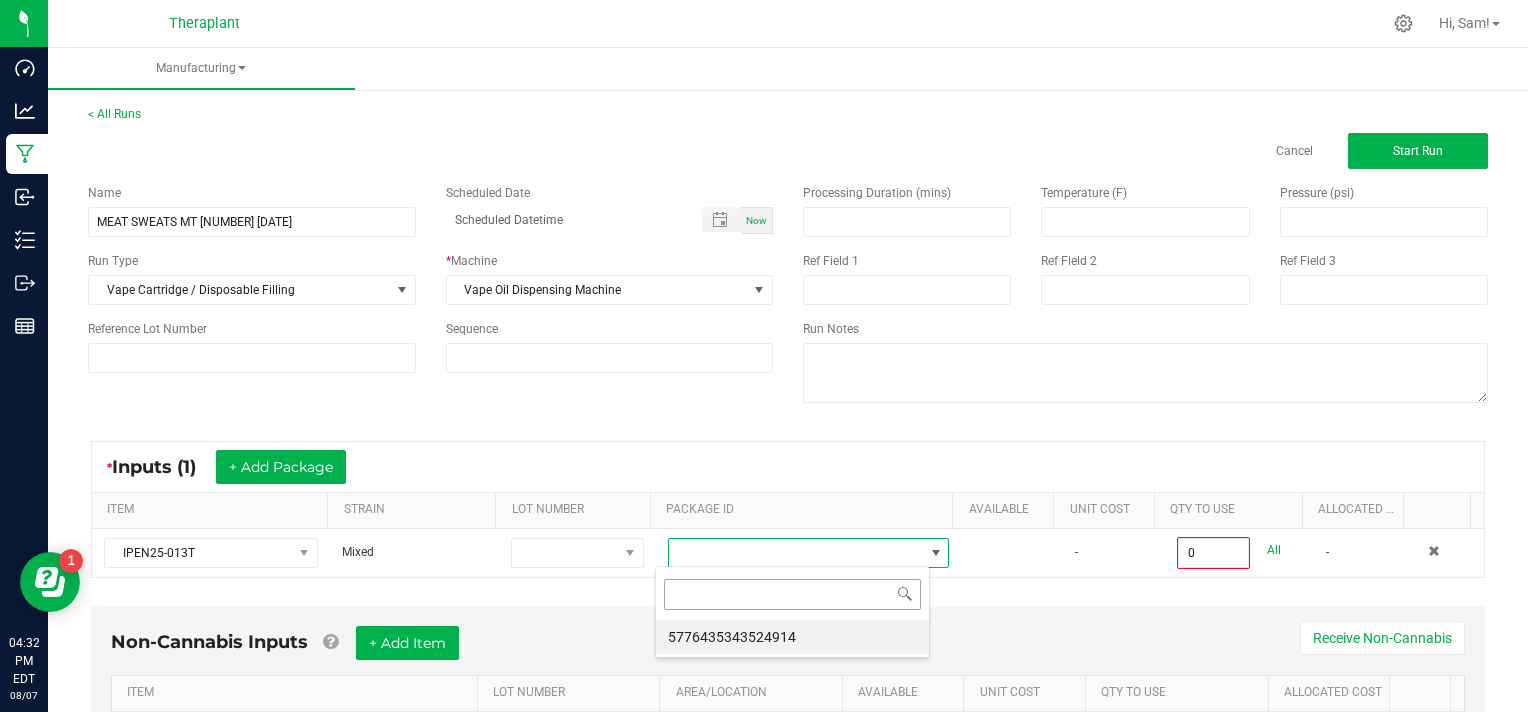 scroll, scrollTop: 99970, scrollLeft: 99724, axis: both 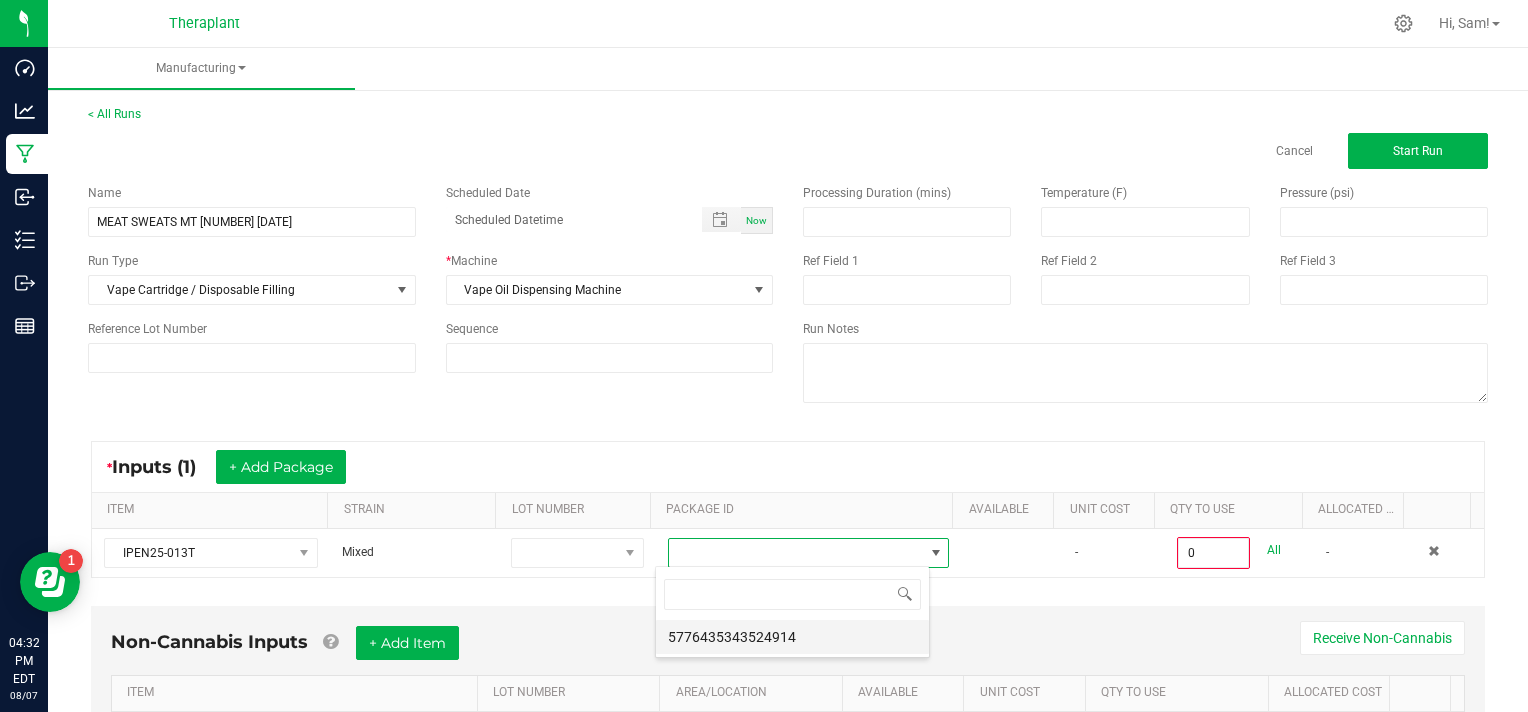click on "5776435343524914" at bounding box center (792, 637) 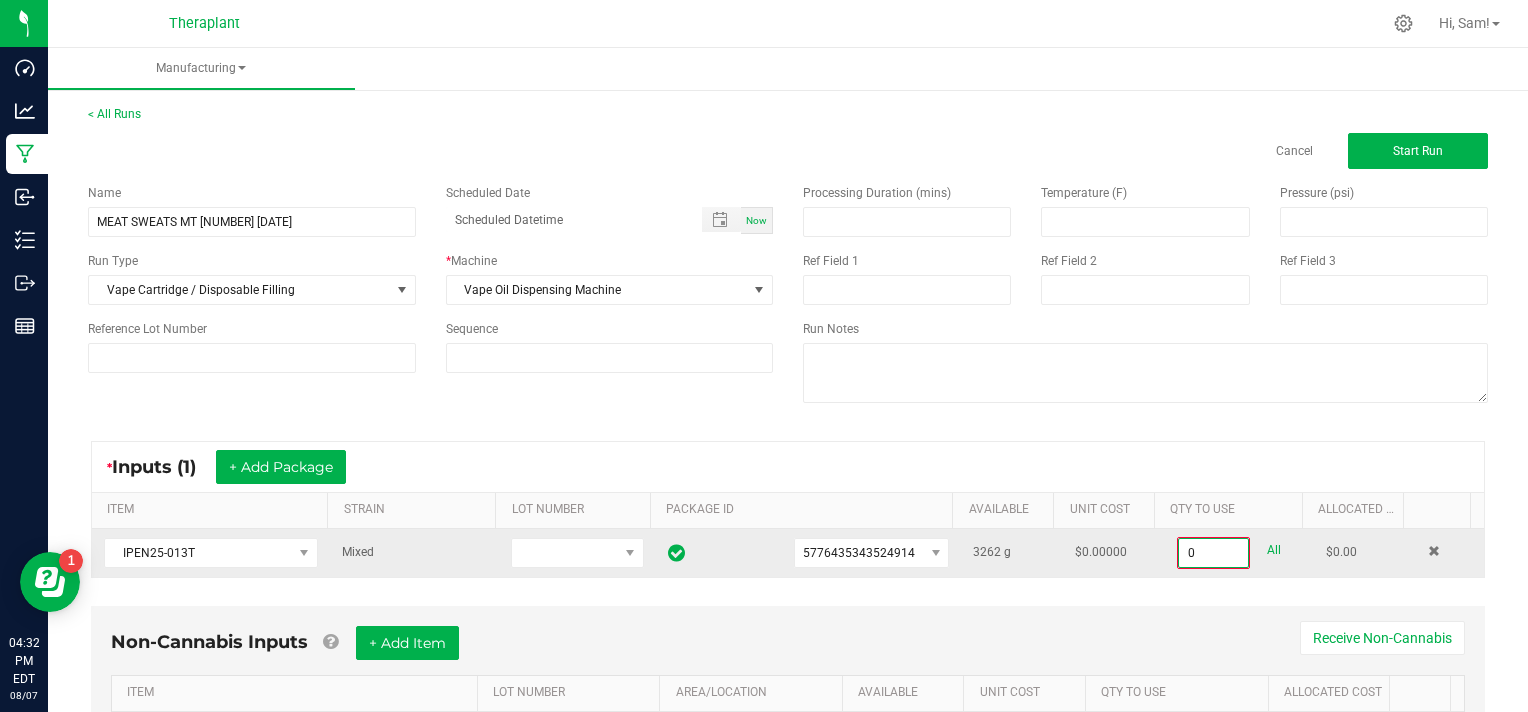 click on "0" at bounding box center (1213, 553) 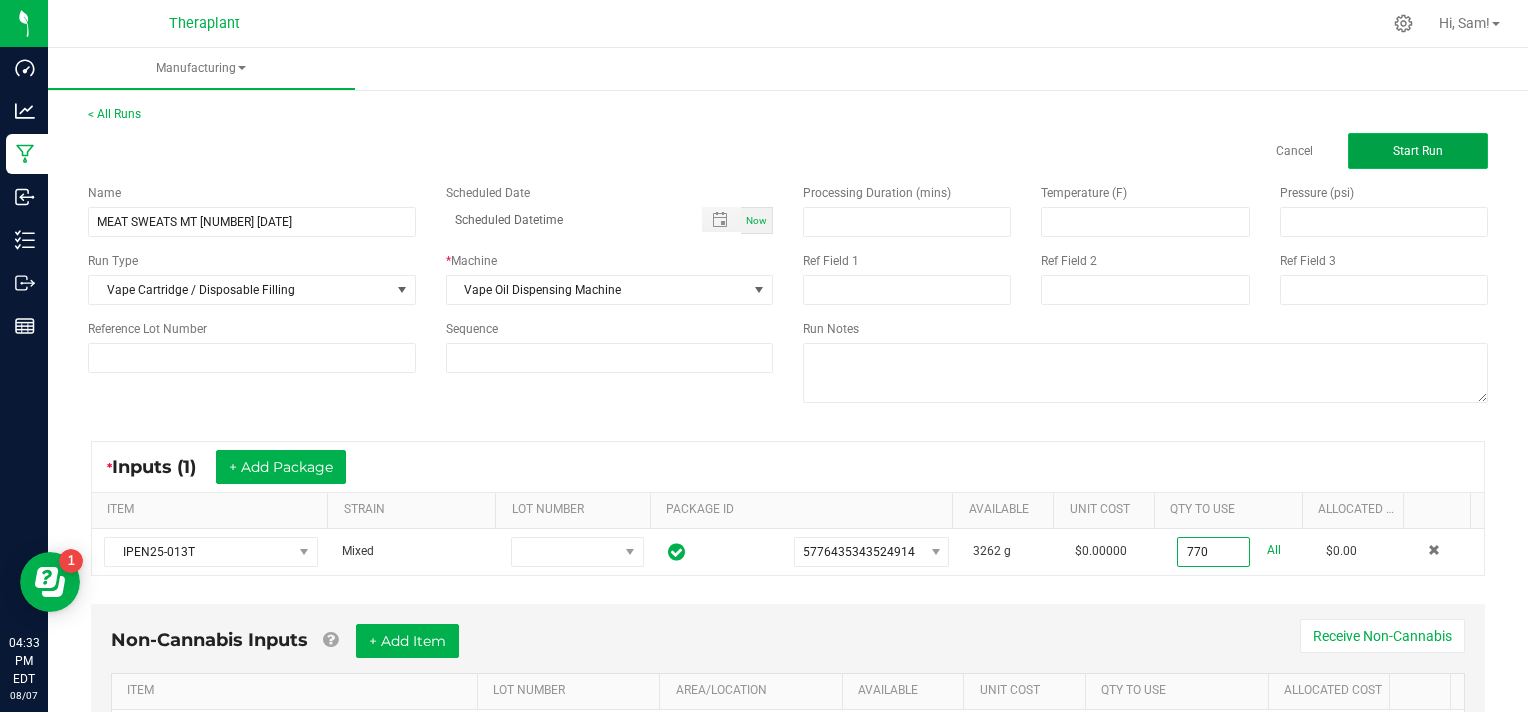 type on "770.0000 g" 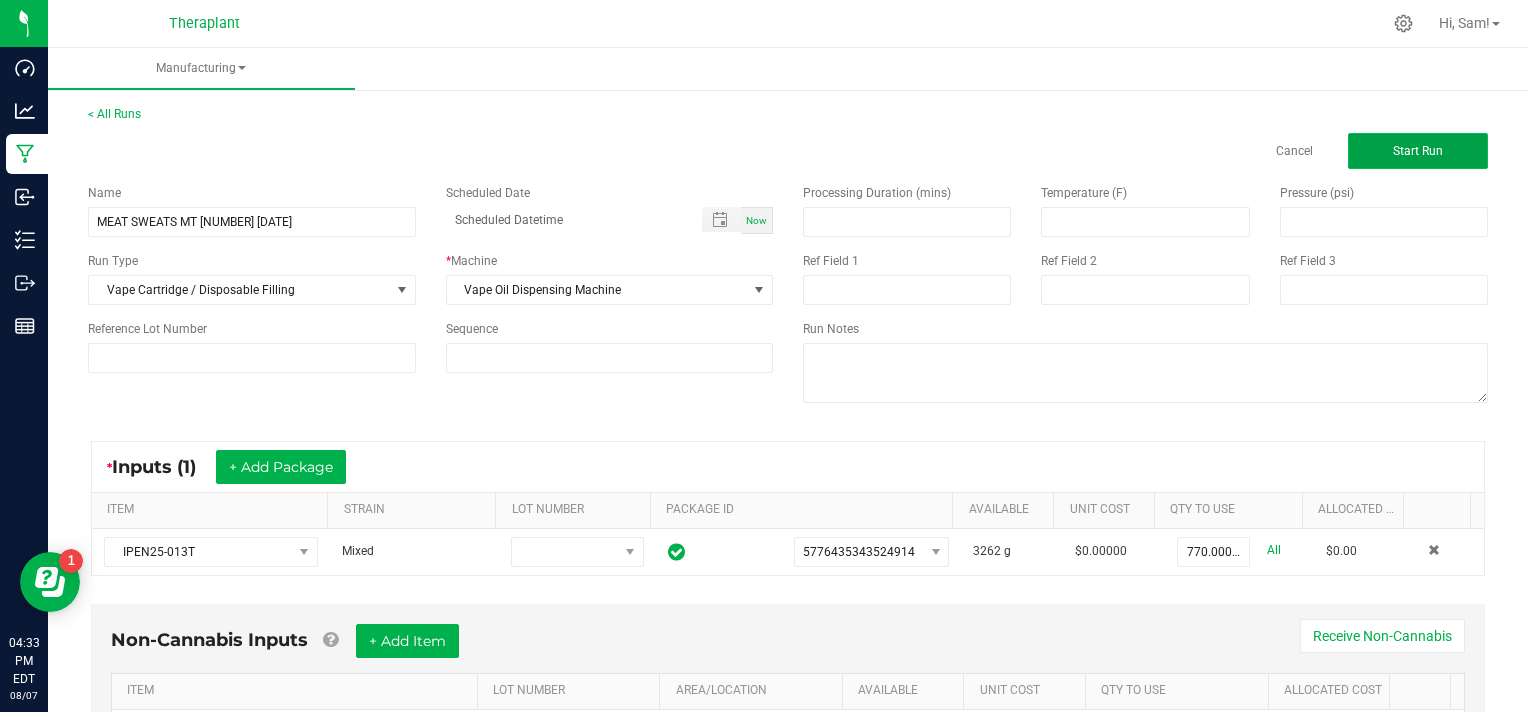 click on "Start Run" 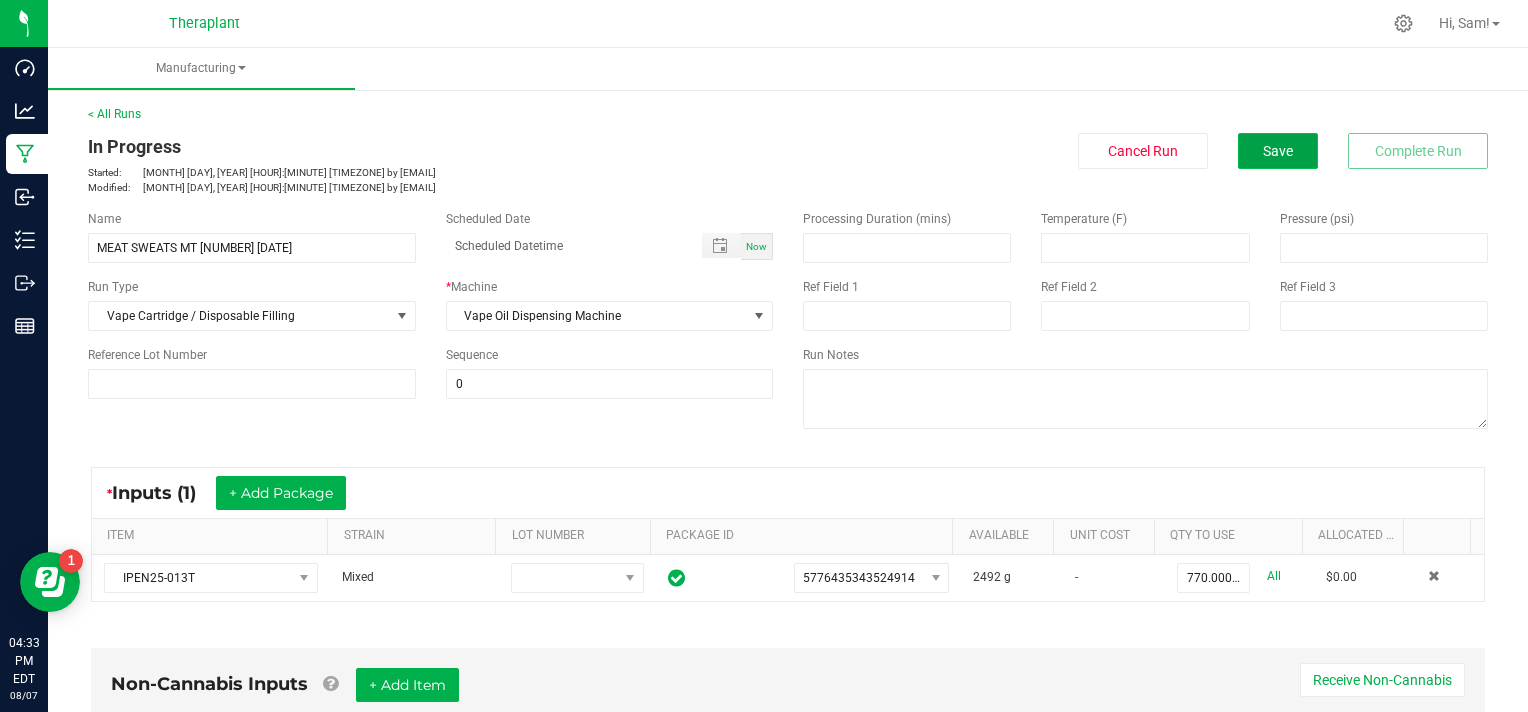 click on "Save" at bounding box center [1278, 151] 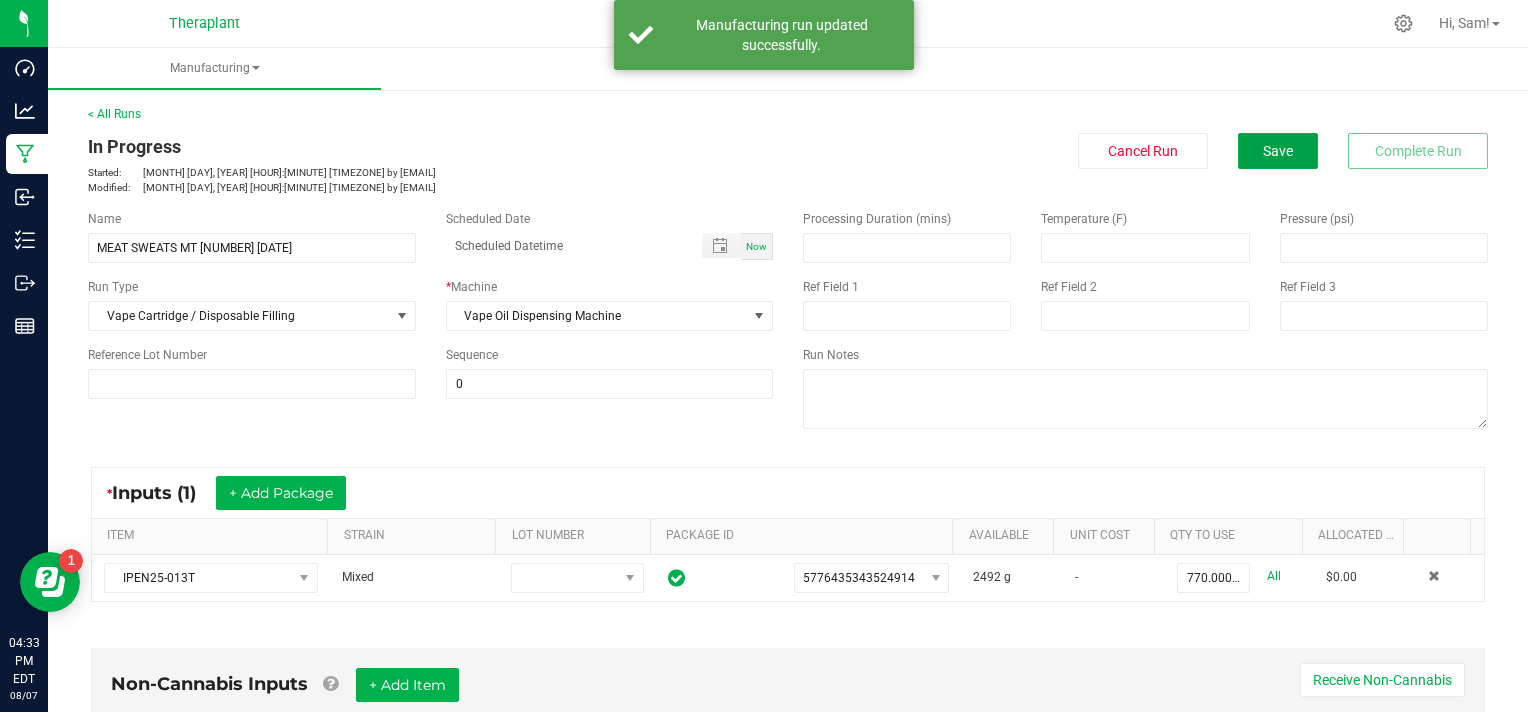 click on "Save" at bounding box center [1278, 151] 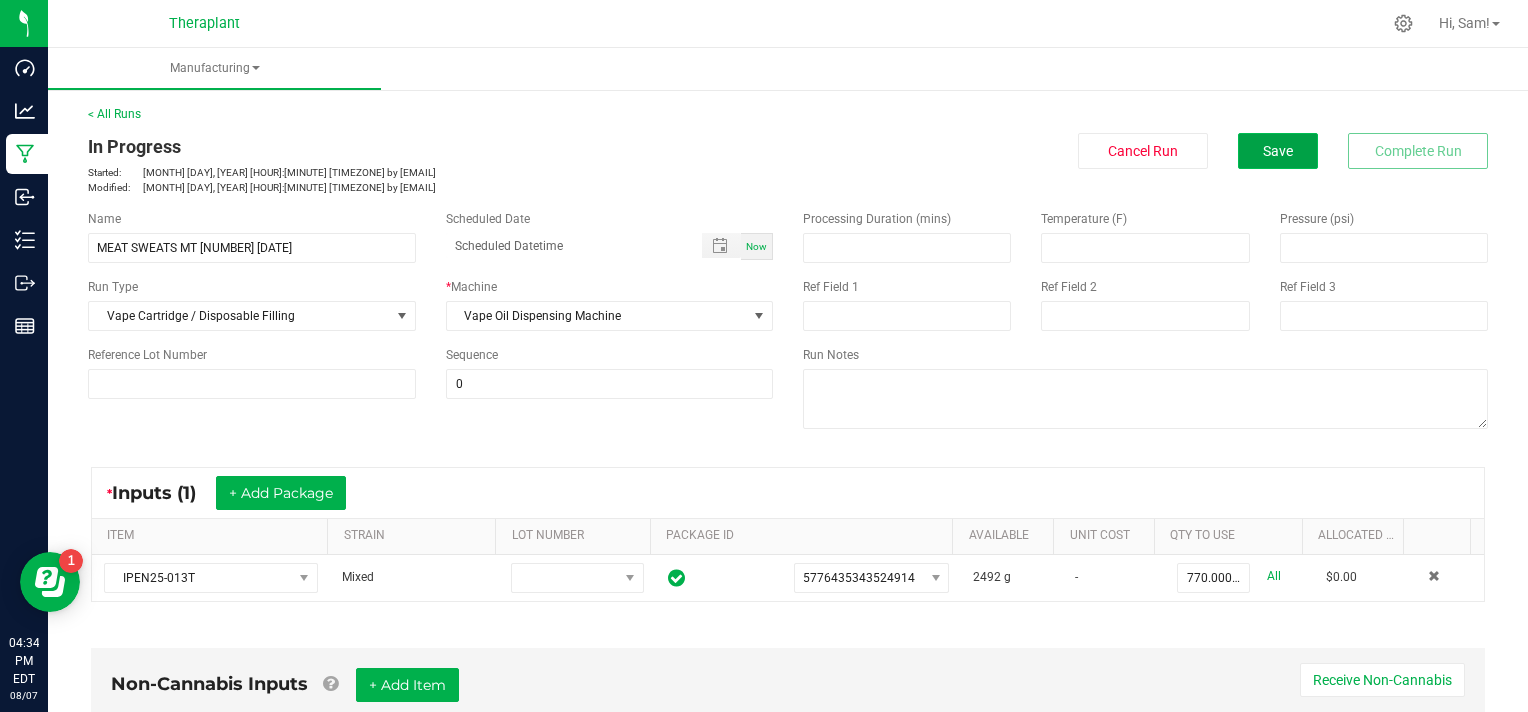 click on "Save" at bounding box center (1278, 151) 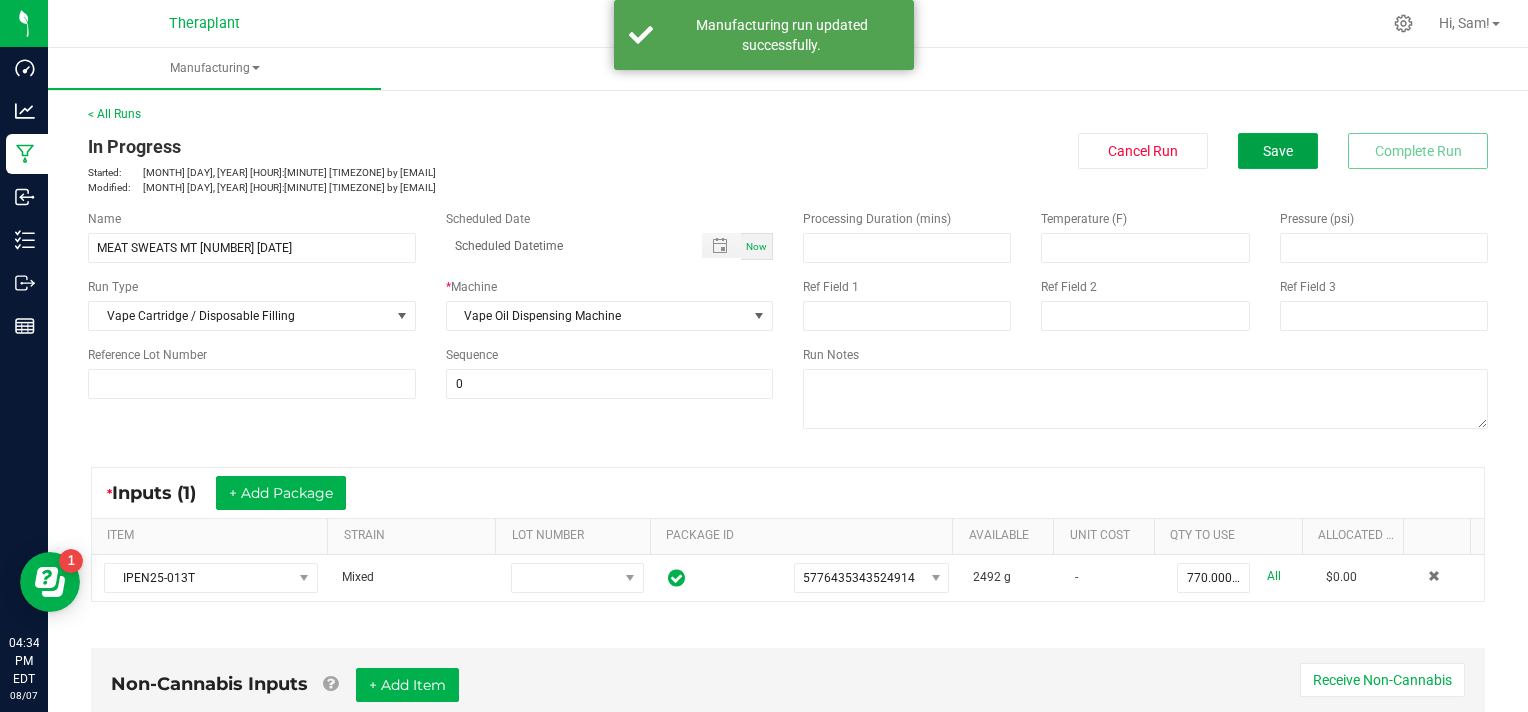 click on "Save" at bounding box center (1278, 151) 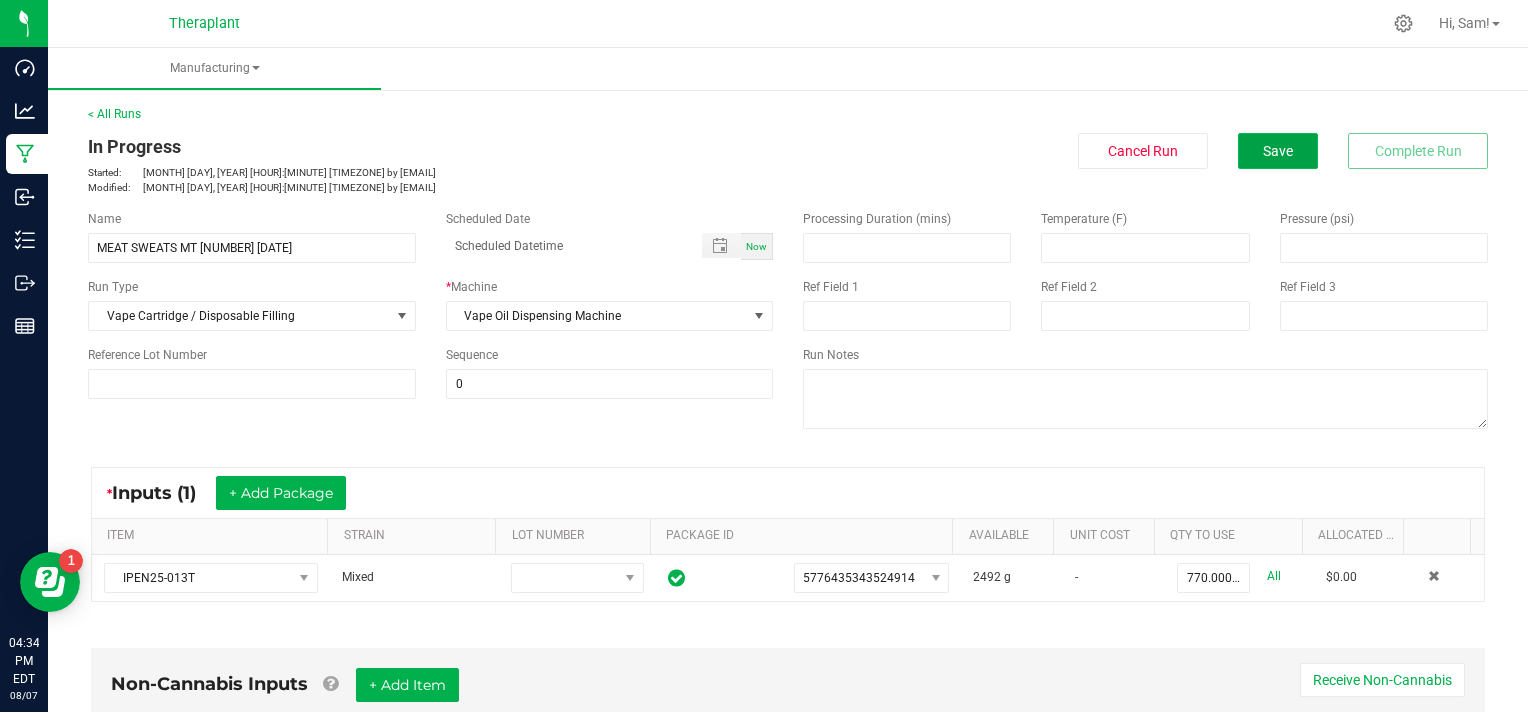 click on "Save" at bounding box center [1278, 151] 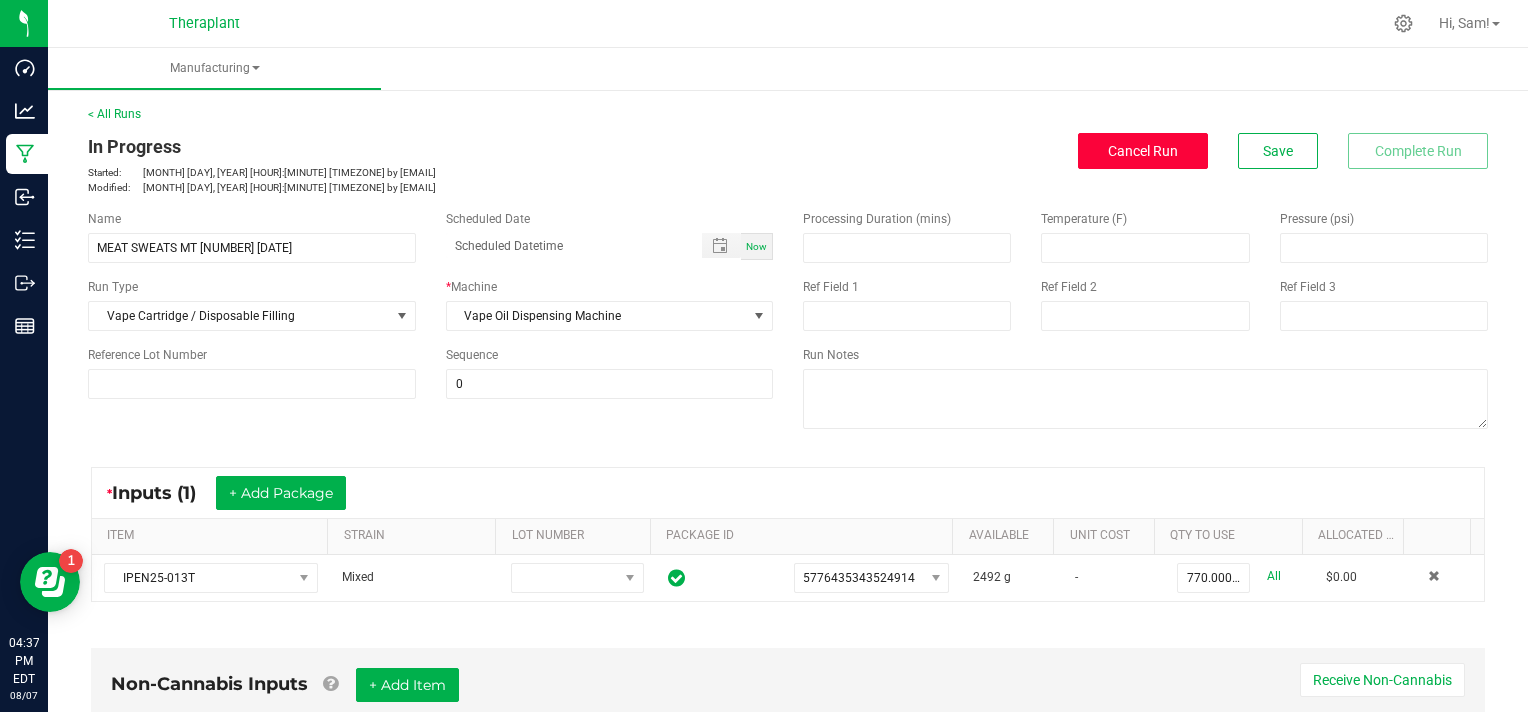 click on "Cancel Run" at bounding box center [1143, 151] 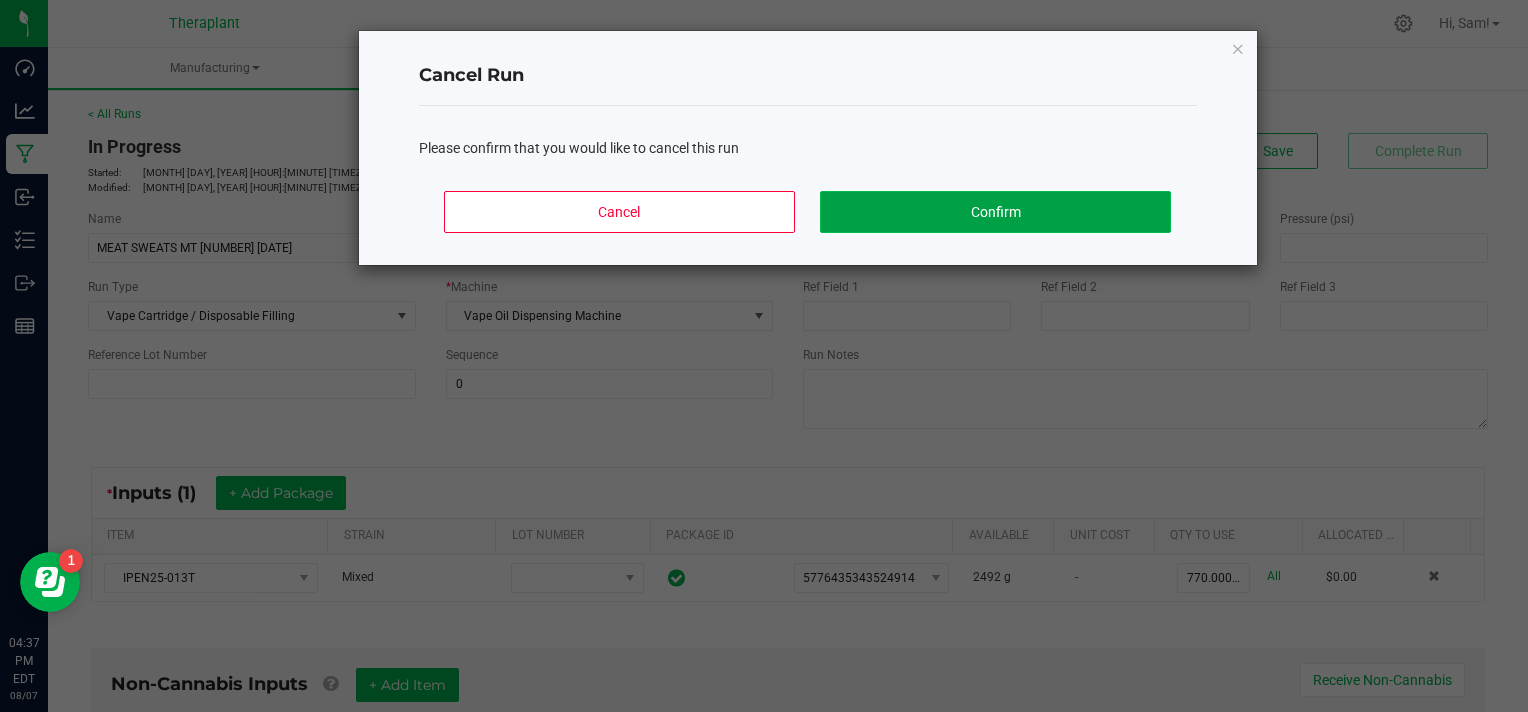 click on "Confirm" 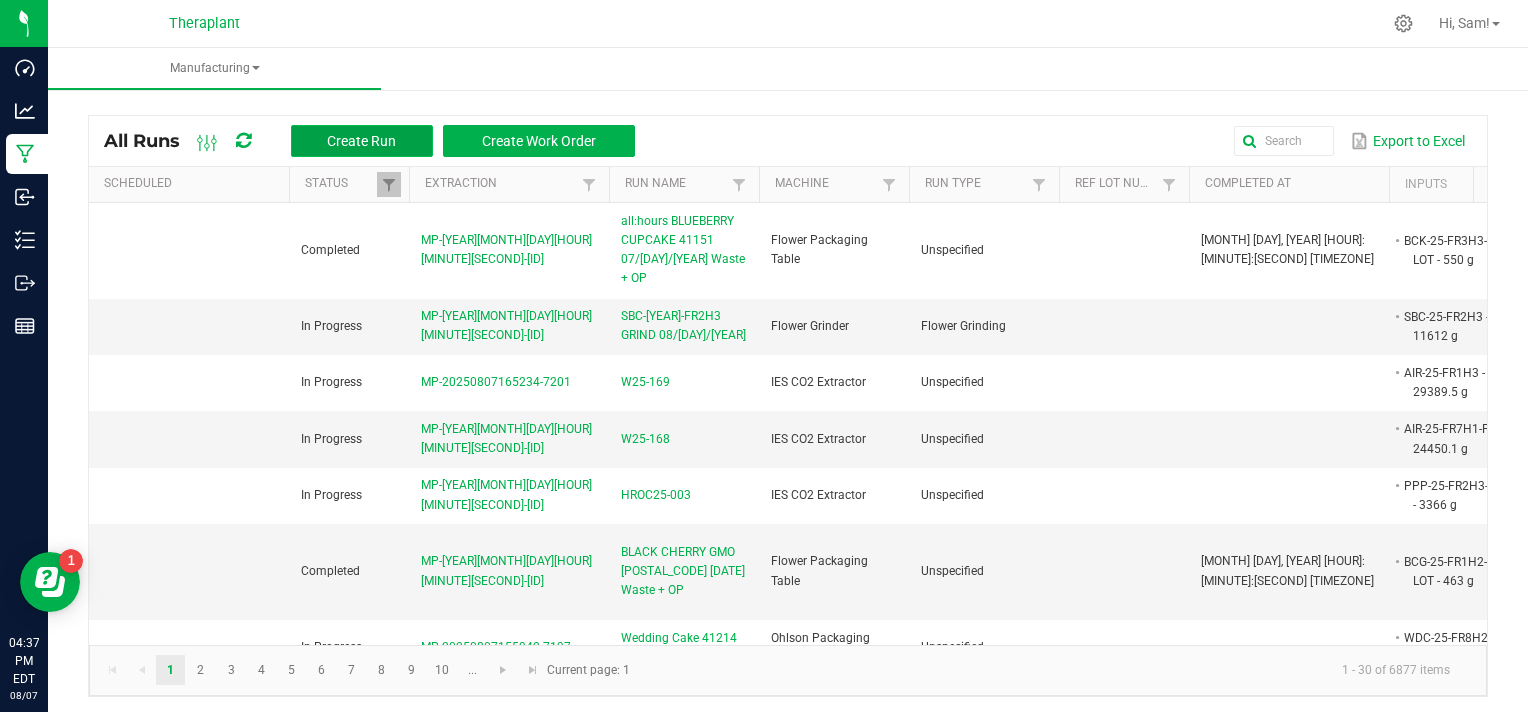 click on "Create Run" at bounding box center [362, 141] 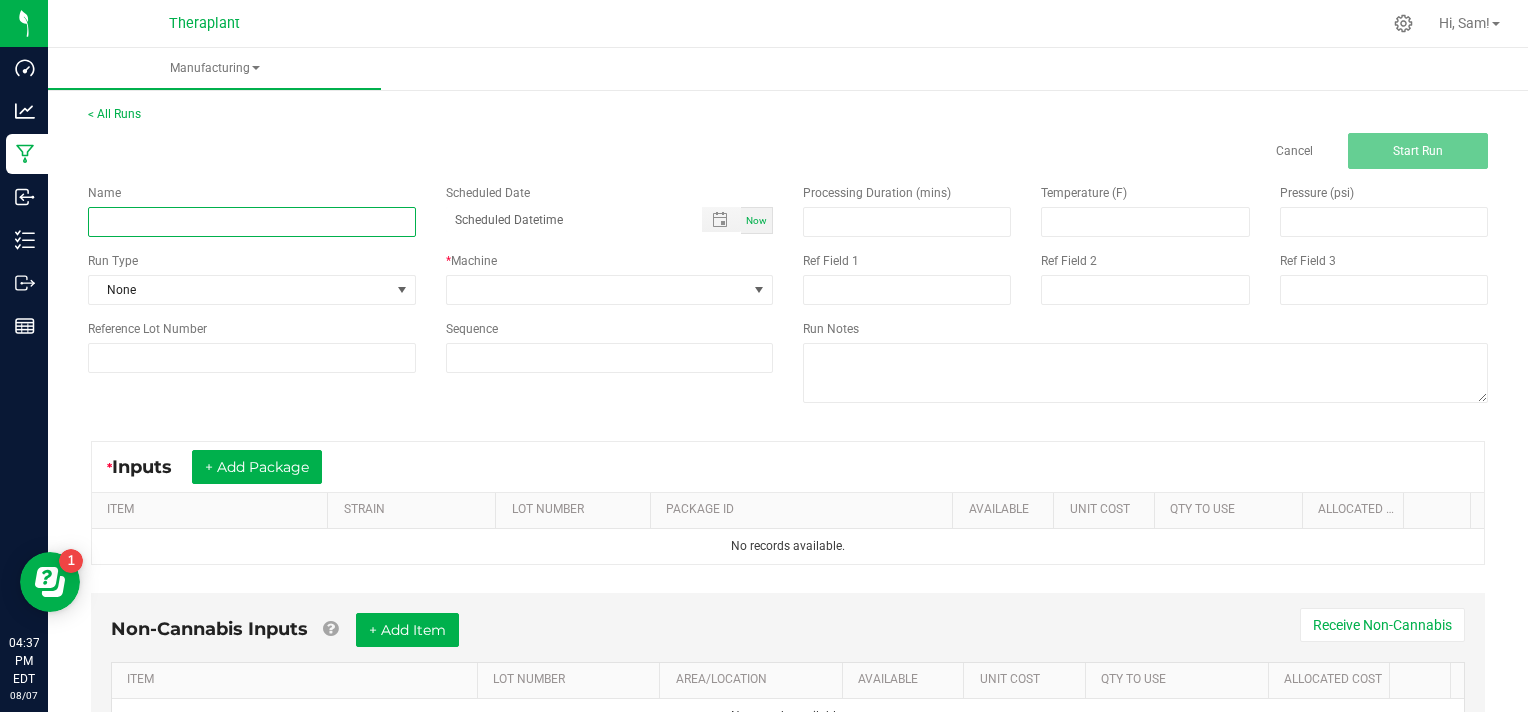 click at bounding box center (252, 222) 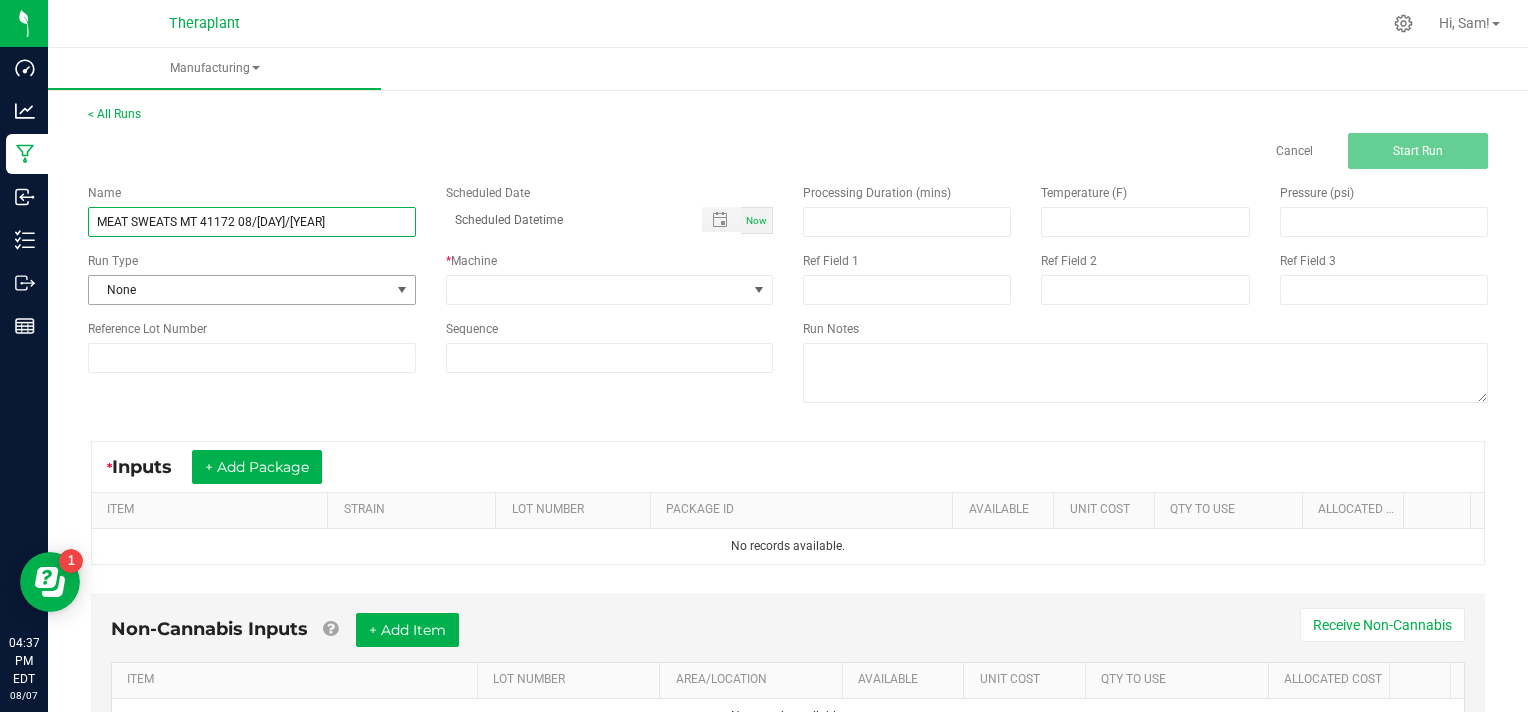 type on "MEAT SWEATS MT 41172 08/[DAY]/[YEAR]" 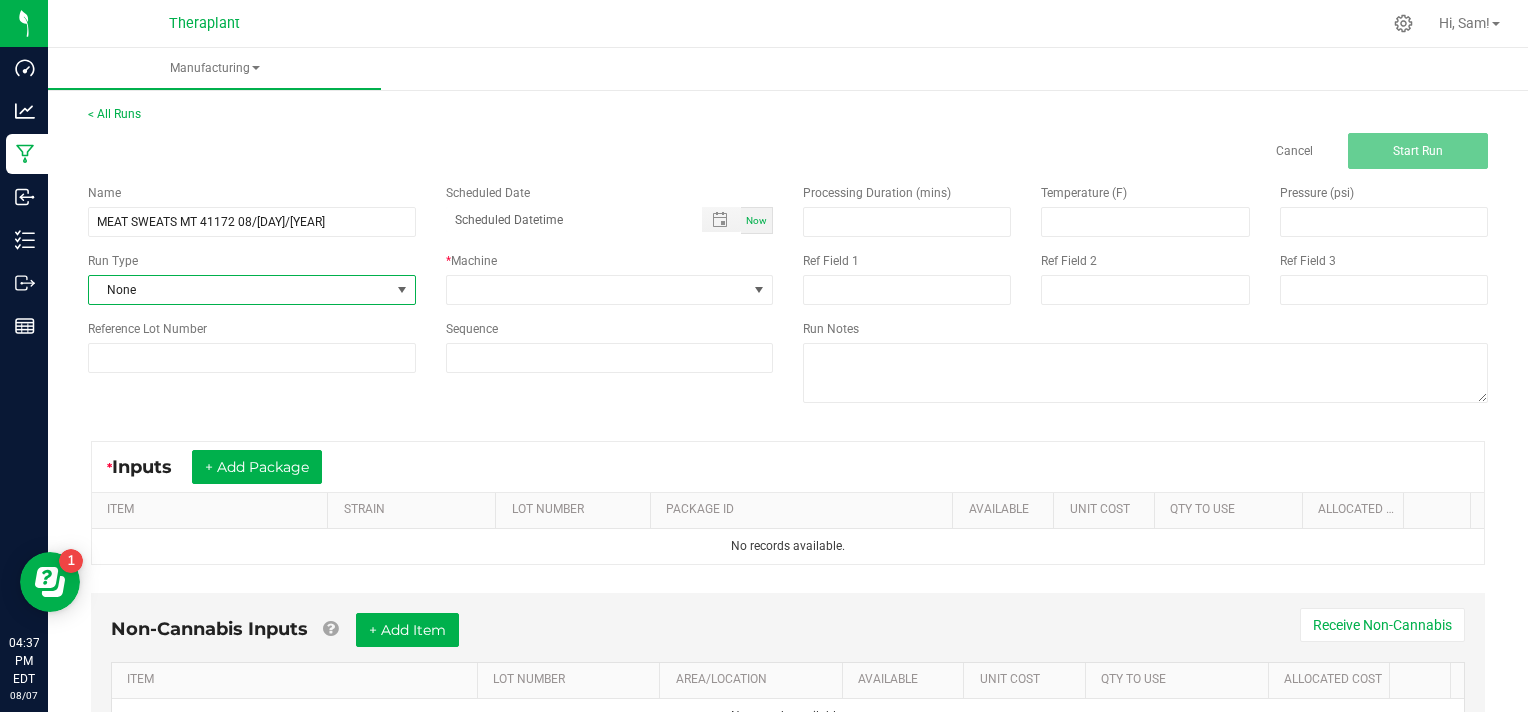 click at bounding box center (402, 290) 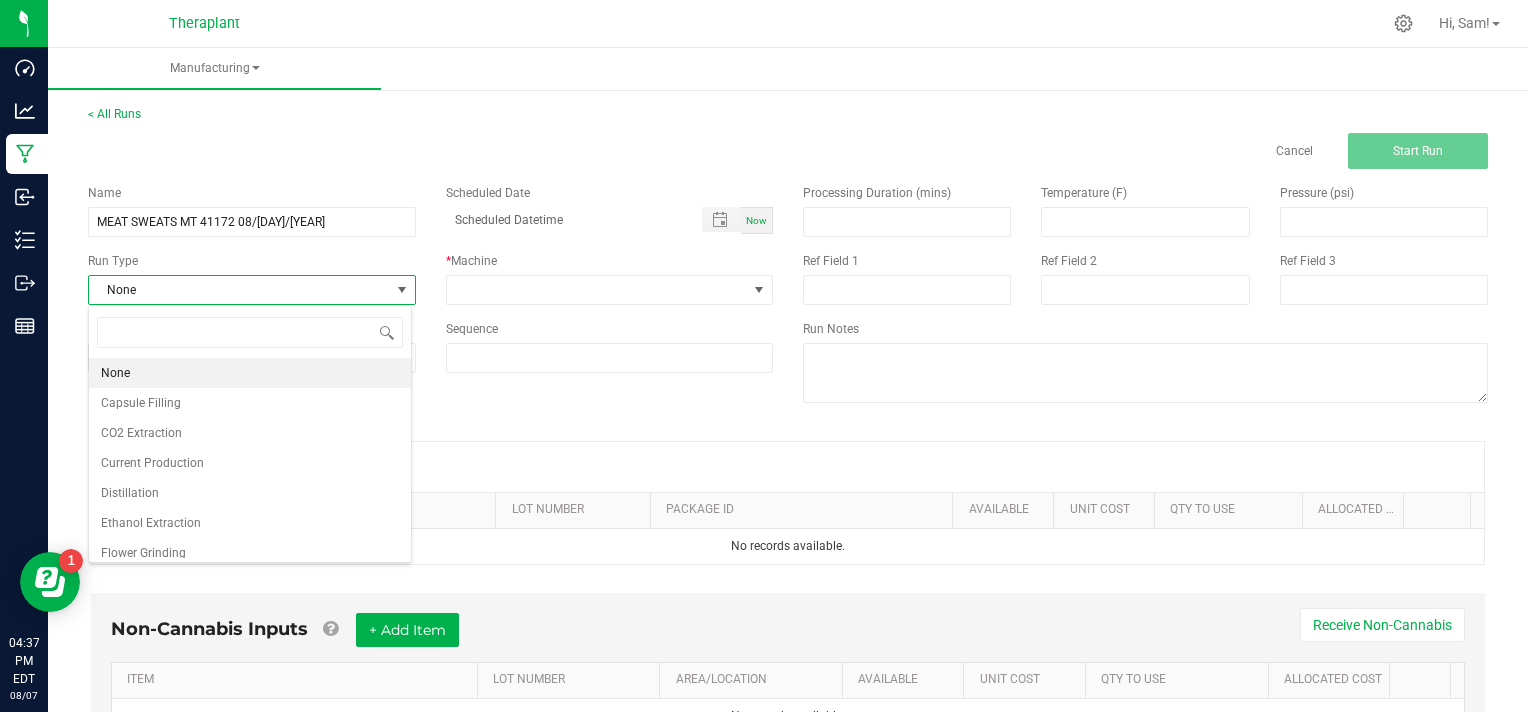 scroll, scrollTop: 99970, scrollLeft: 99676, axis: both 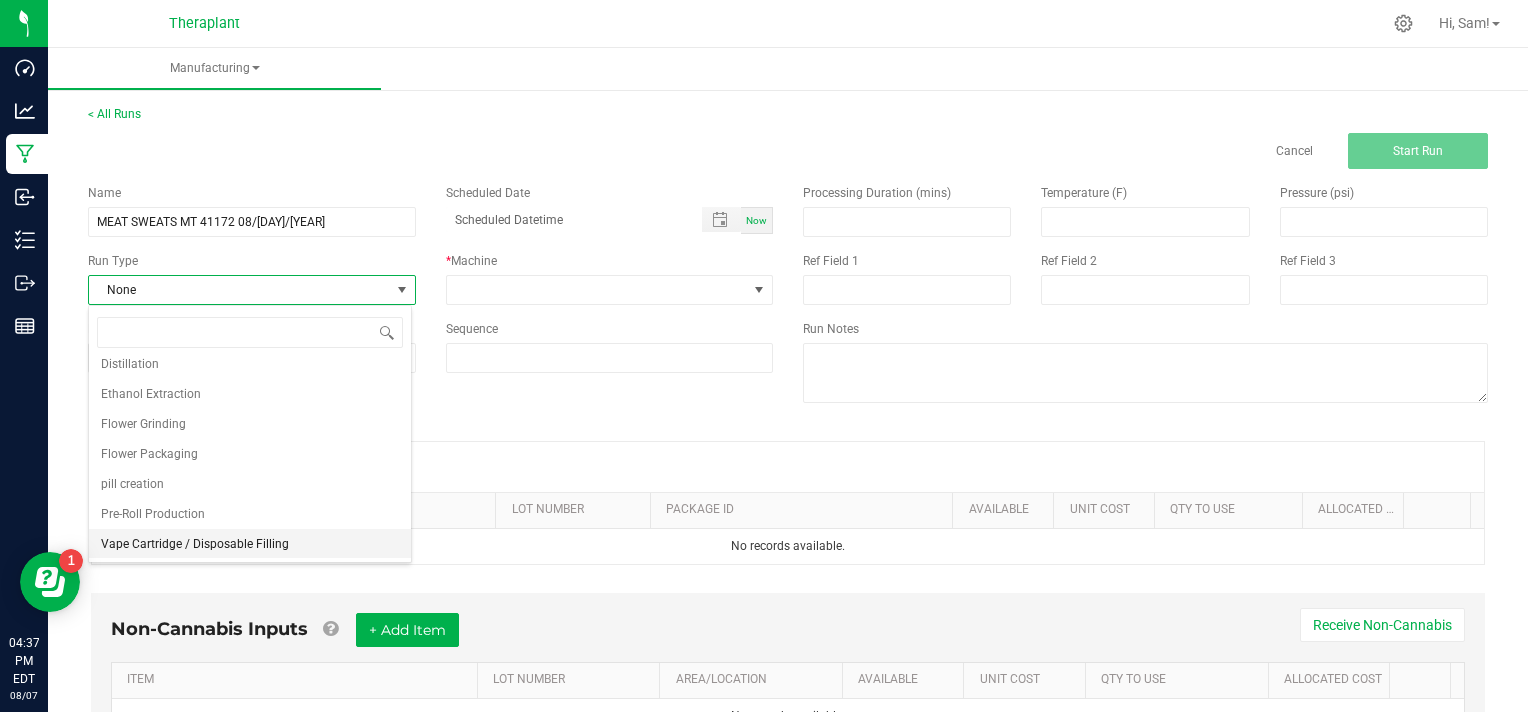 click on "Vape Cartridge / Disposable Filling" at bounding box center [195, 544] 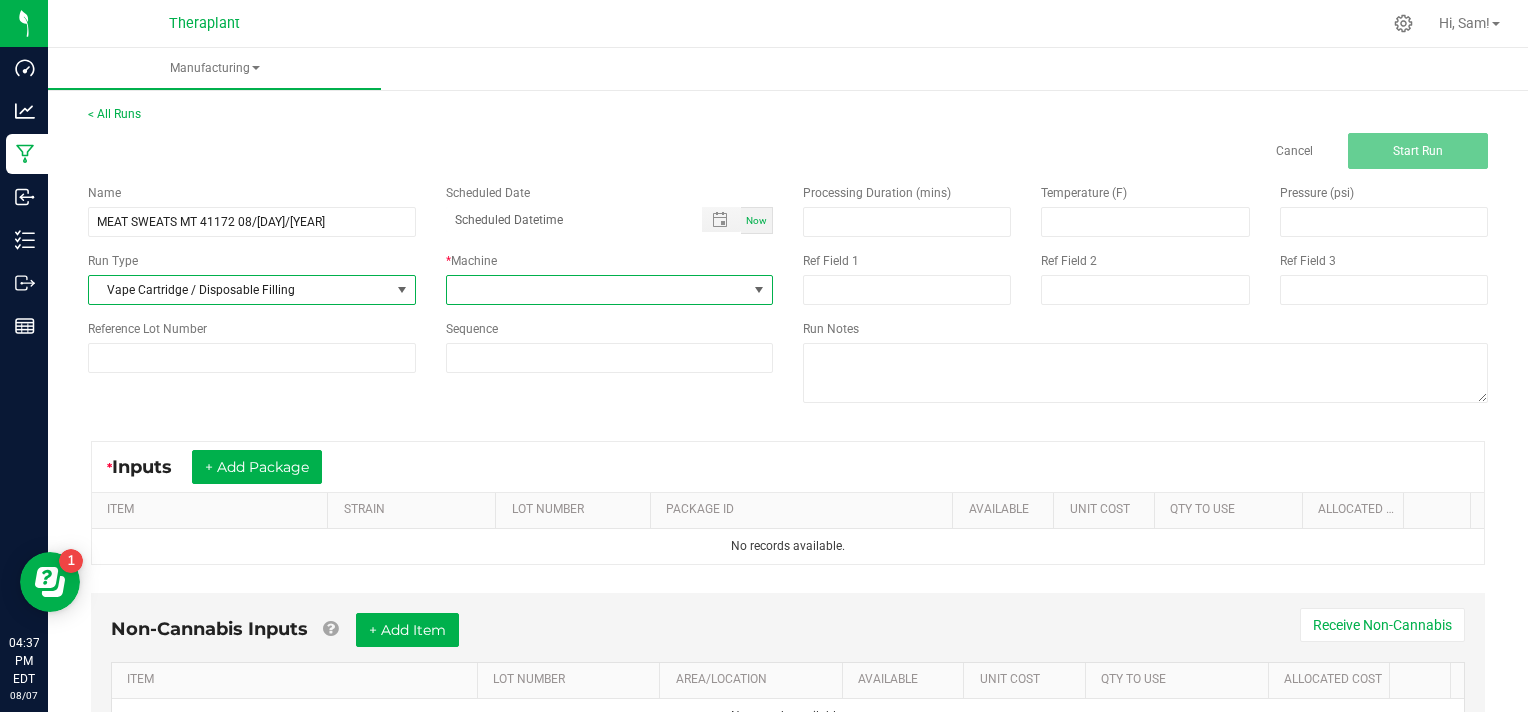 click at bounding box center [759, 290] 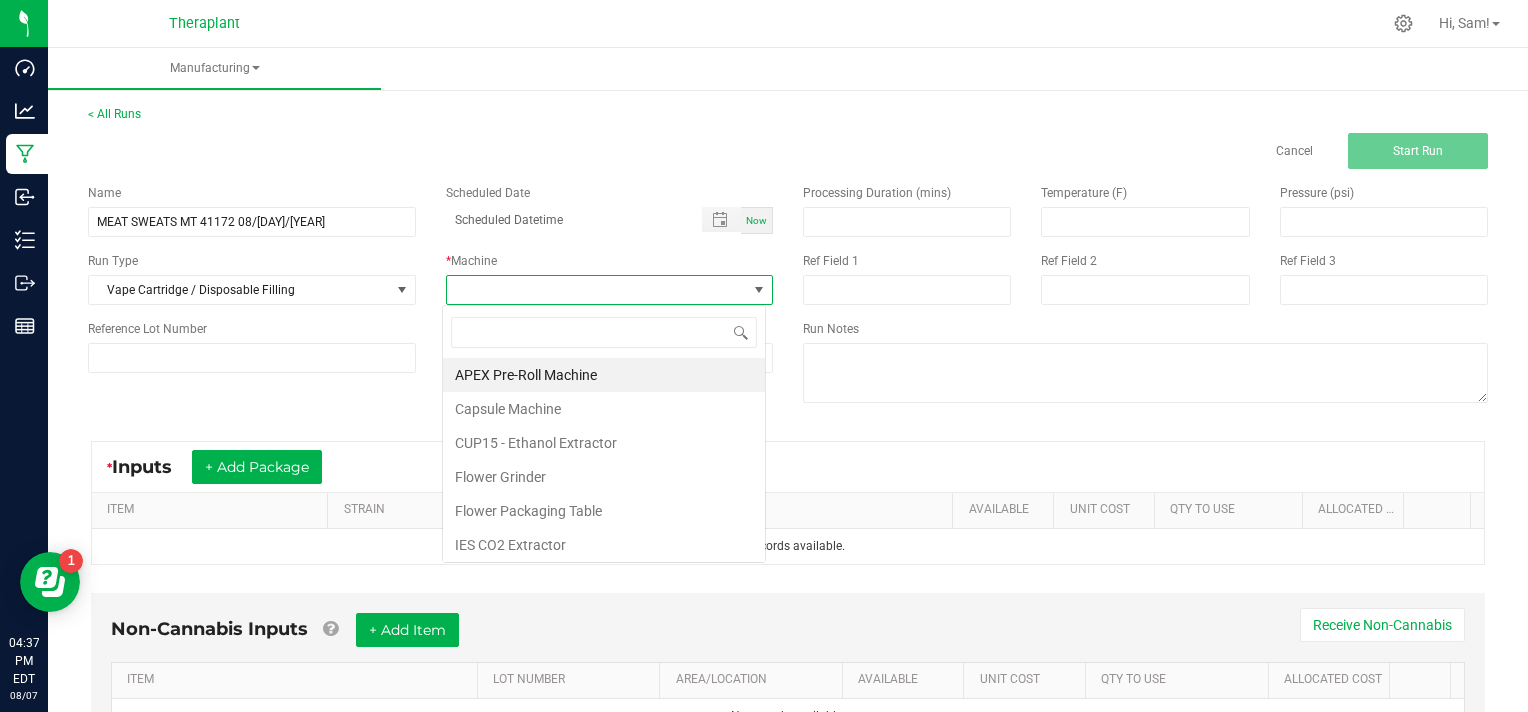 scroll, scrollTop: 99970, scrollLeft: 99676, axis: both 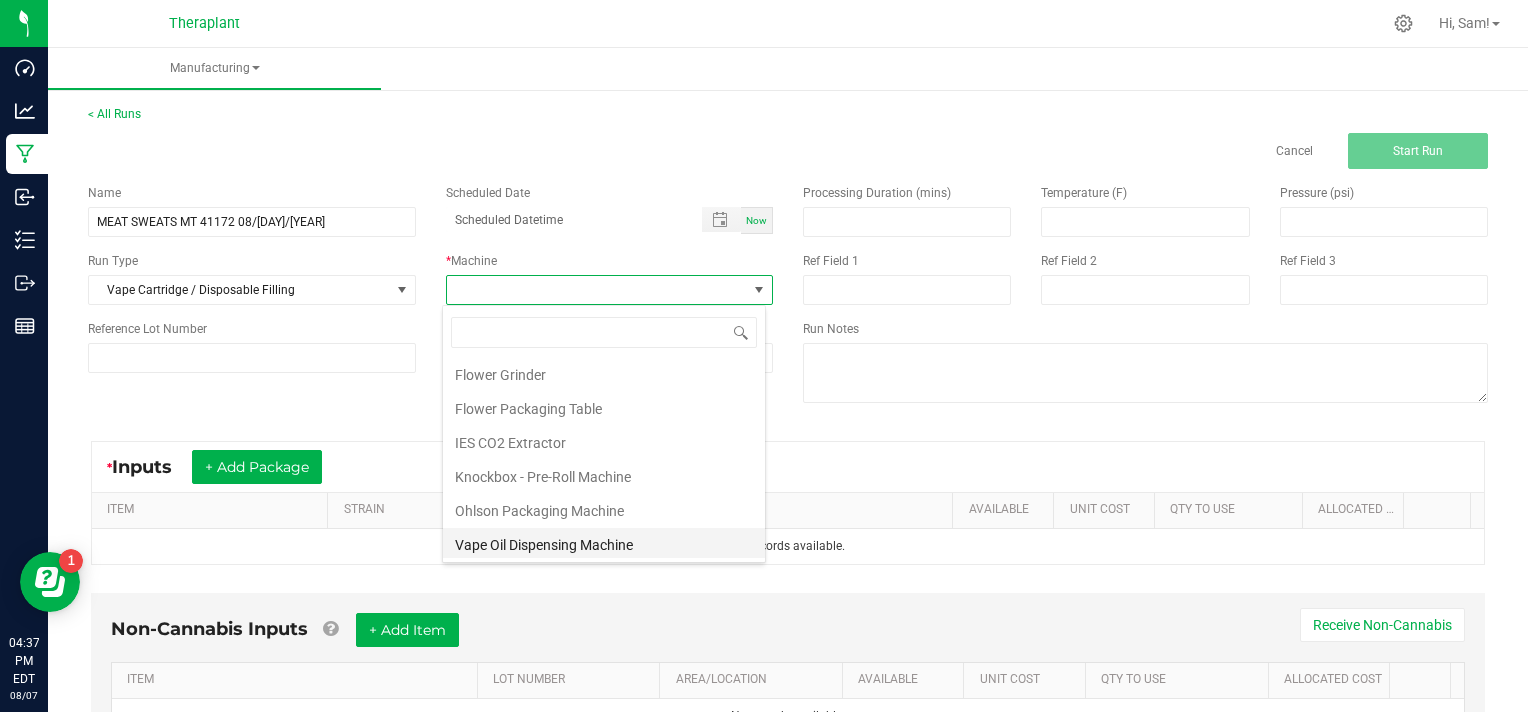 click on "Vape Oil Dispensing Machine" at bounding box center [604, 545] 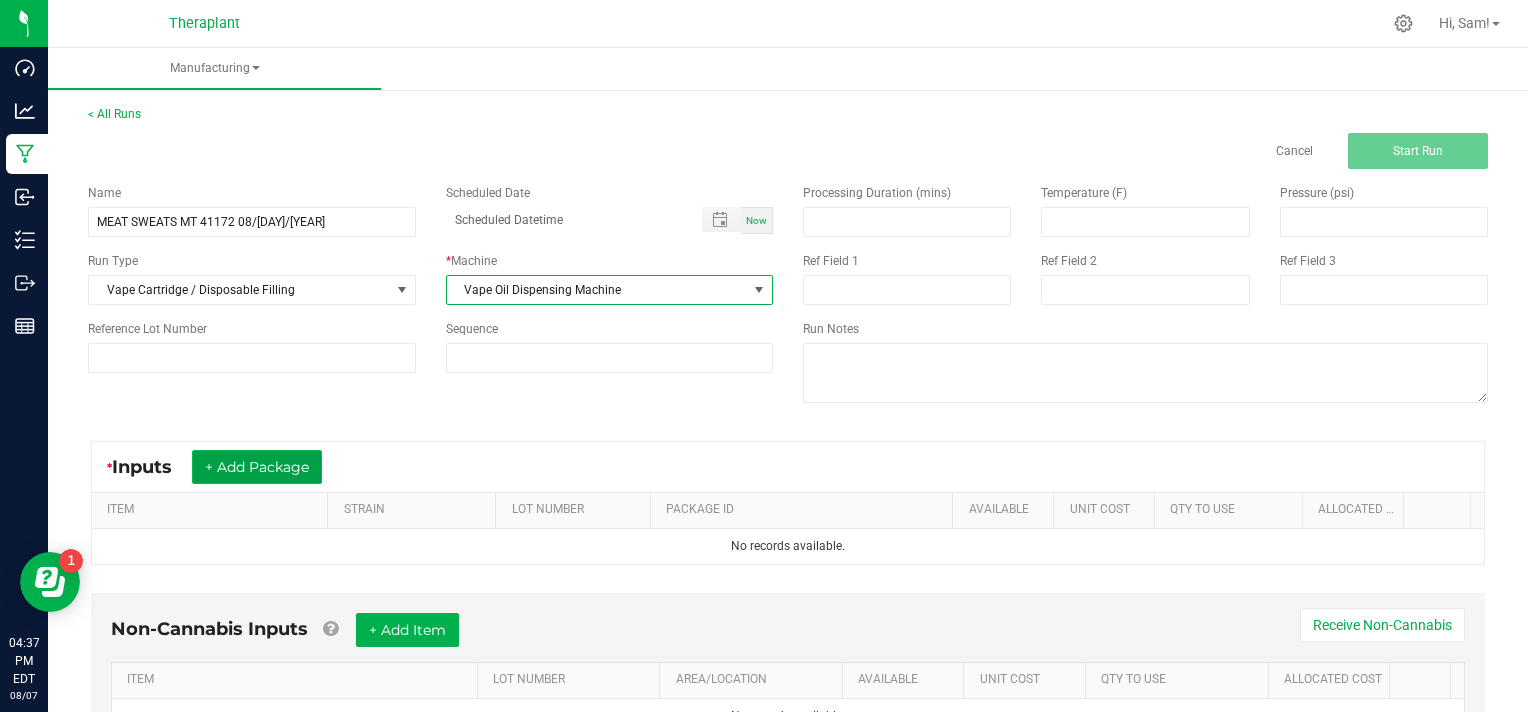 click on "+ Add Package" at bounding box center [257, 467] 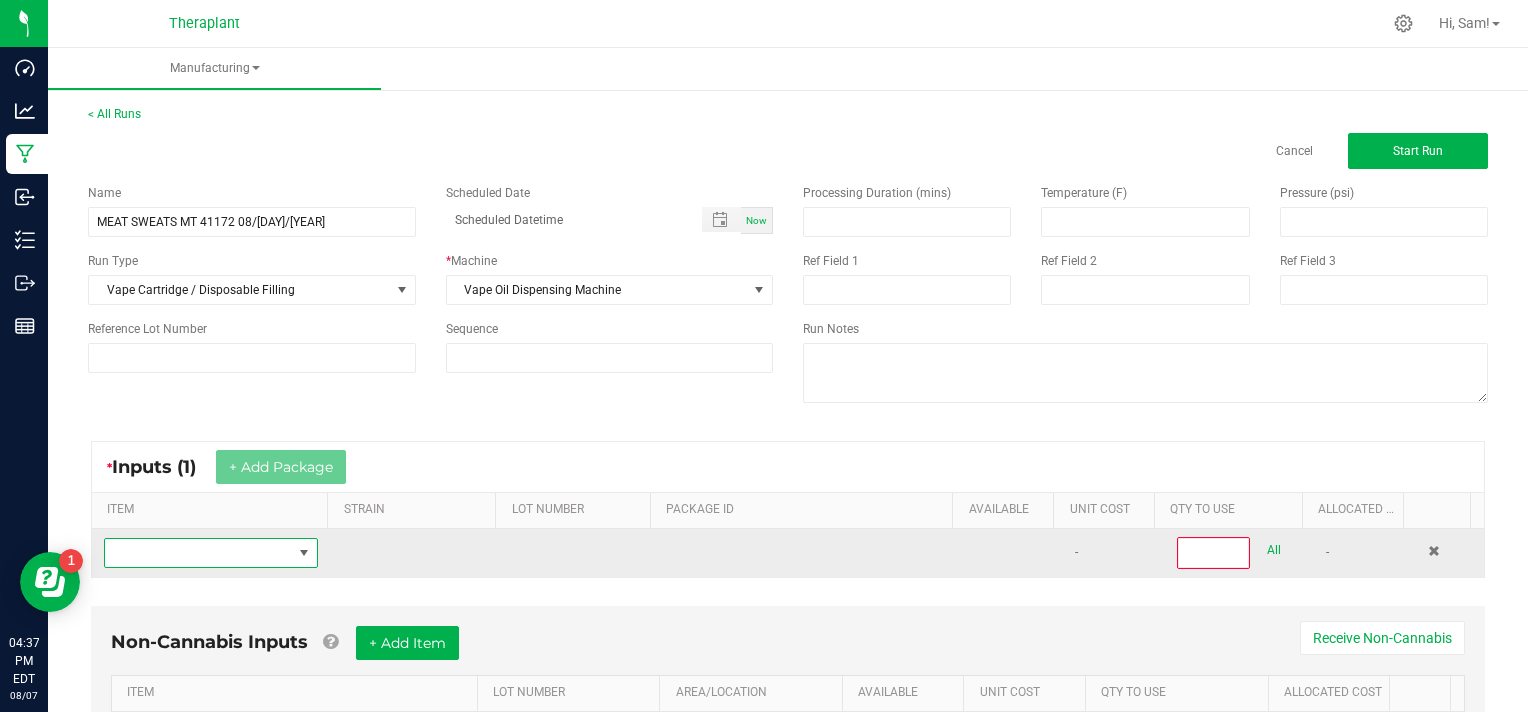 click at bounding box center (198, 553) 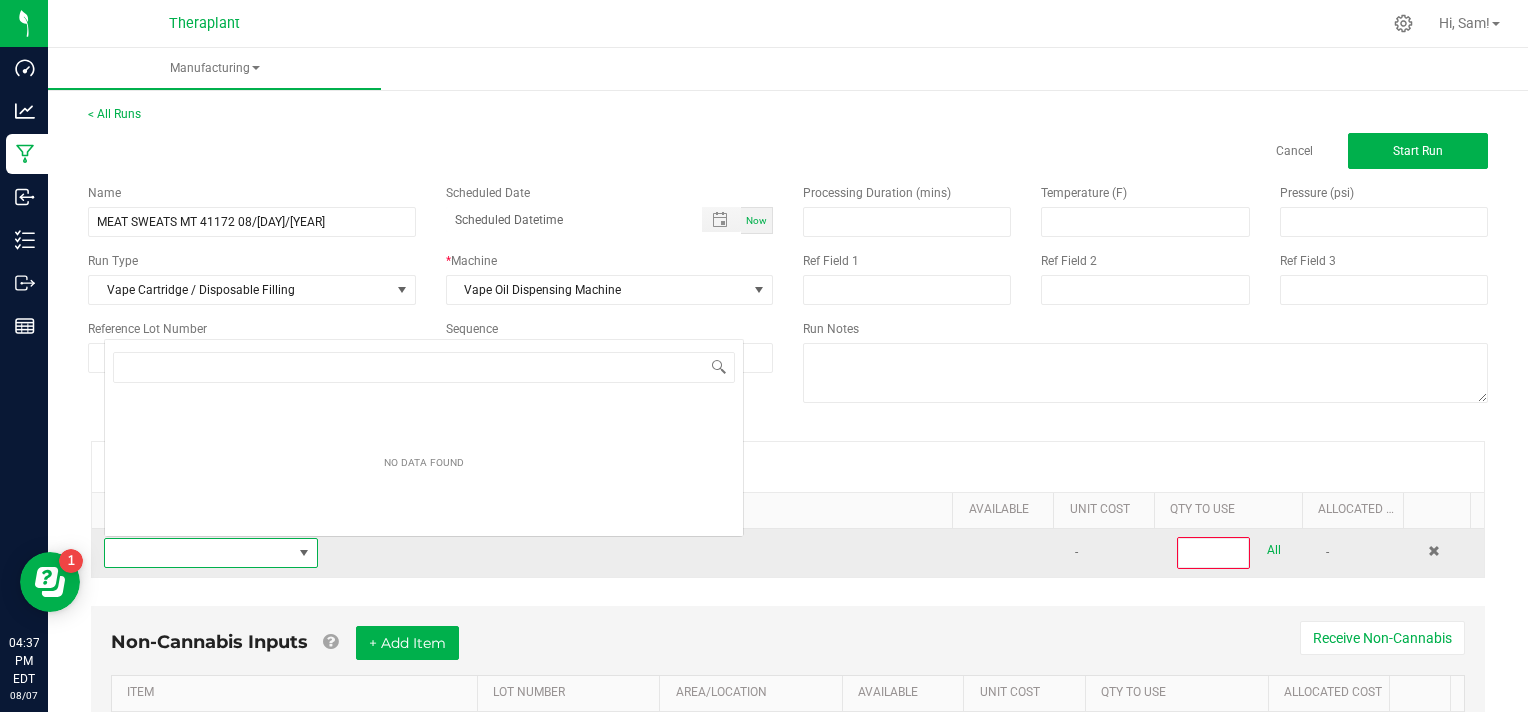 scroll, scrollTop: 0, scrollLeft: 0, axis: both 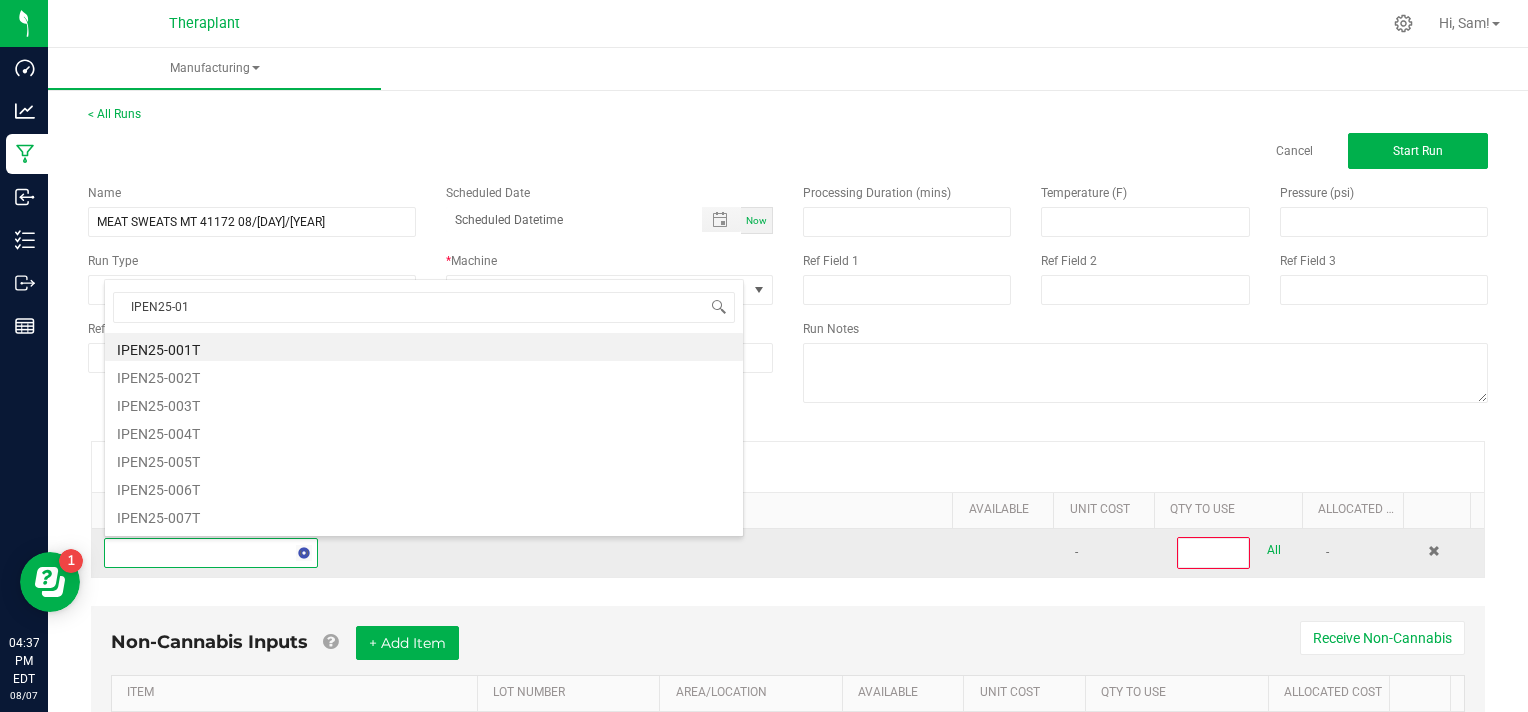 type on "IPEN[YEAR]-013" 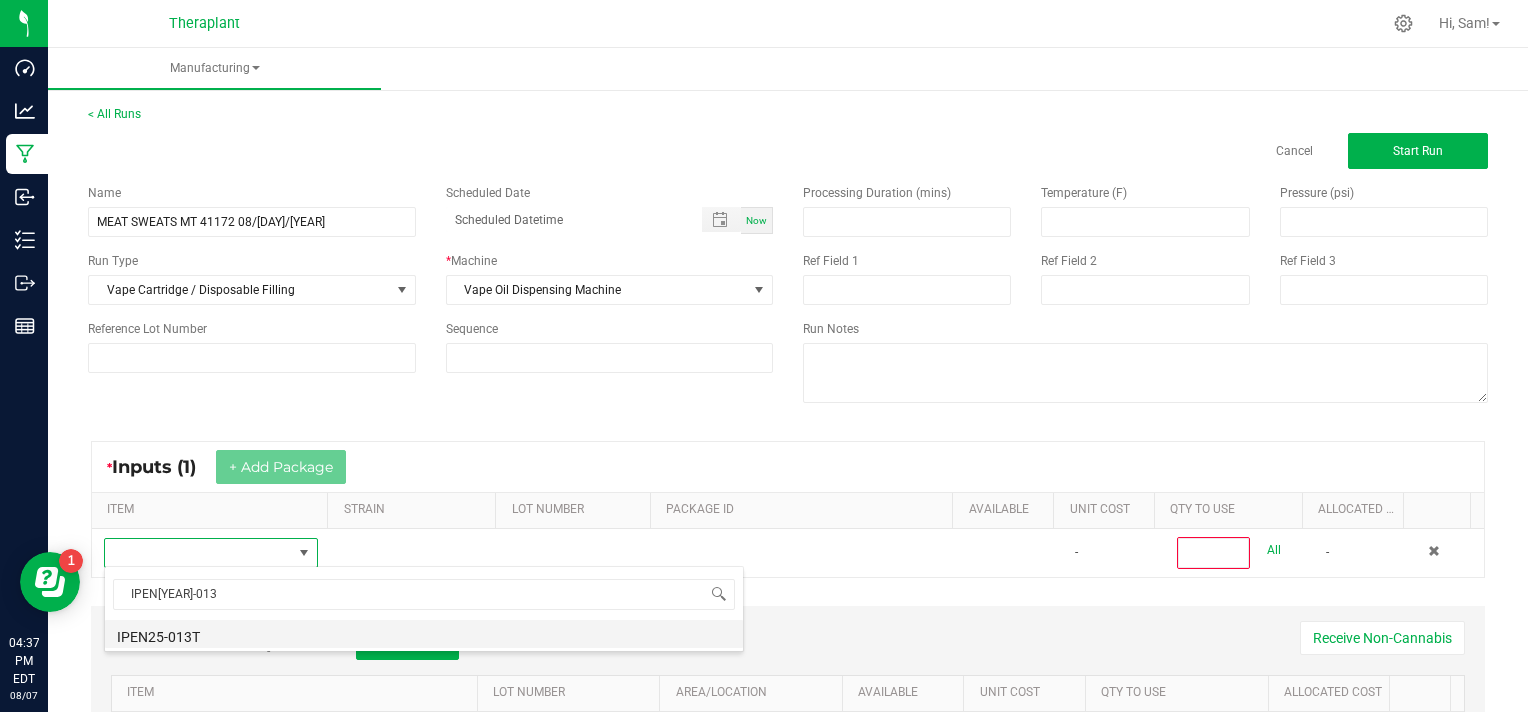click on "IPEN25-013T" at bounding box center [424, 634] 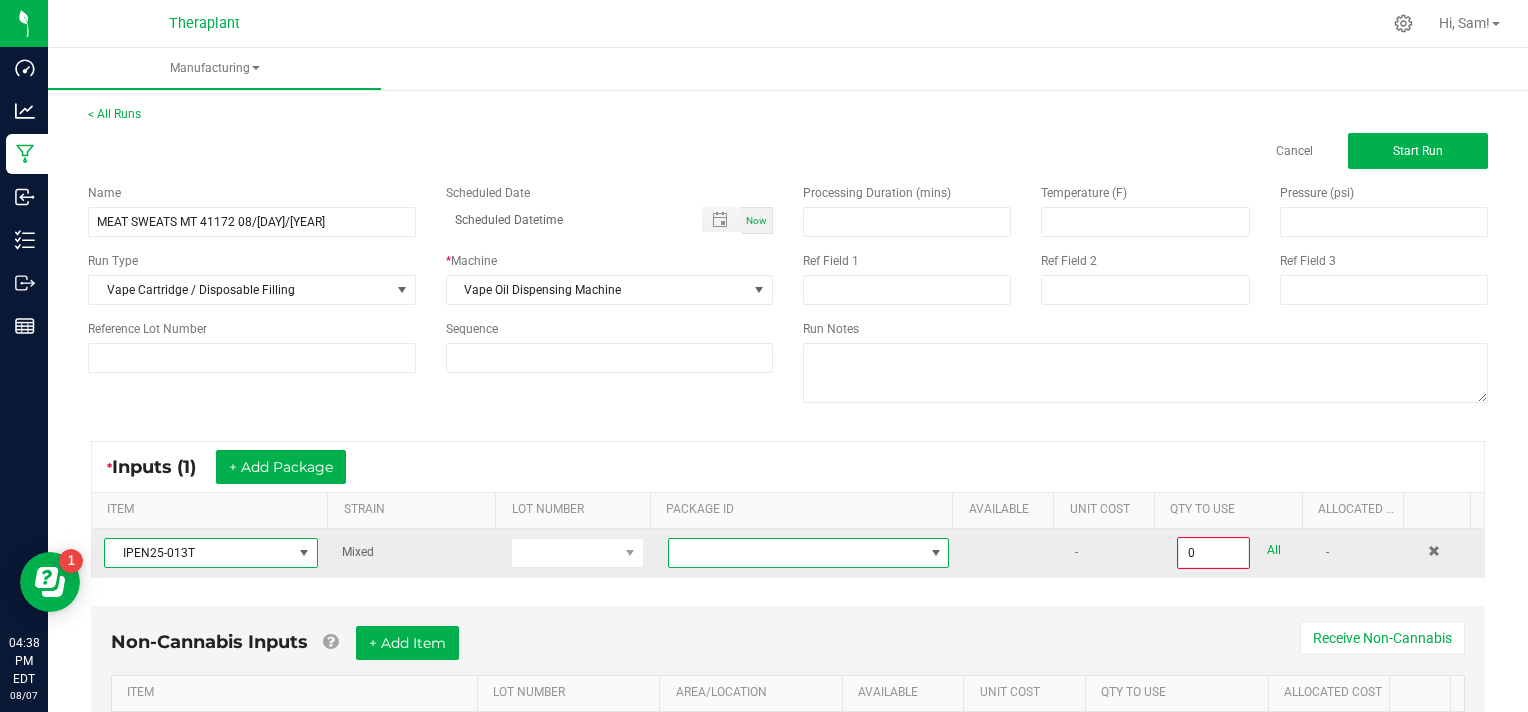 click at bounding box center (936, 553) 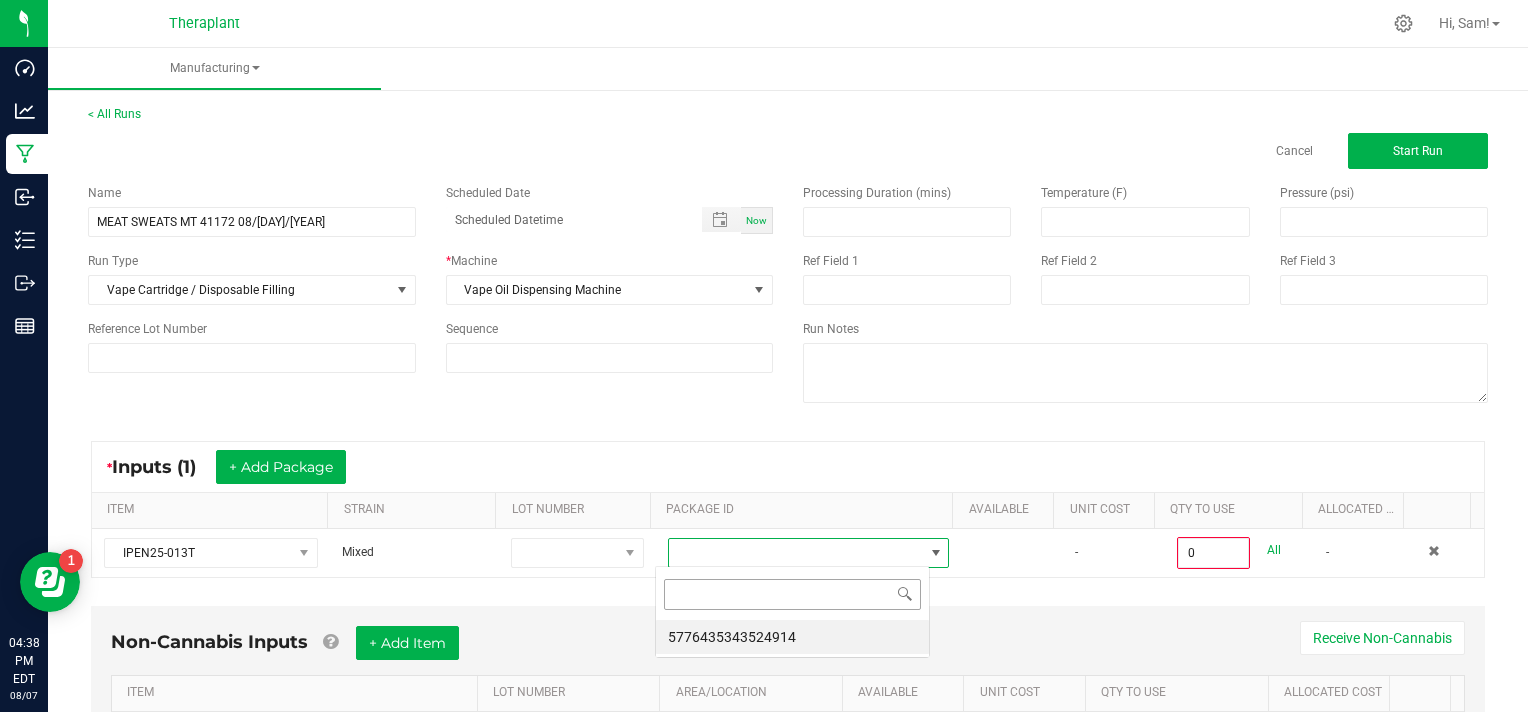 scroll, scrollTop: 99970, scrollLeft: 99724, axis: both 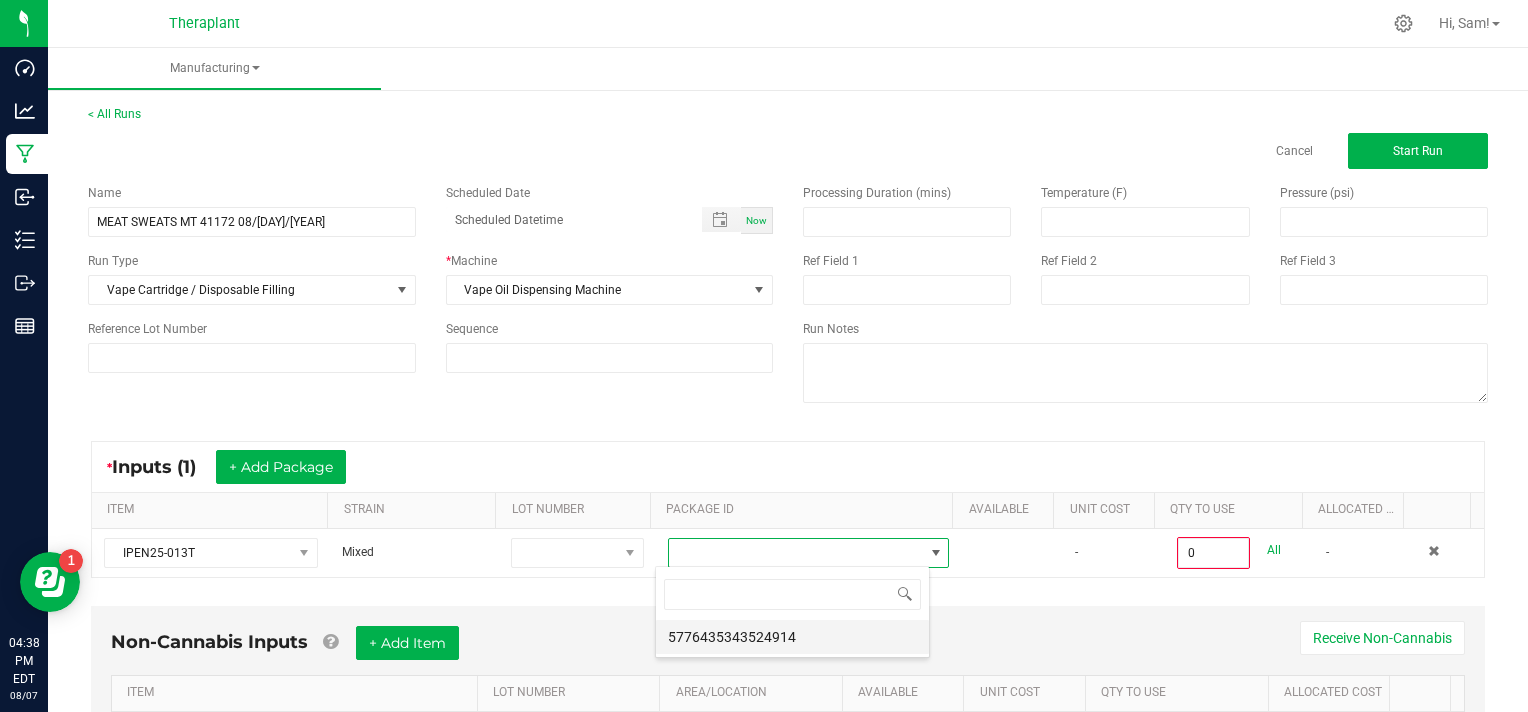 click on "5776435343524914" at bounding box center (792, 637) 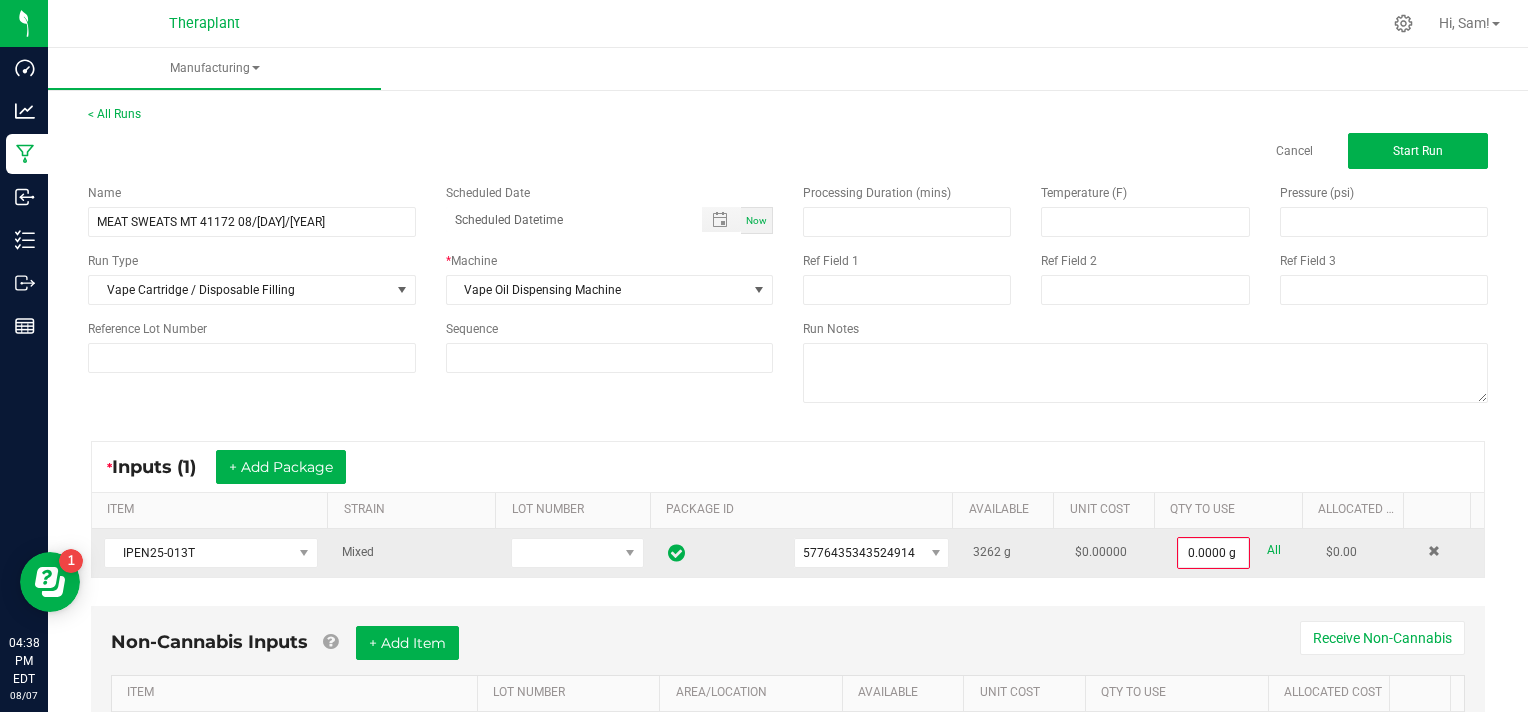 click on "All" at bounding box center (1274, 550) 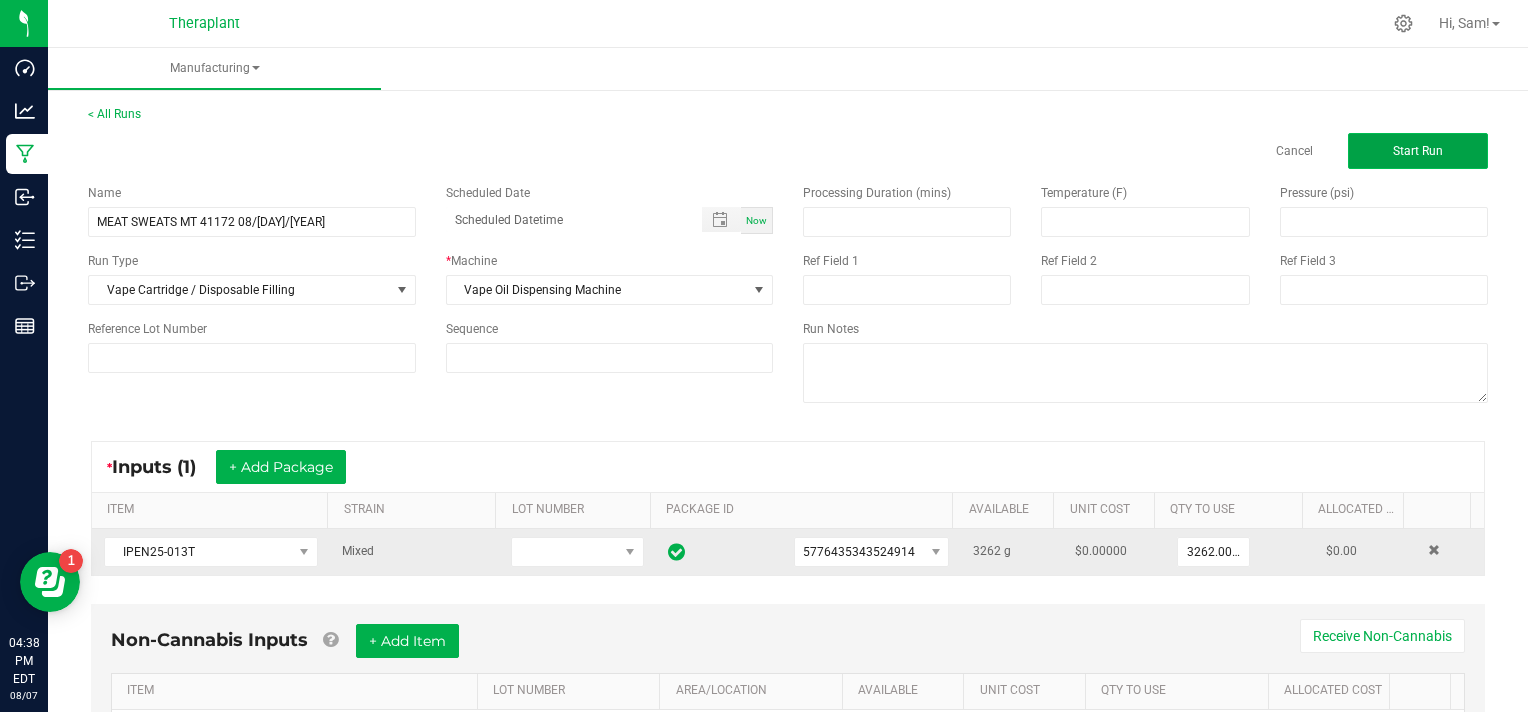 click on "Start Run" 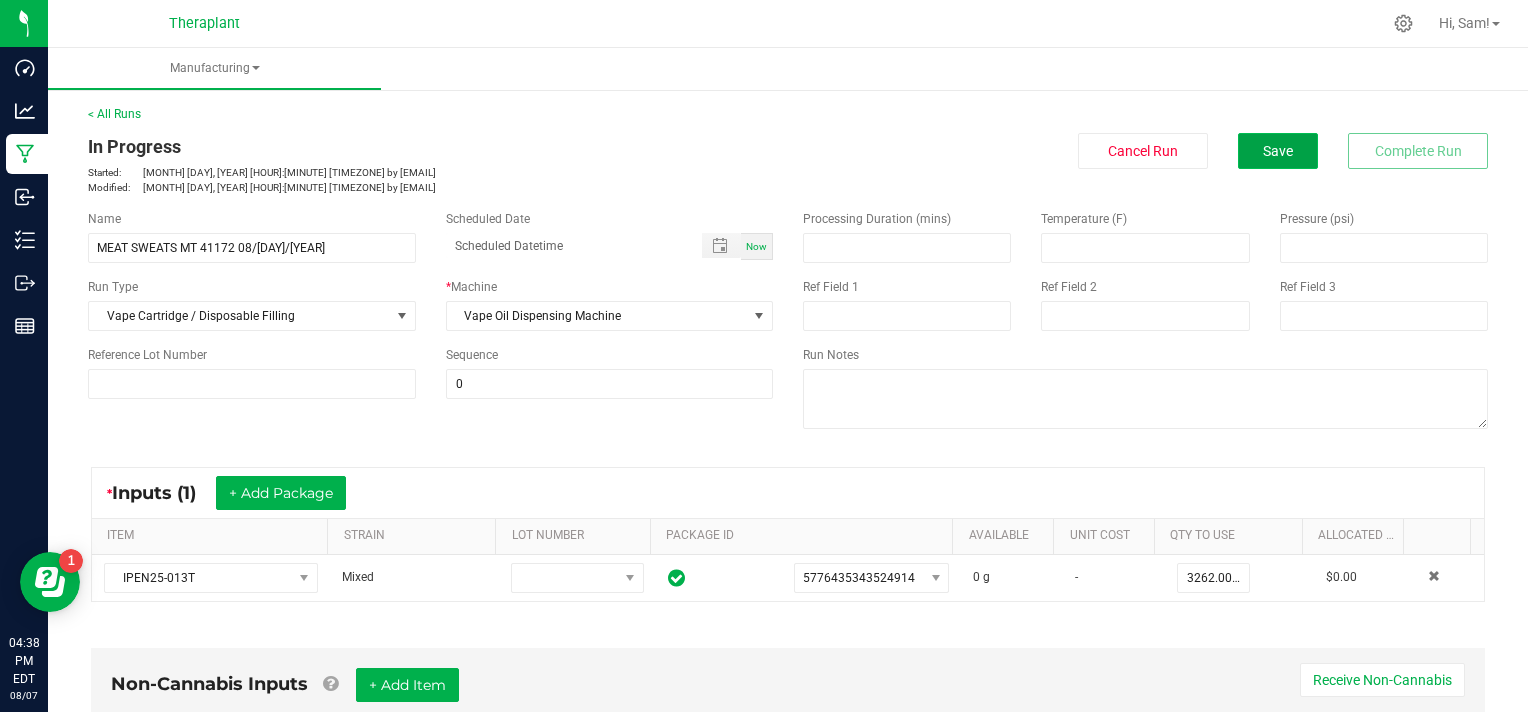 click on "Save" at bounding box center [1278, 151] 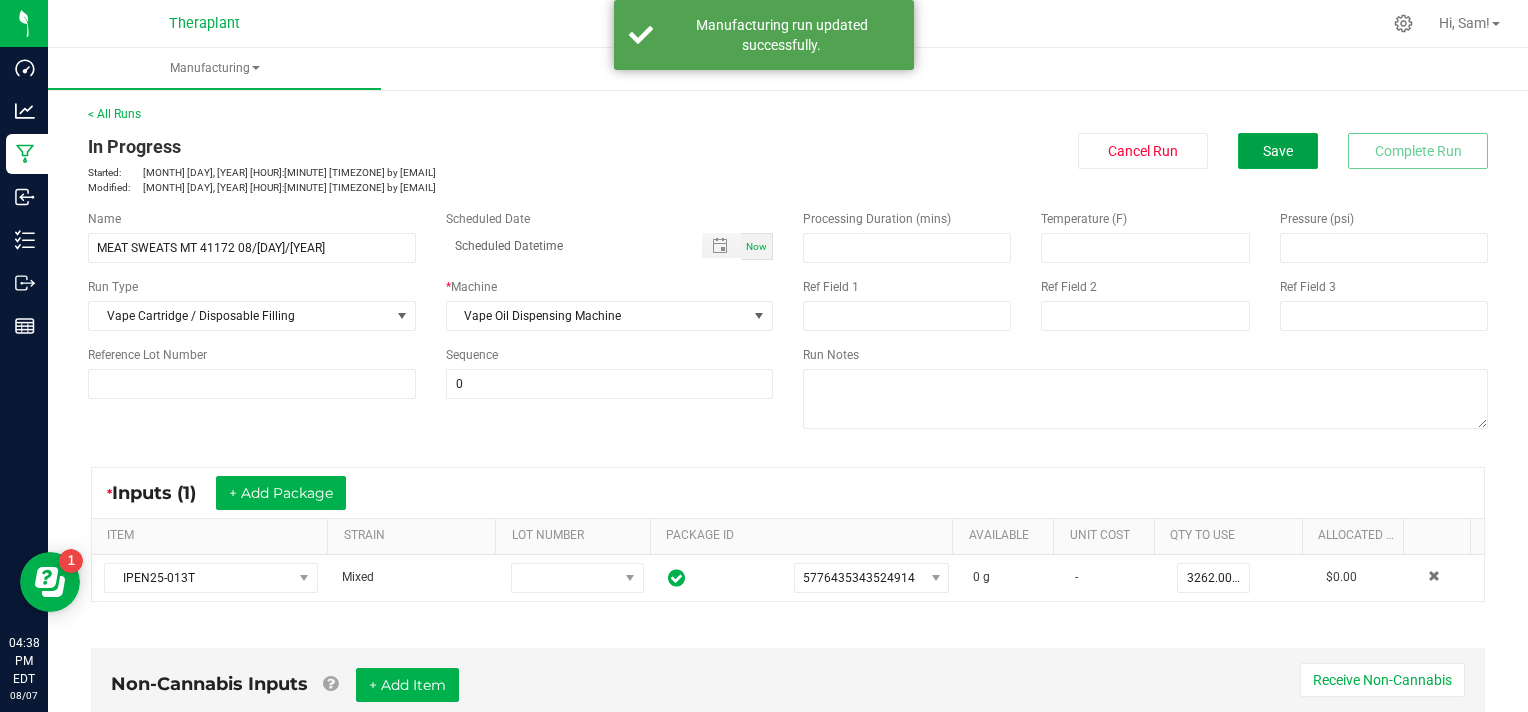 click on "Save" at bounding box center [1278, 151] 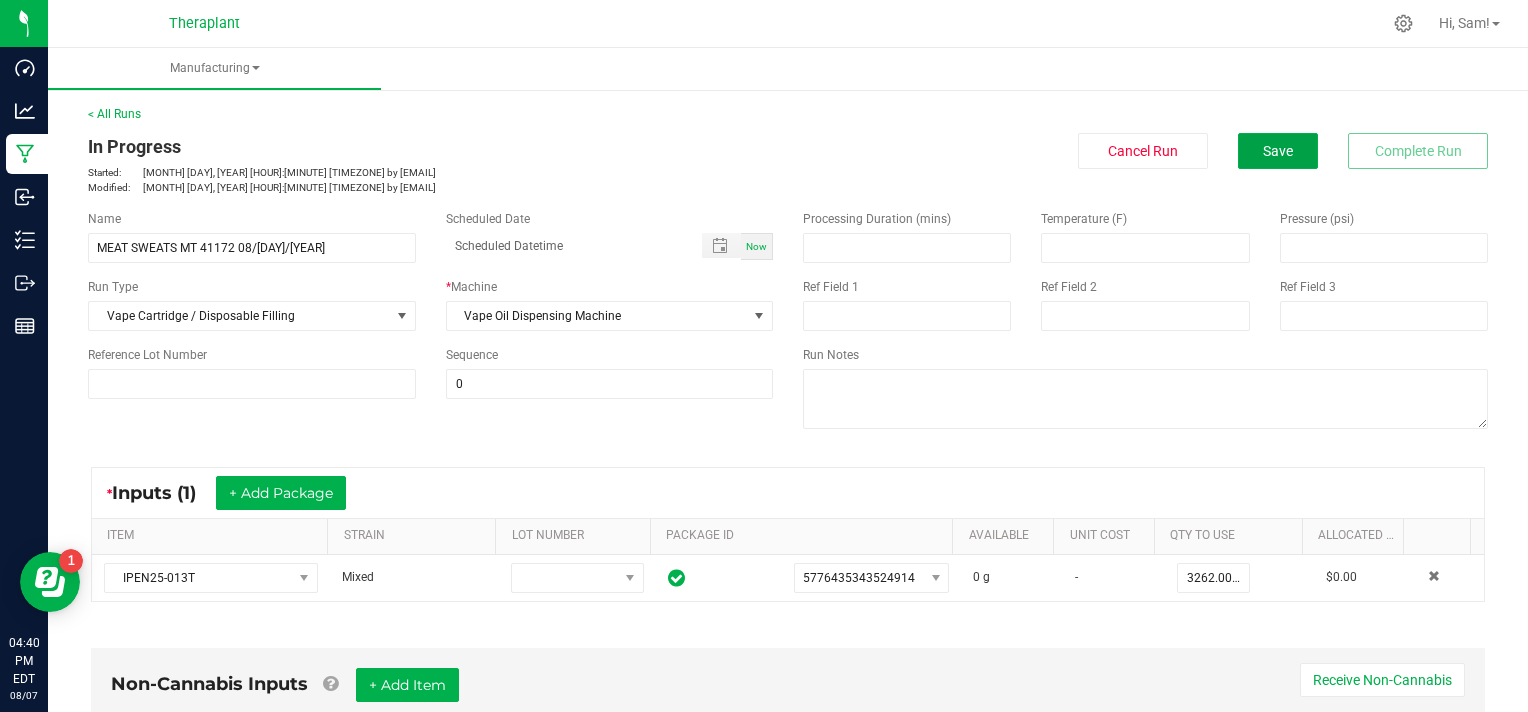 click on "Save" at bounding box center (1278, 151) 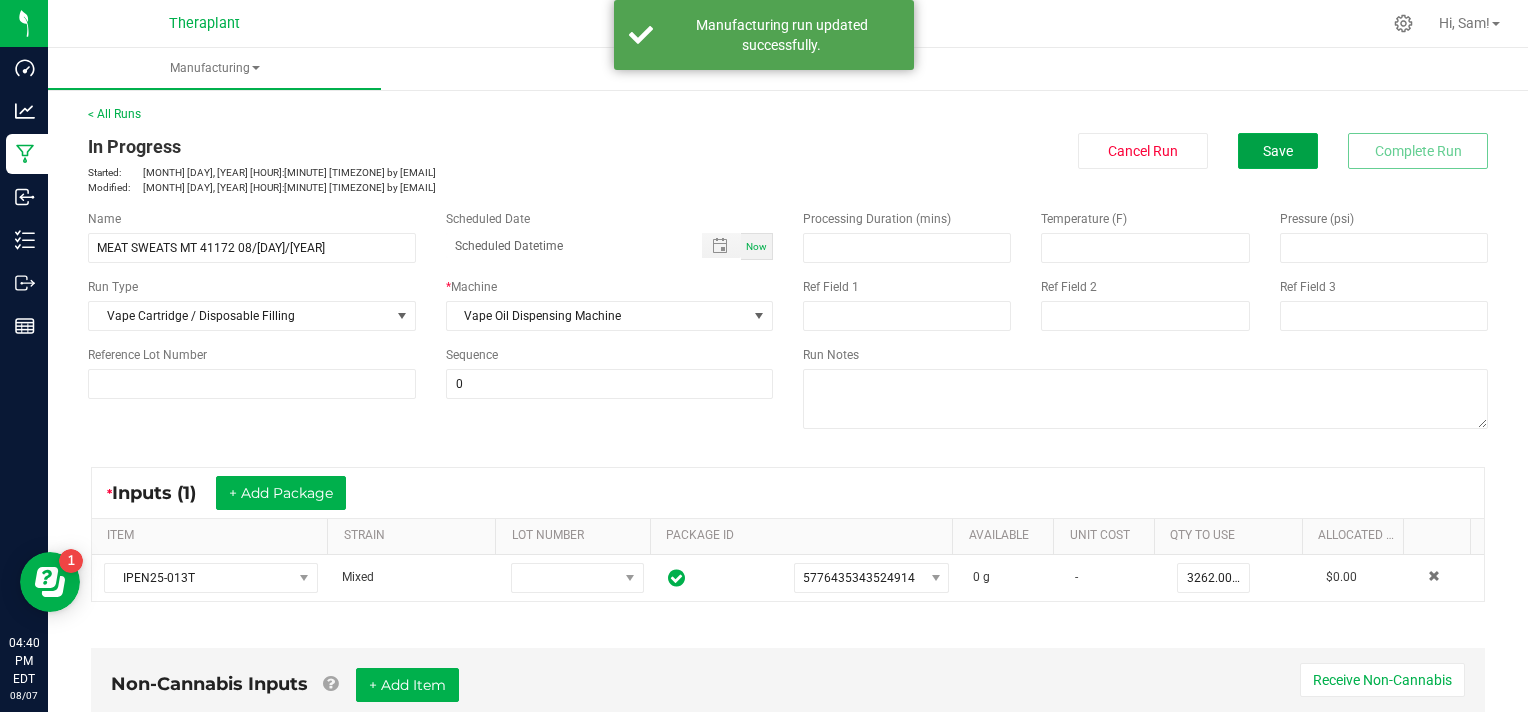 click on "Save" at bounding box center (1278, 151) 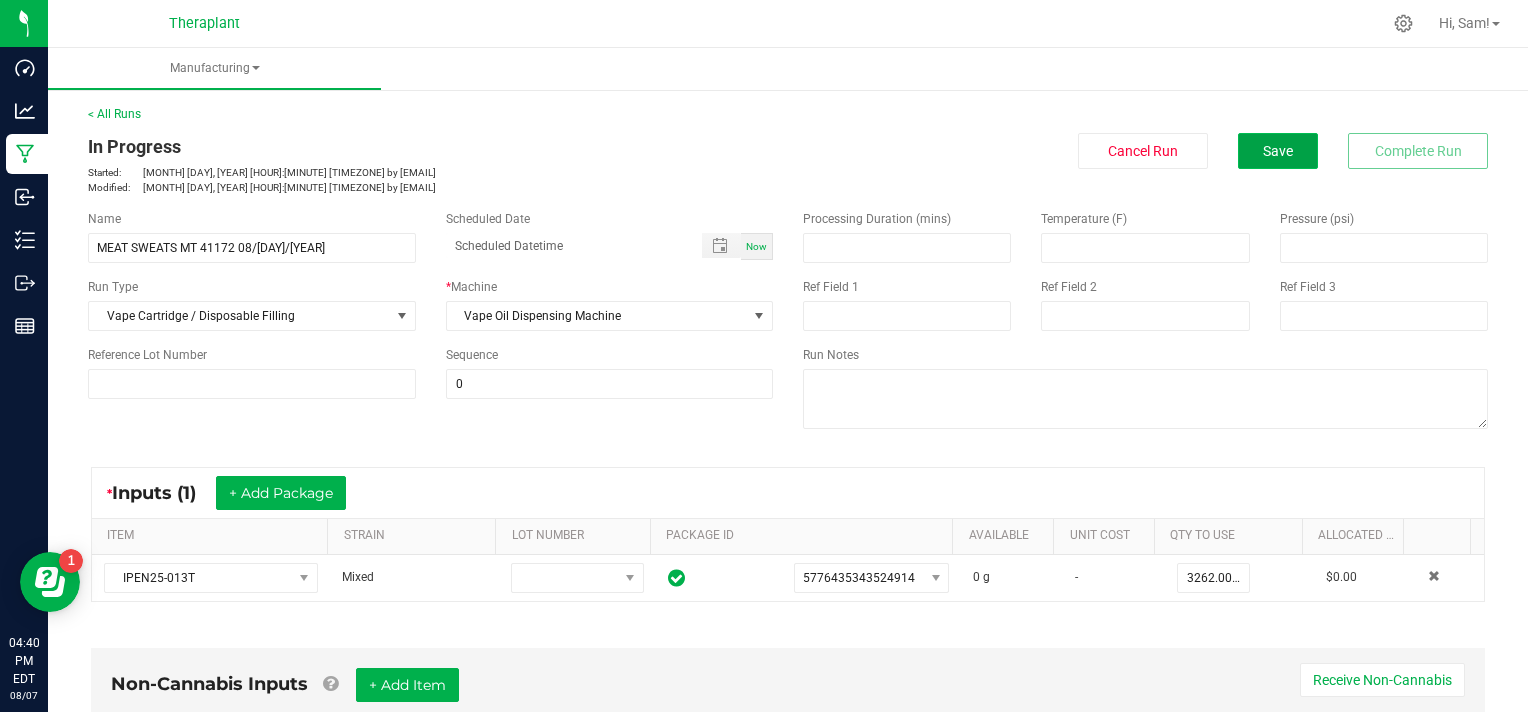 click on "Save" at bounding box center (1278, 151) 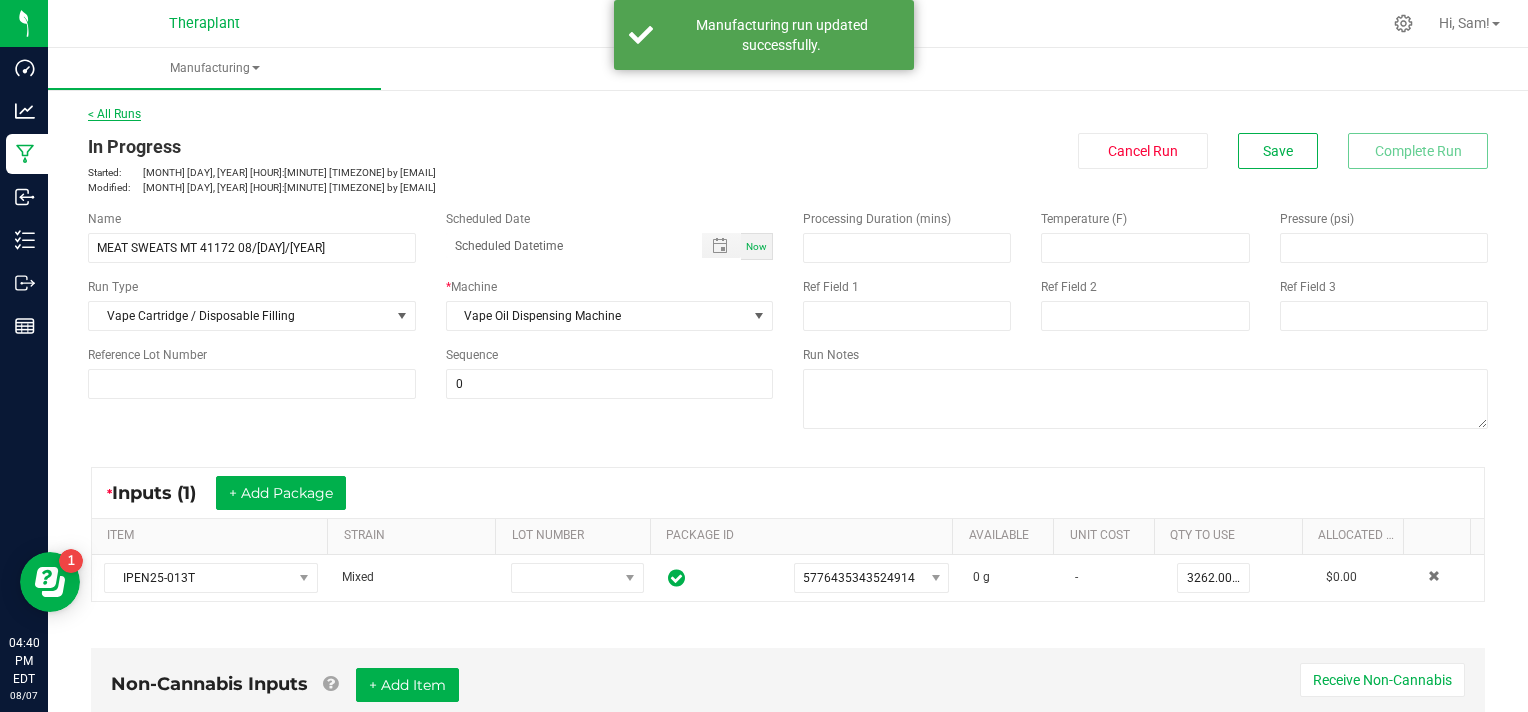 click on "< All Runs" at bounding box center (114, 114) 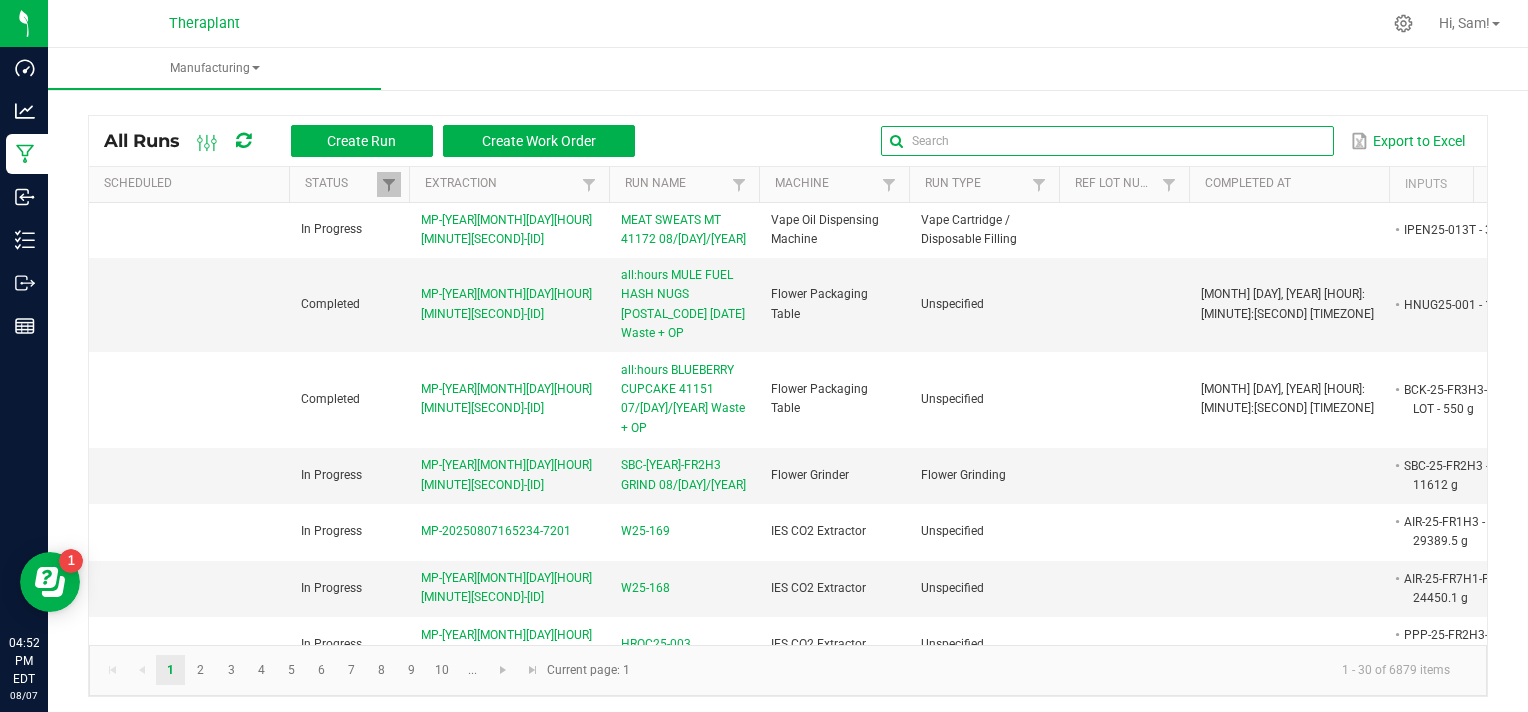click at bounding box center [1107, 141] 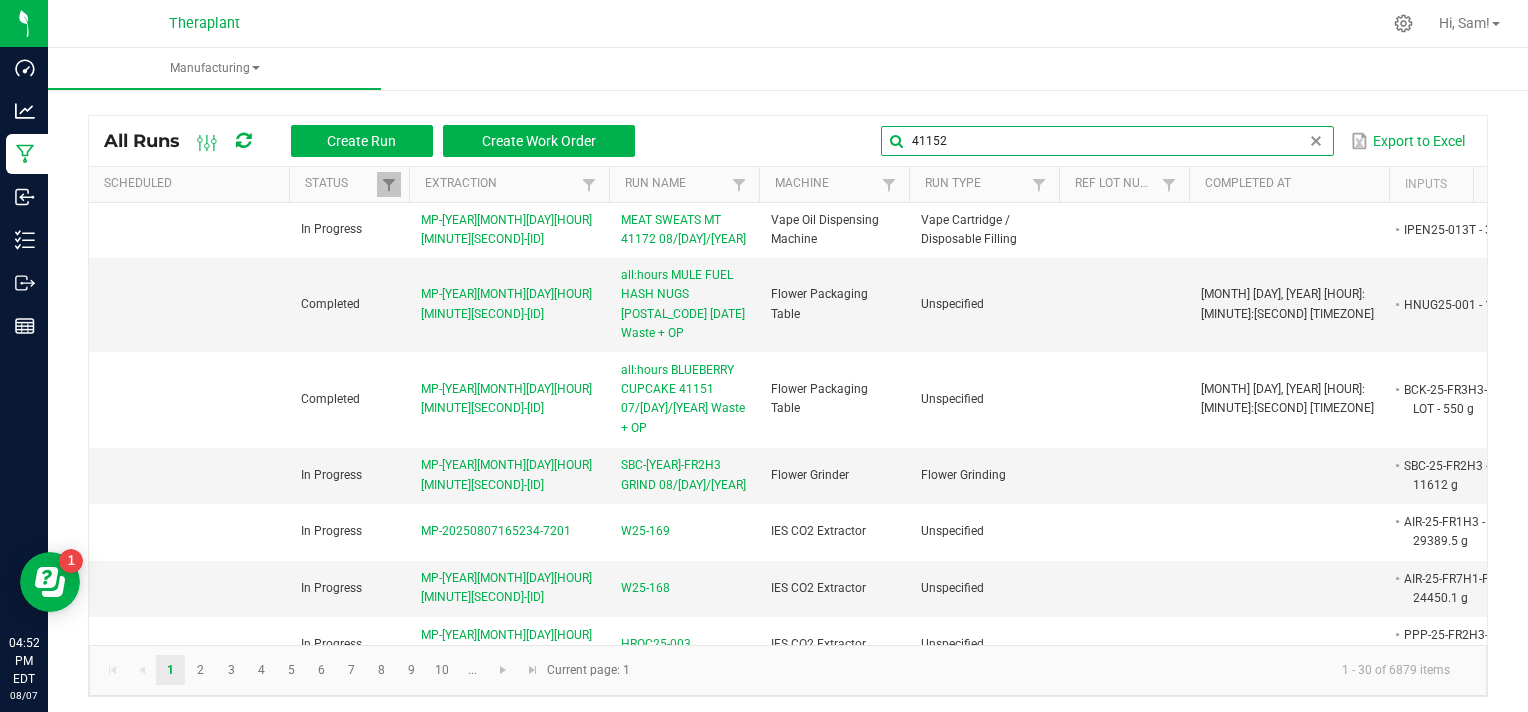 type on "41152" 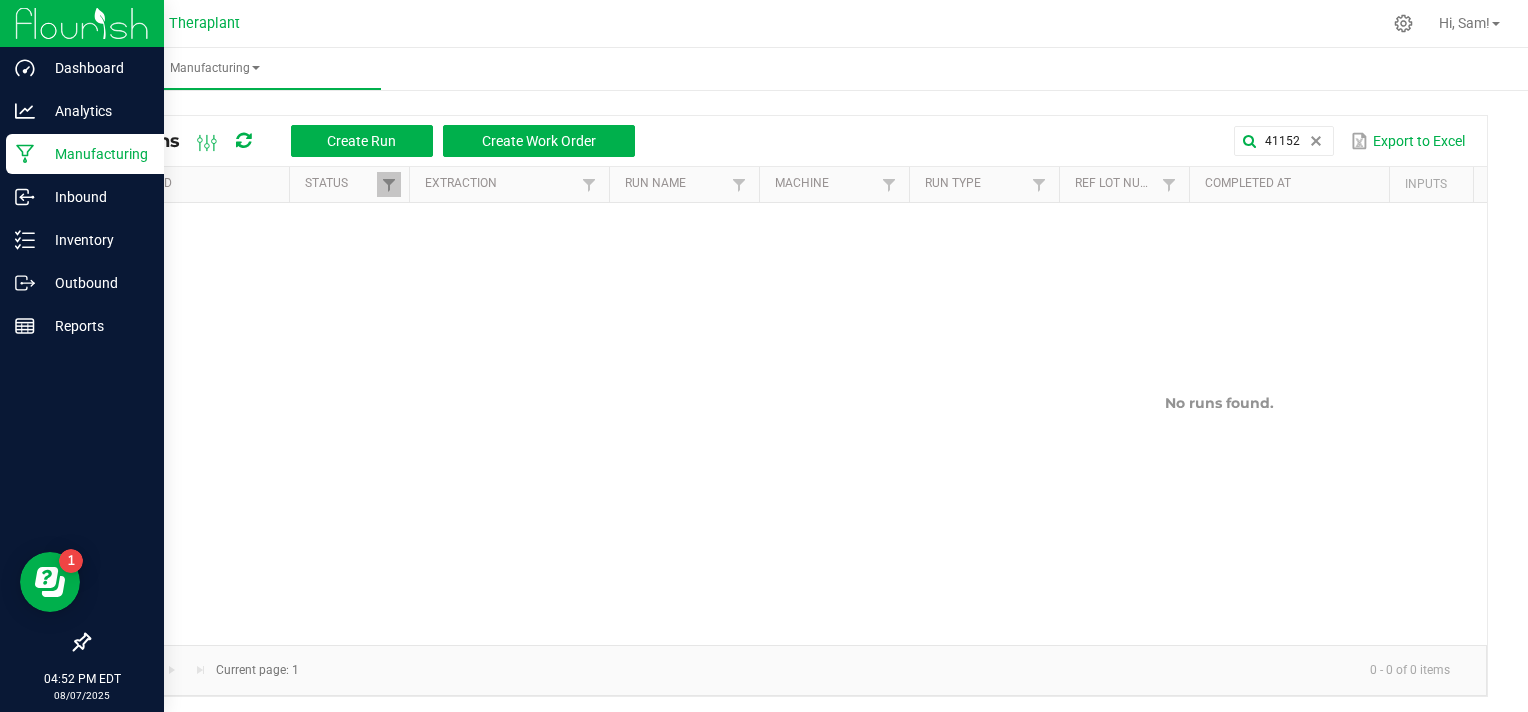 click on "Manufacturing" at bounding box center (95, 154) 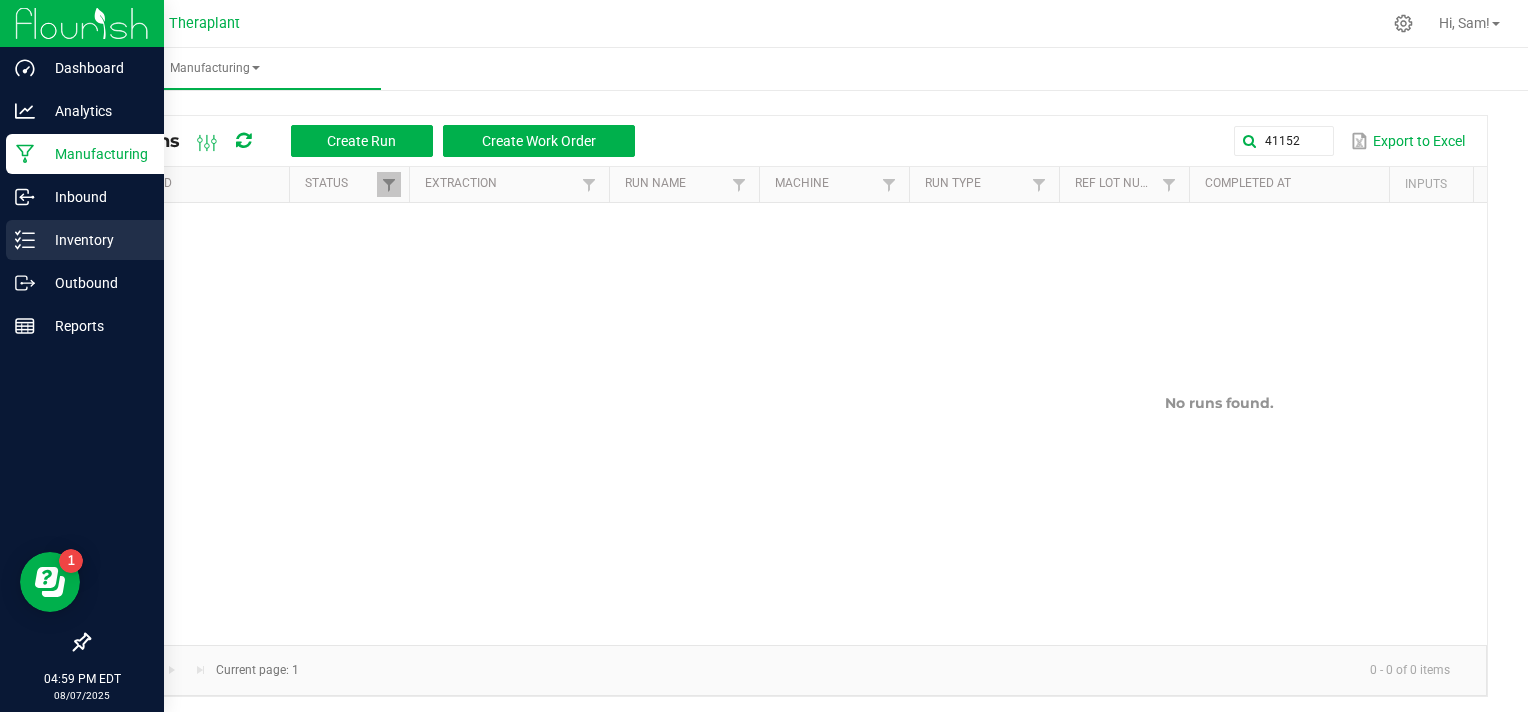 click on "Inventory" at bounding box center (95, 240) 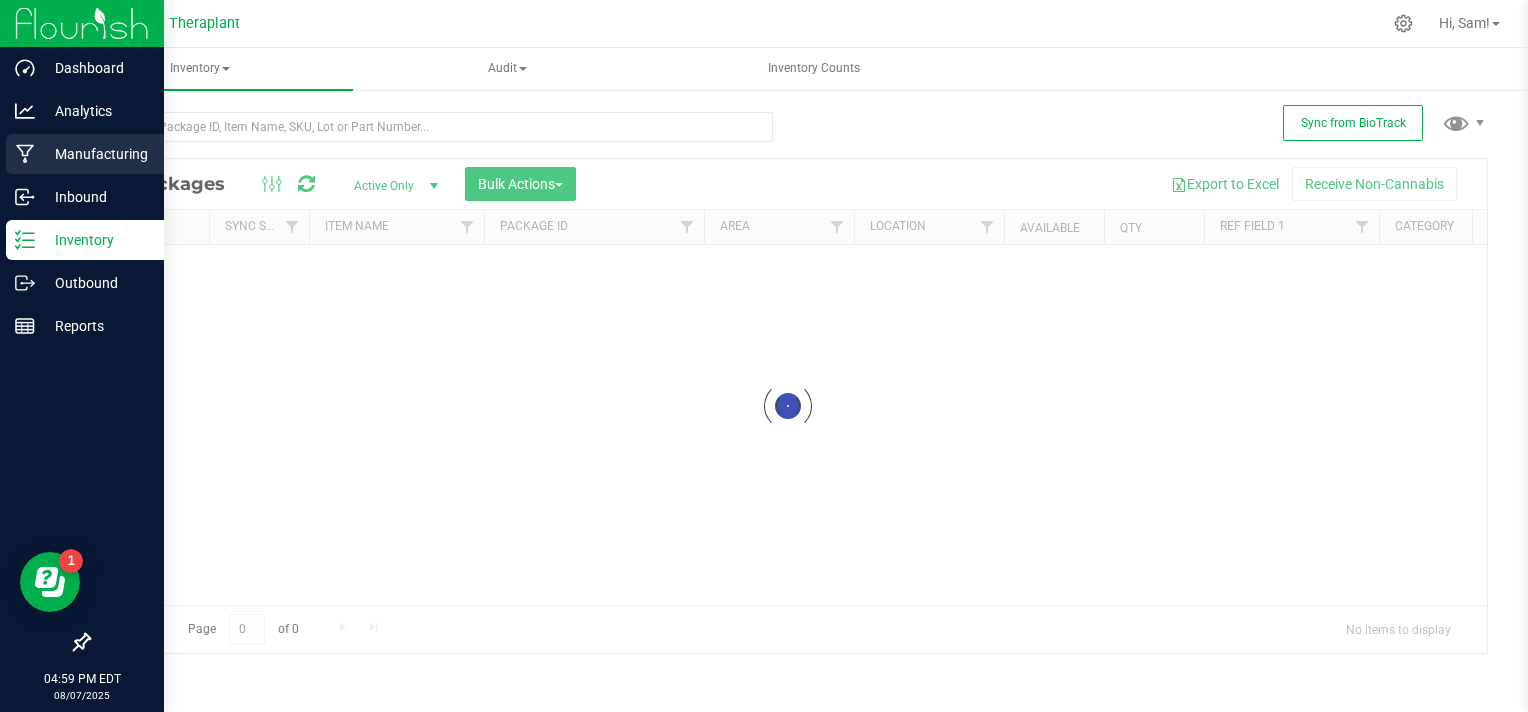 click 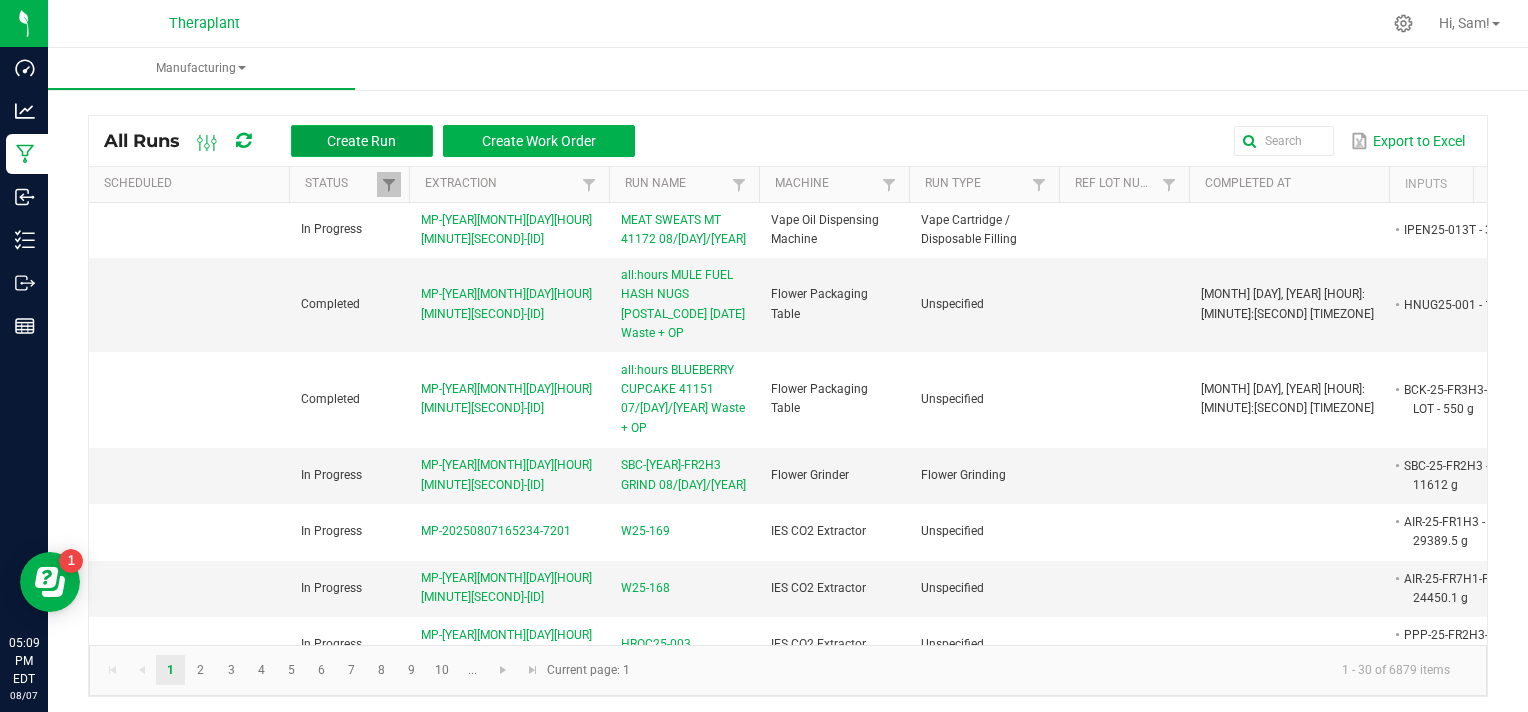 click on "Create Run" at bounding box center [361, 141] 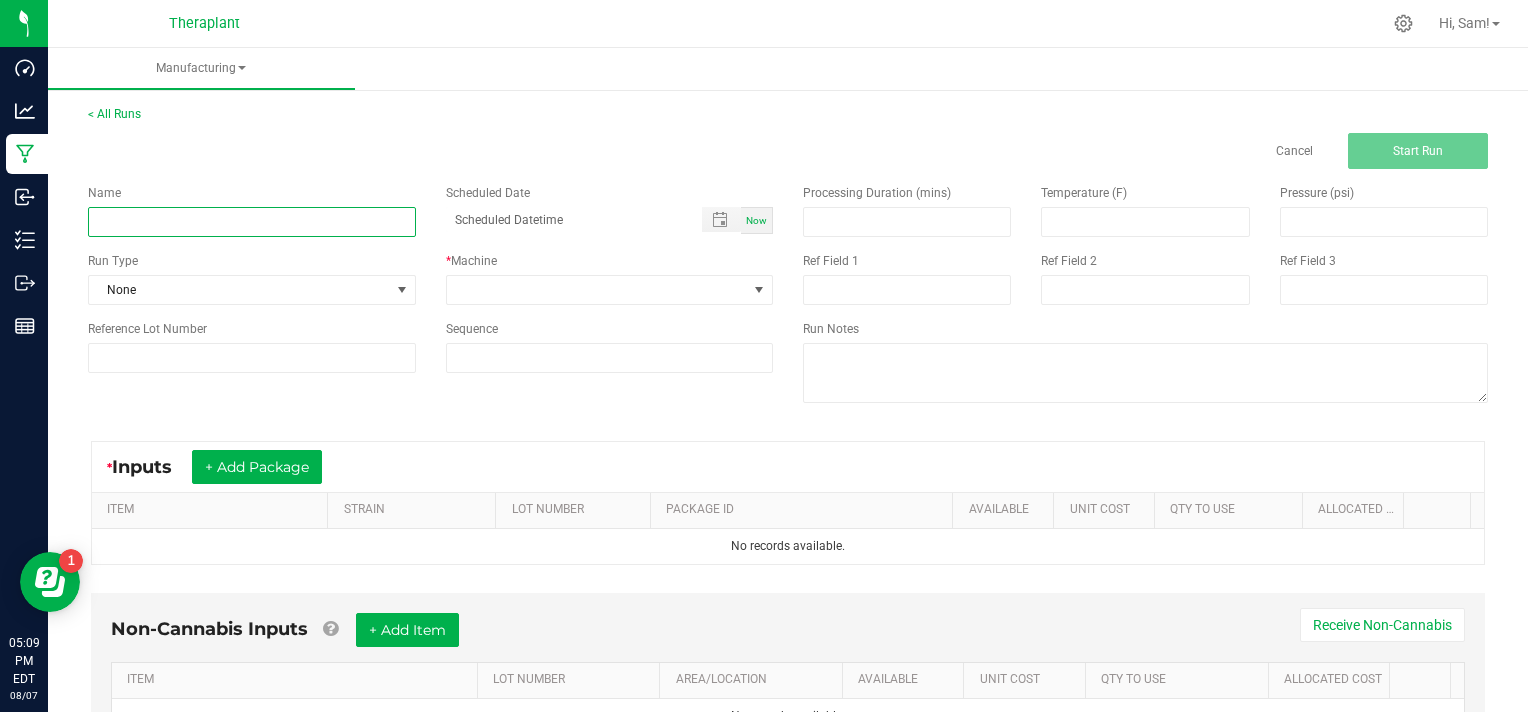 click at bounding box center [252, 222] 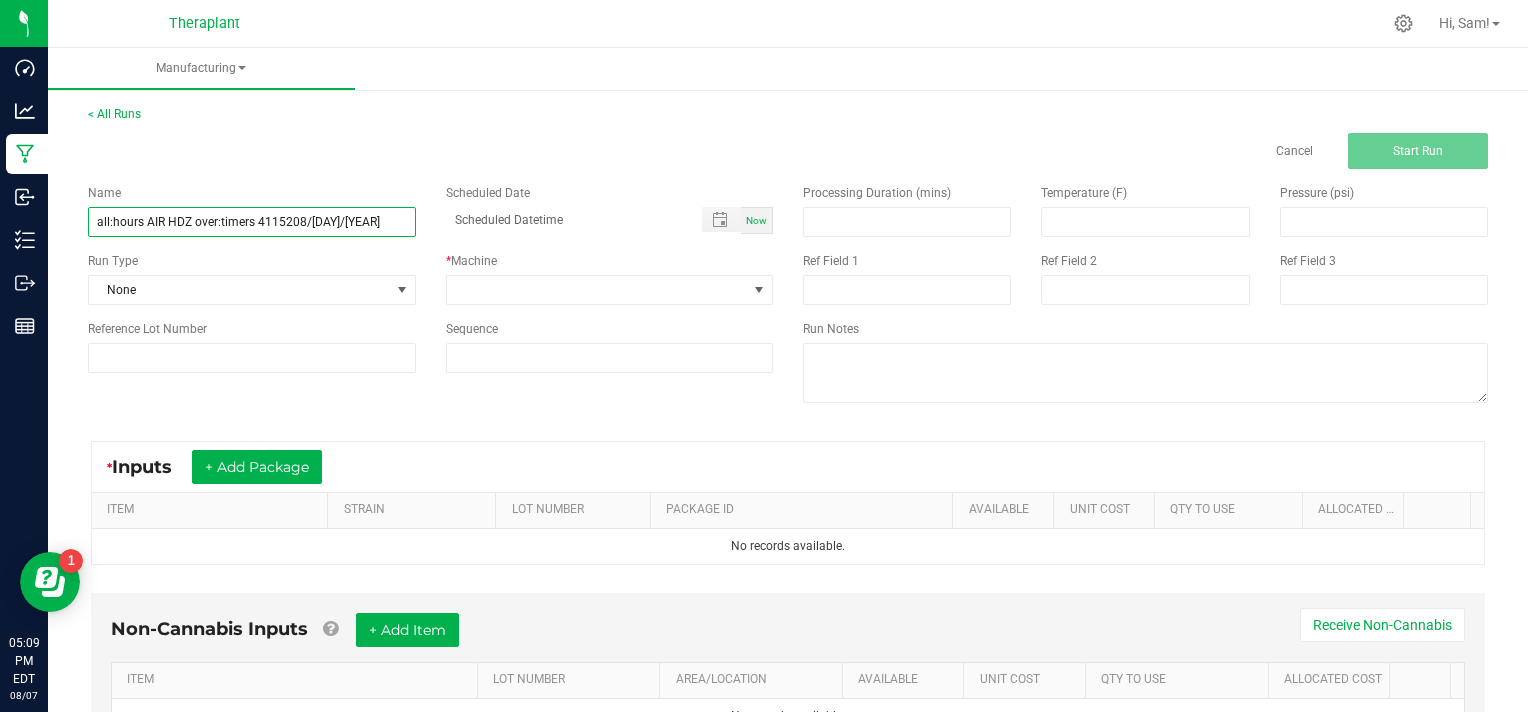 click on "all:hours AIR HDZ over:timers 4115208/[DAY]/[YEAR]" at bounding box center (252, 222) 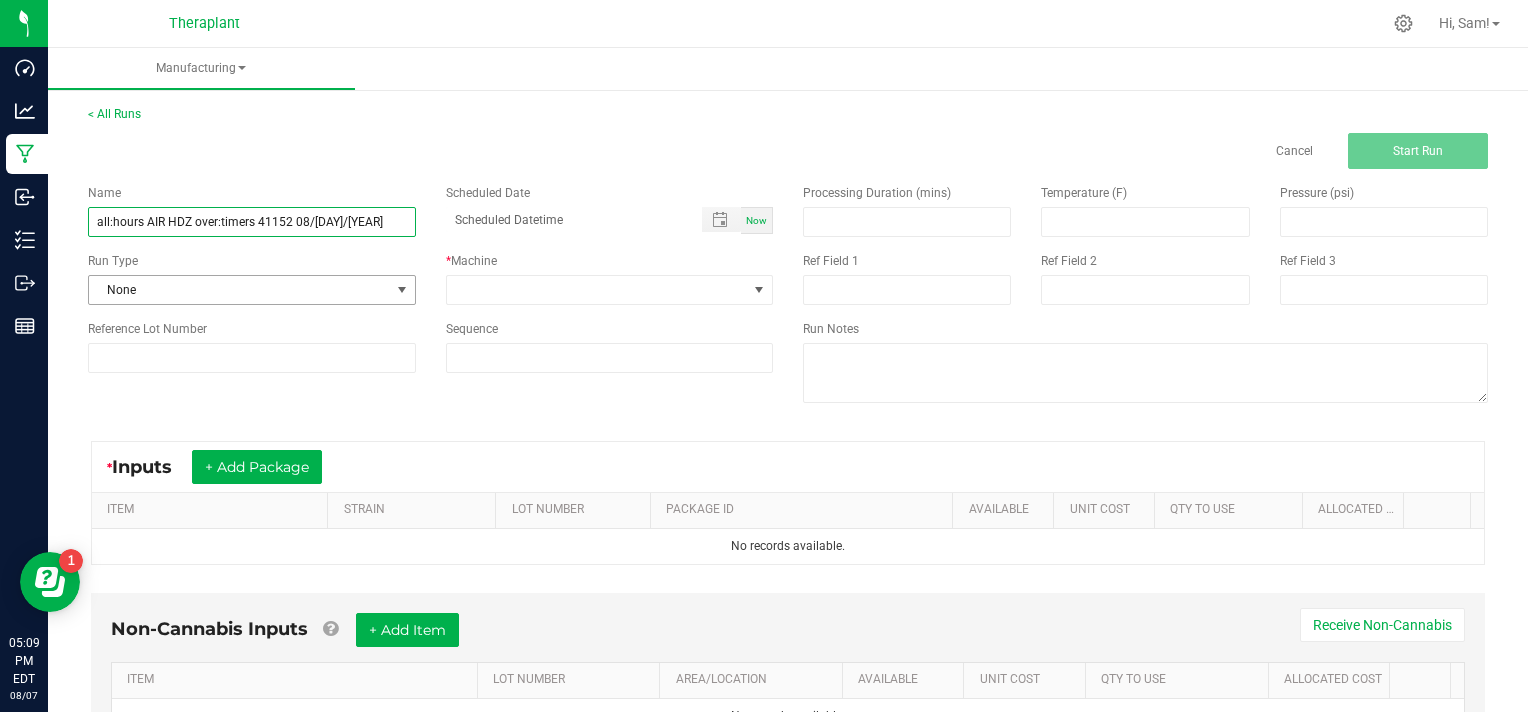 type on "all:hours AIR HDZ over:timers 41152 08/[DAY]/[YEAR]" 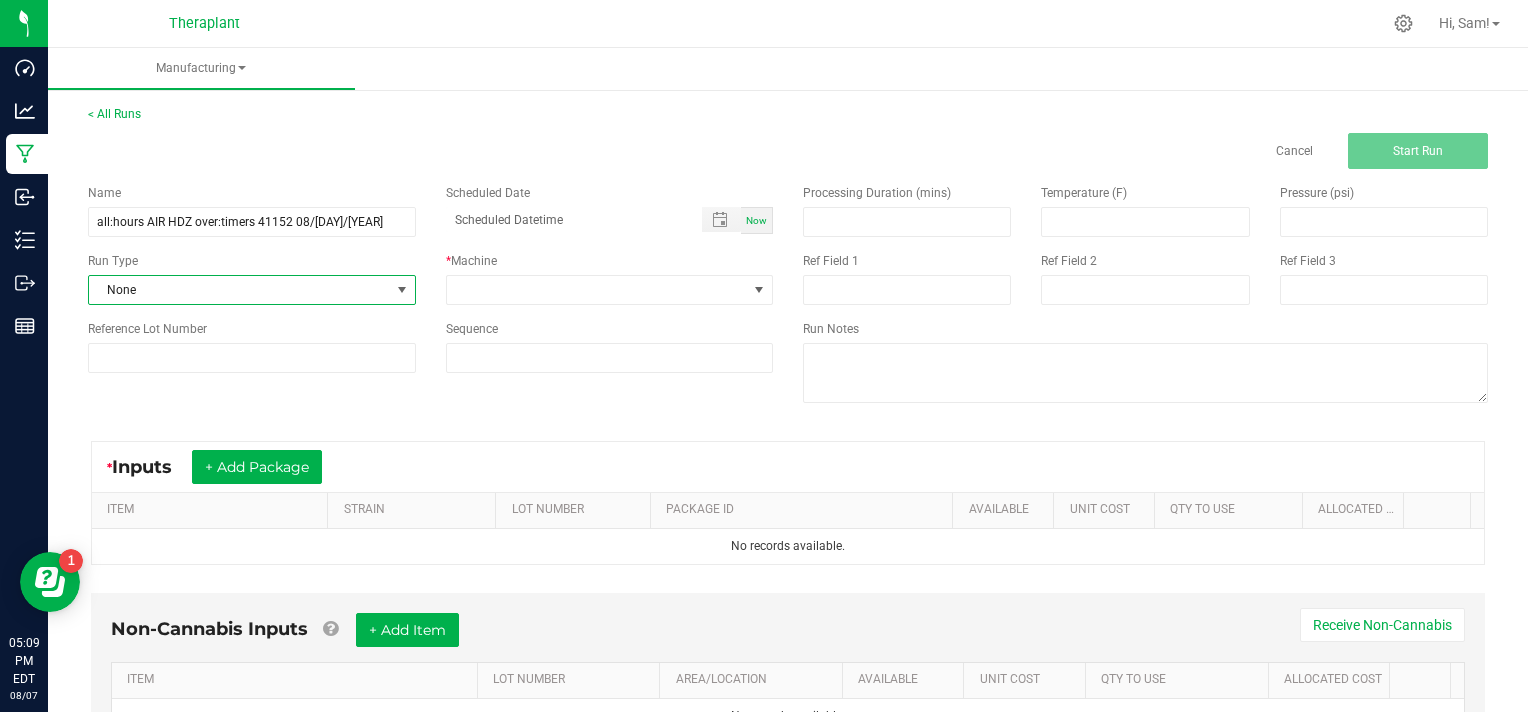 click at bounding box center [402, 290] 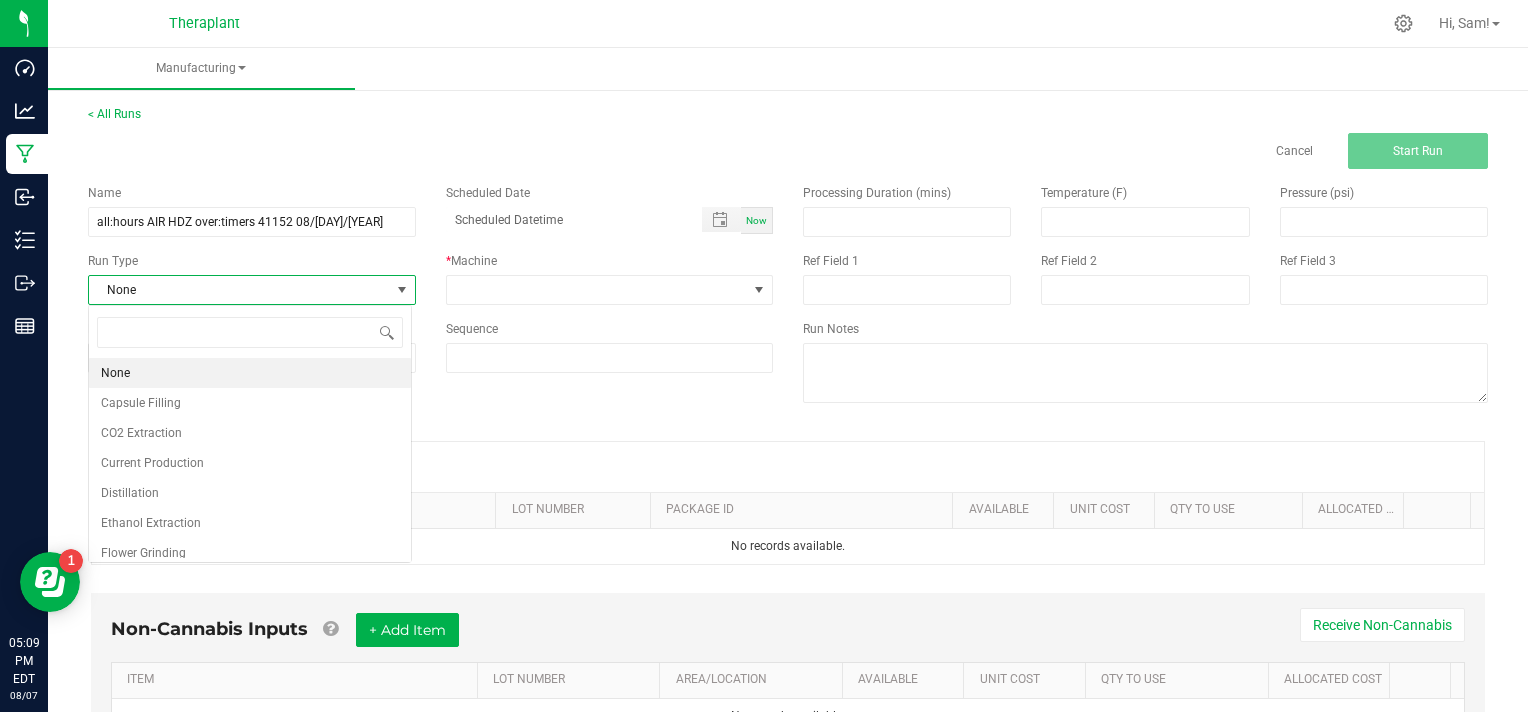 scroll, scrollTop: 99970, scrollLeft: 99676, axis: both 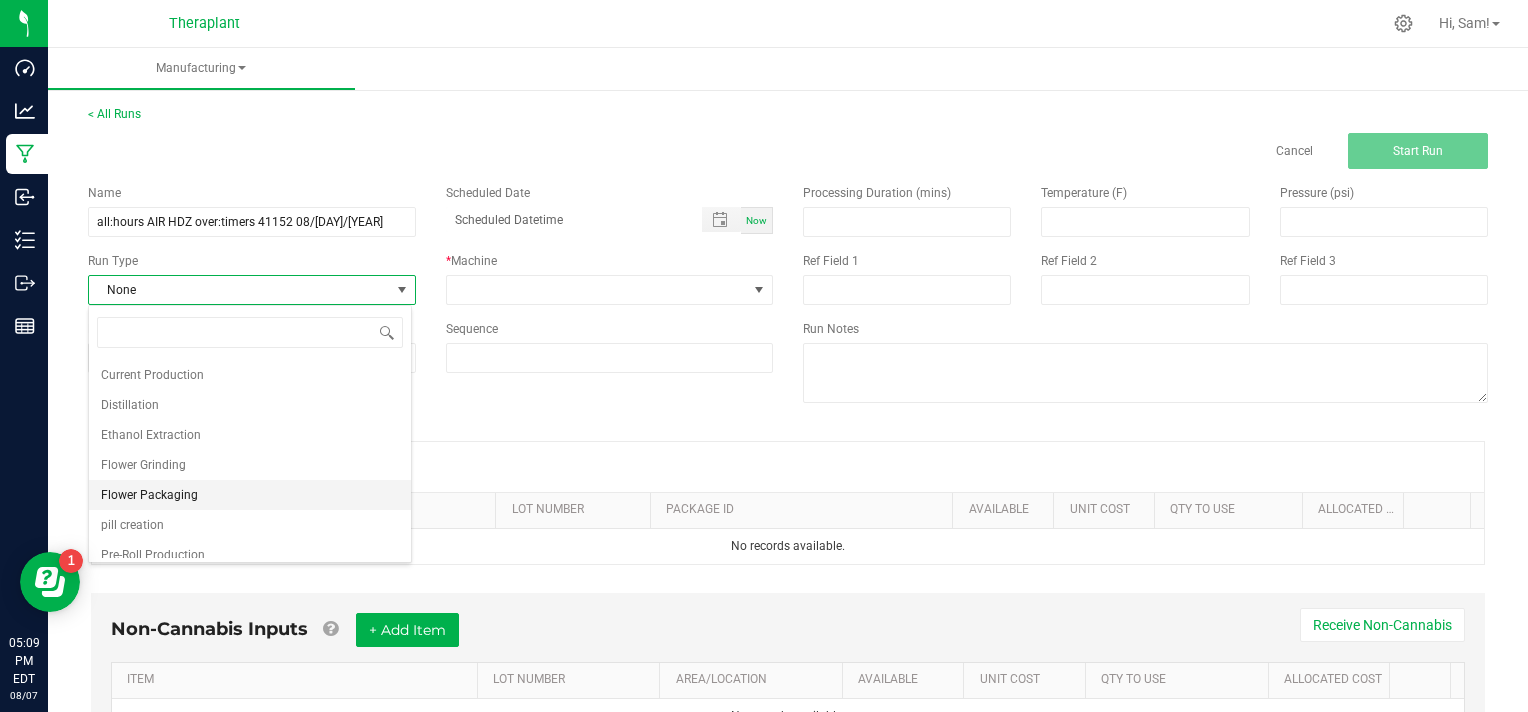 click on "Flower Packaging" at bounding box center [250, 495] 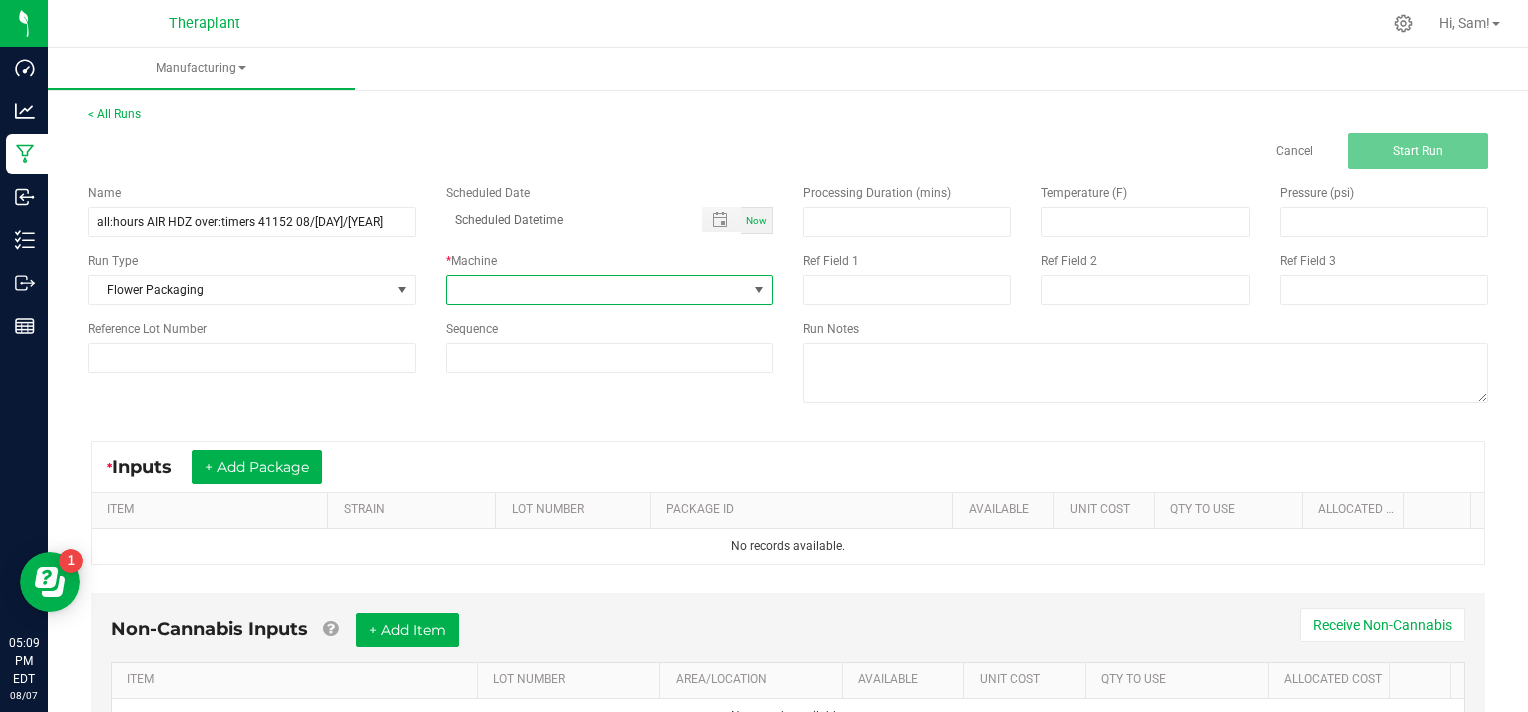 click at bounding box center [759, 290] 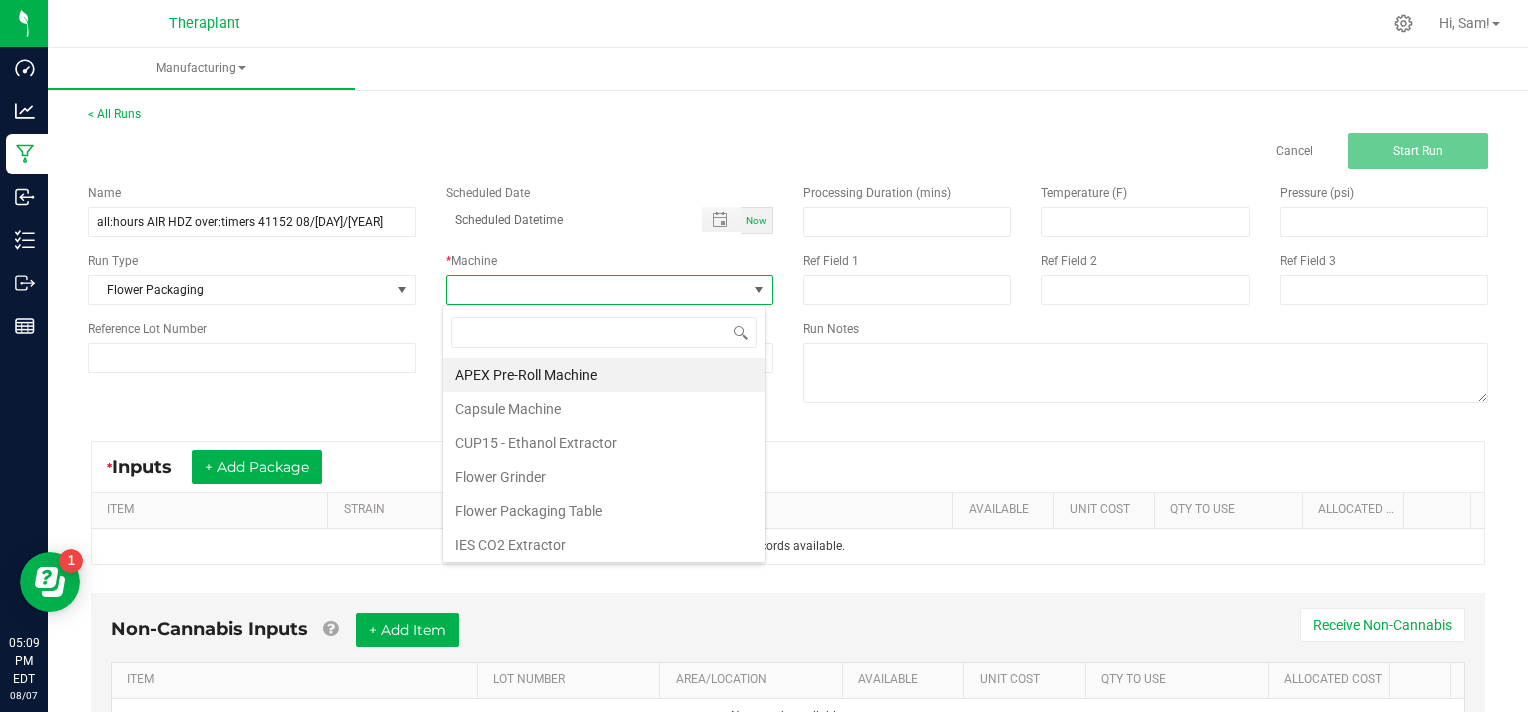 scroll, scrollTop: 99970, scrollLeft: 99676, axis: both 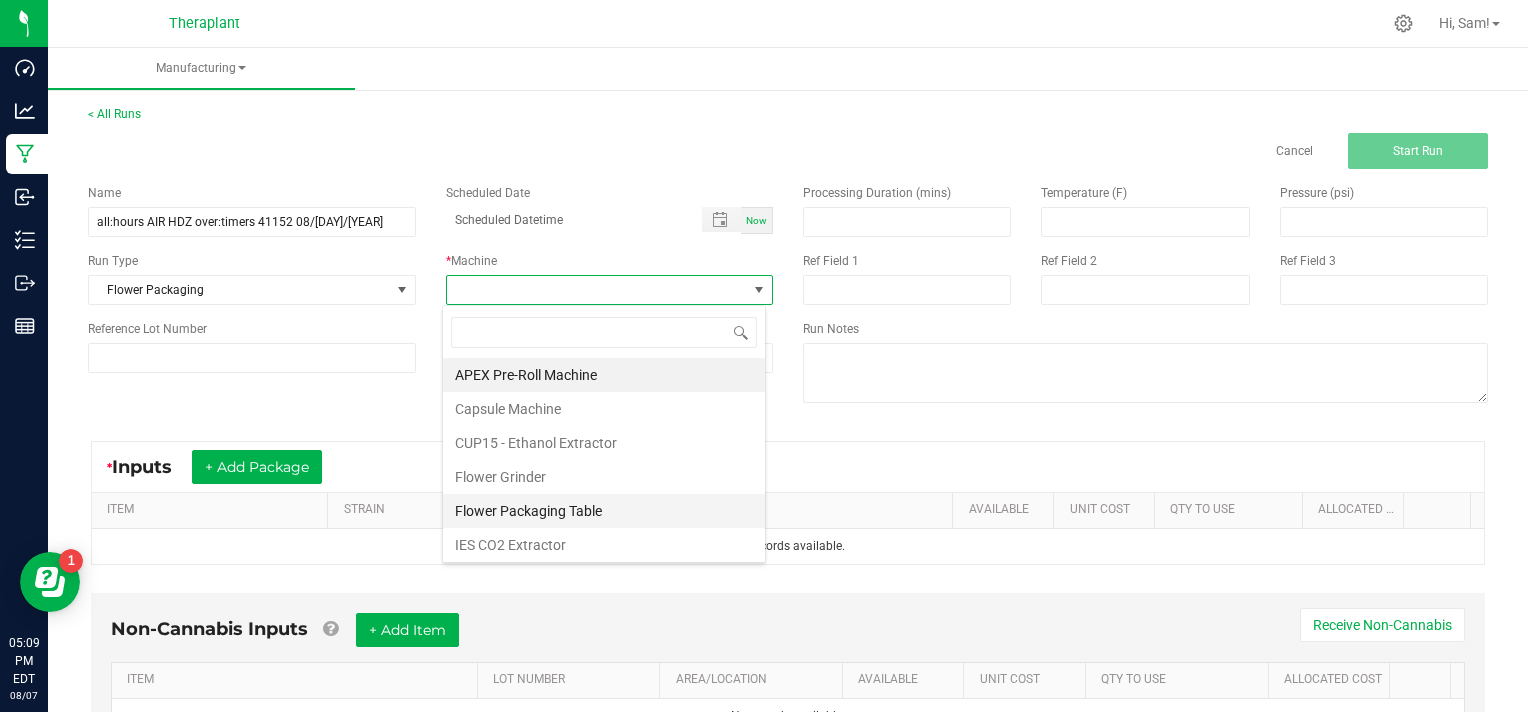 click on "Flower Packaging Table" at bounding box center [604, 511] 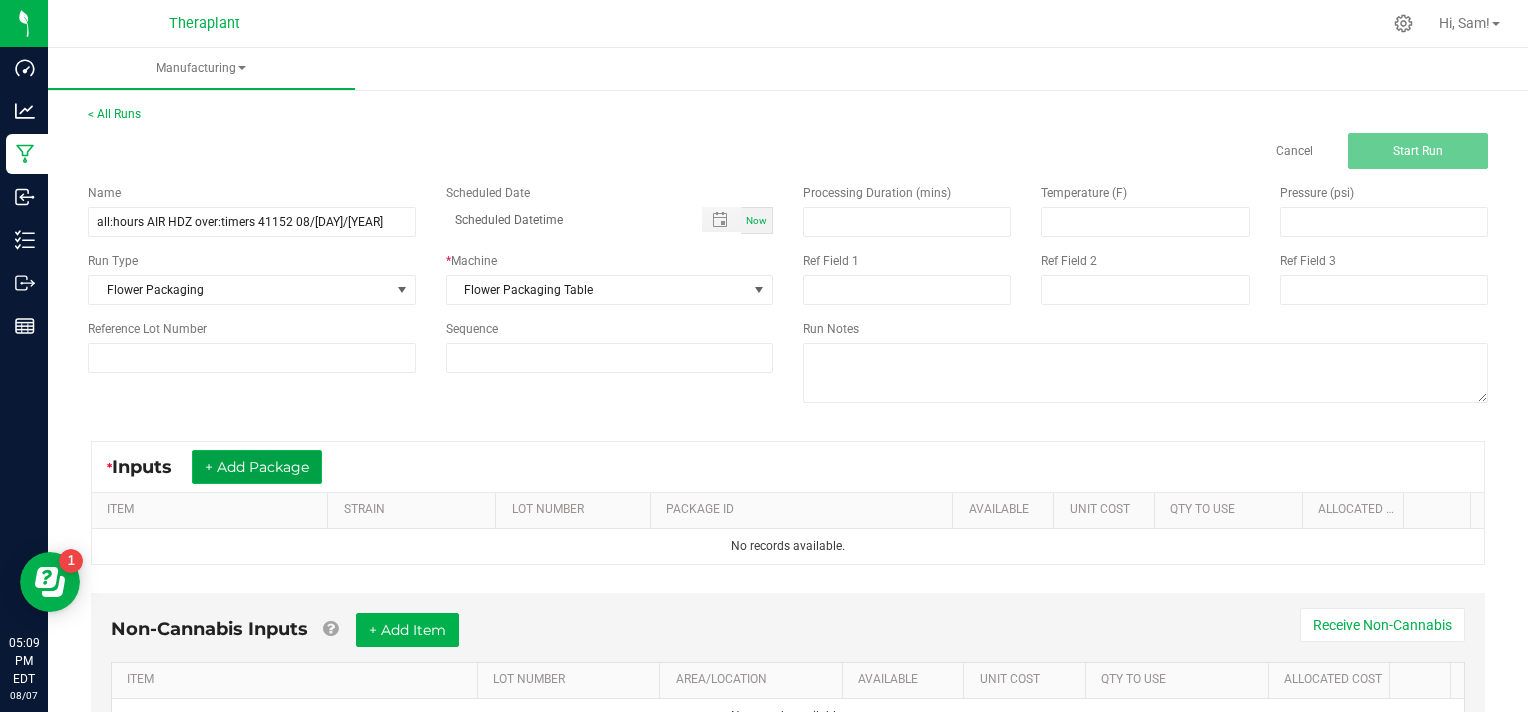 click on "+ Add Package" at bounding box center [257, 467] 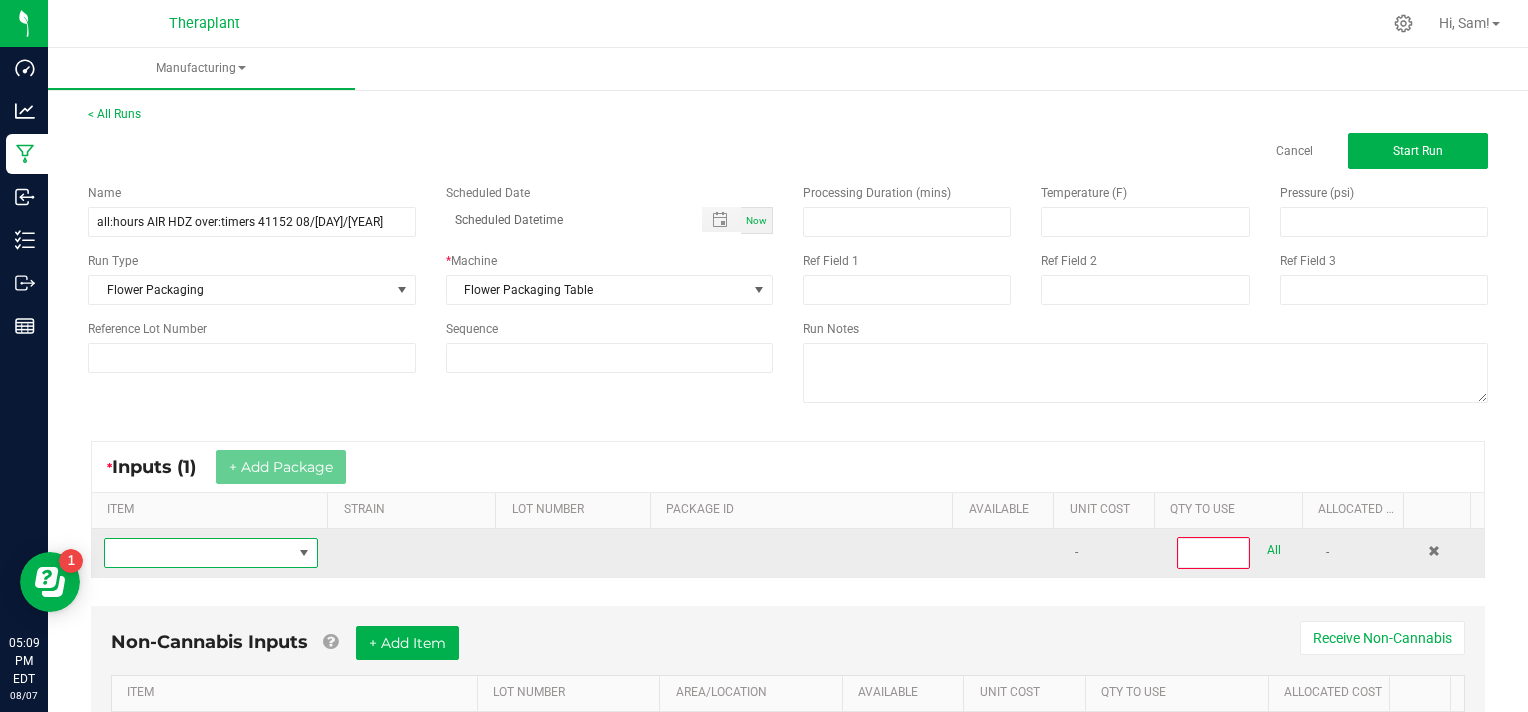 click at bounding box center [198, 553] 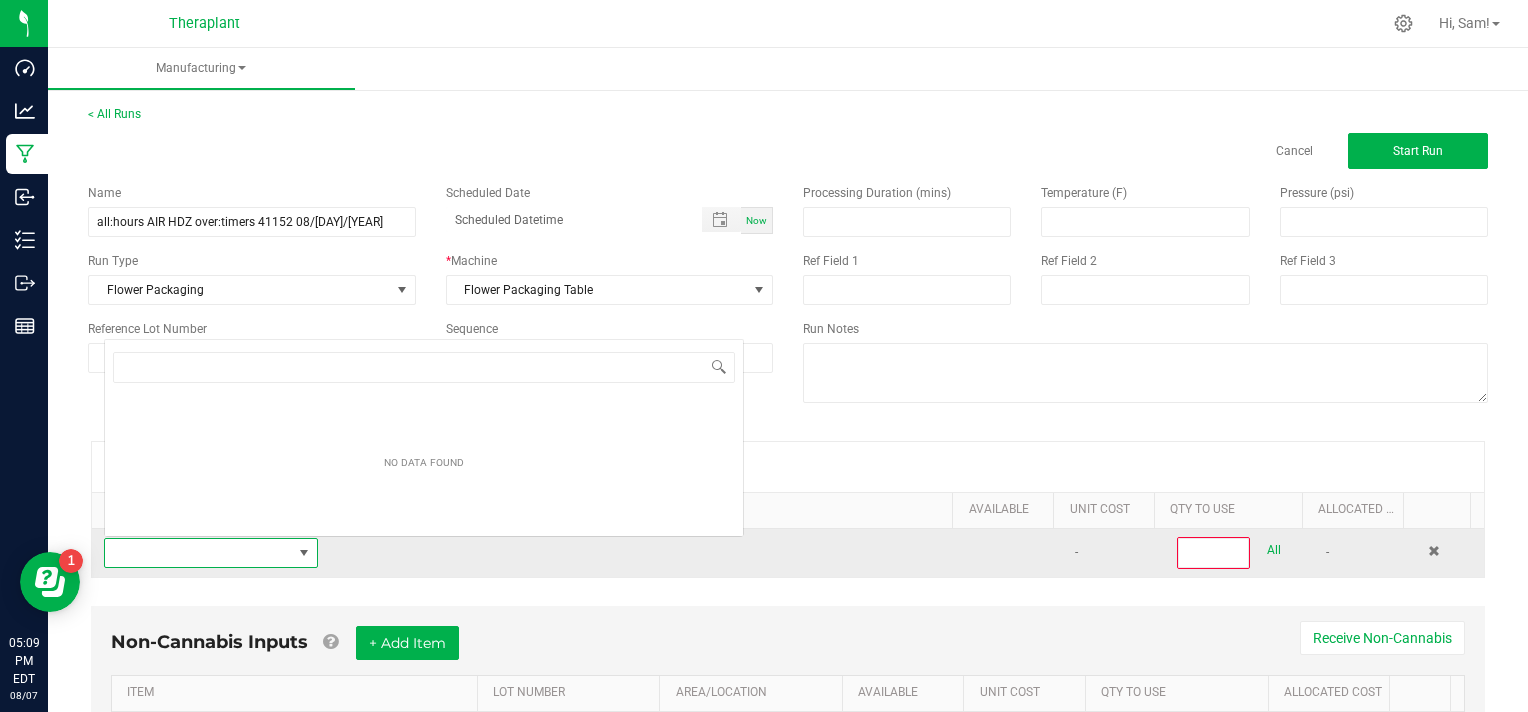scroll, scrollTop: 0, scrollLeft: 0, axis: both 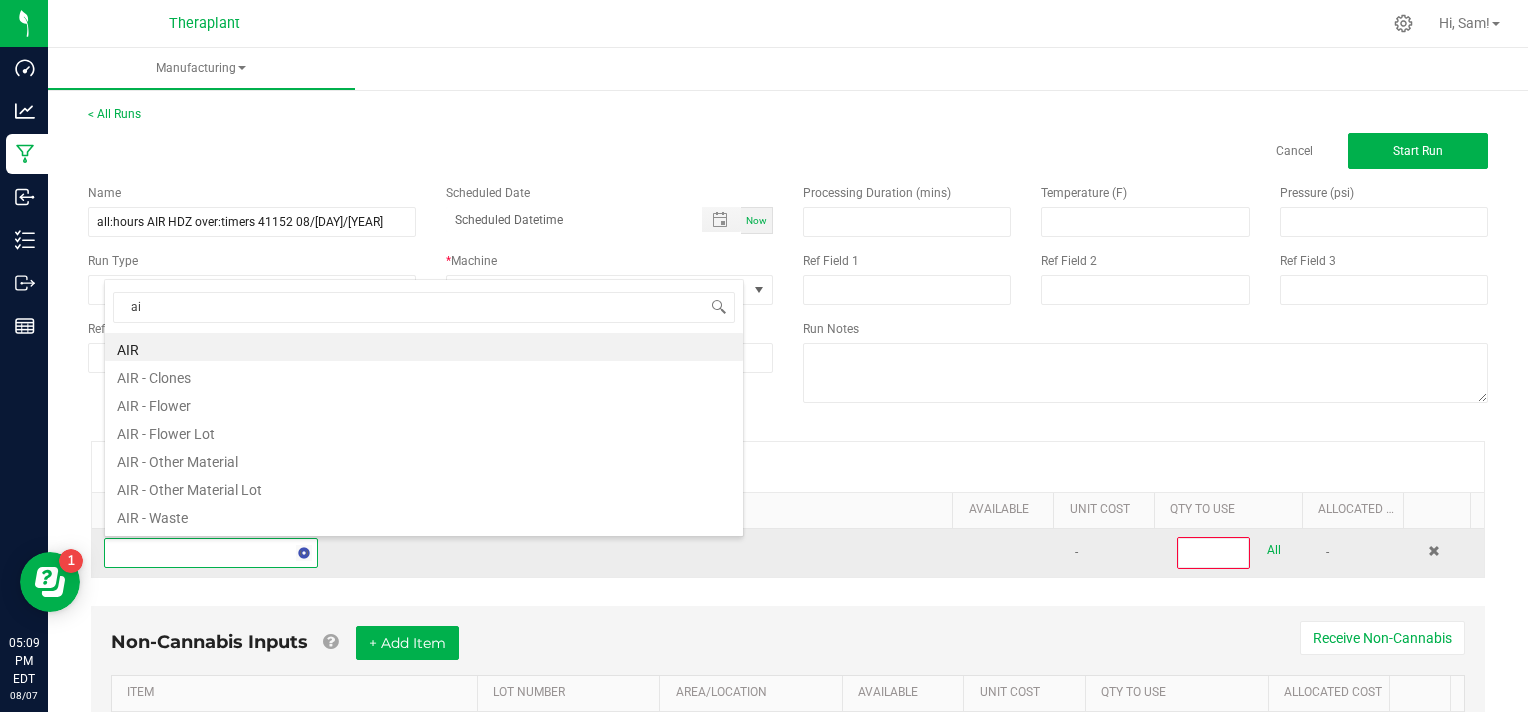 type on "a" 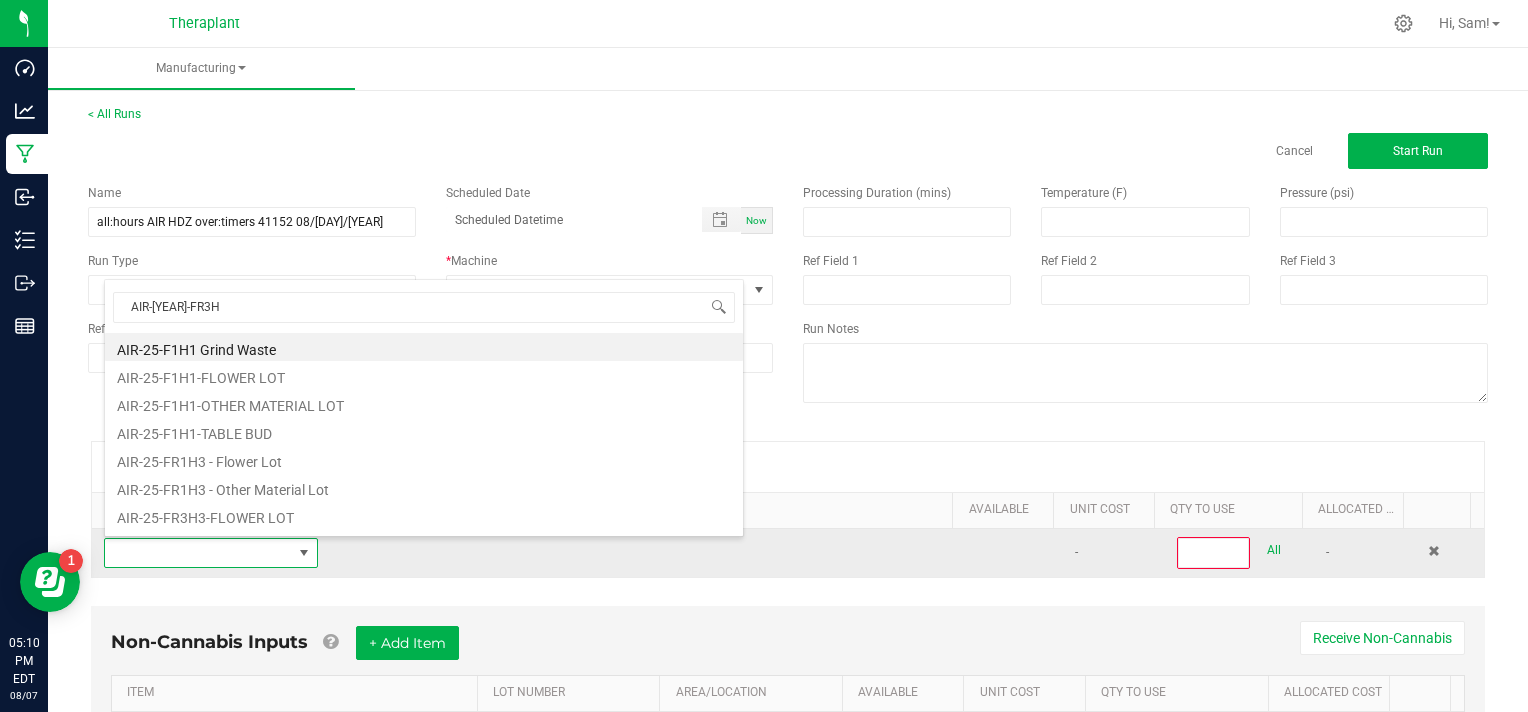 type on "AIR-[YEAR]-FR3" 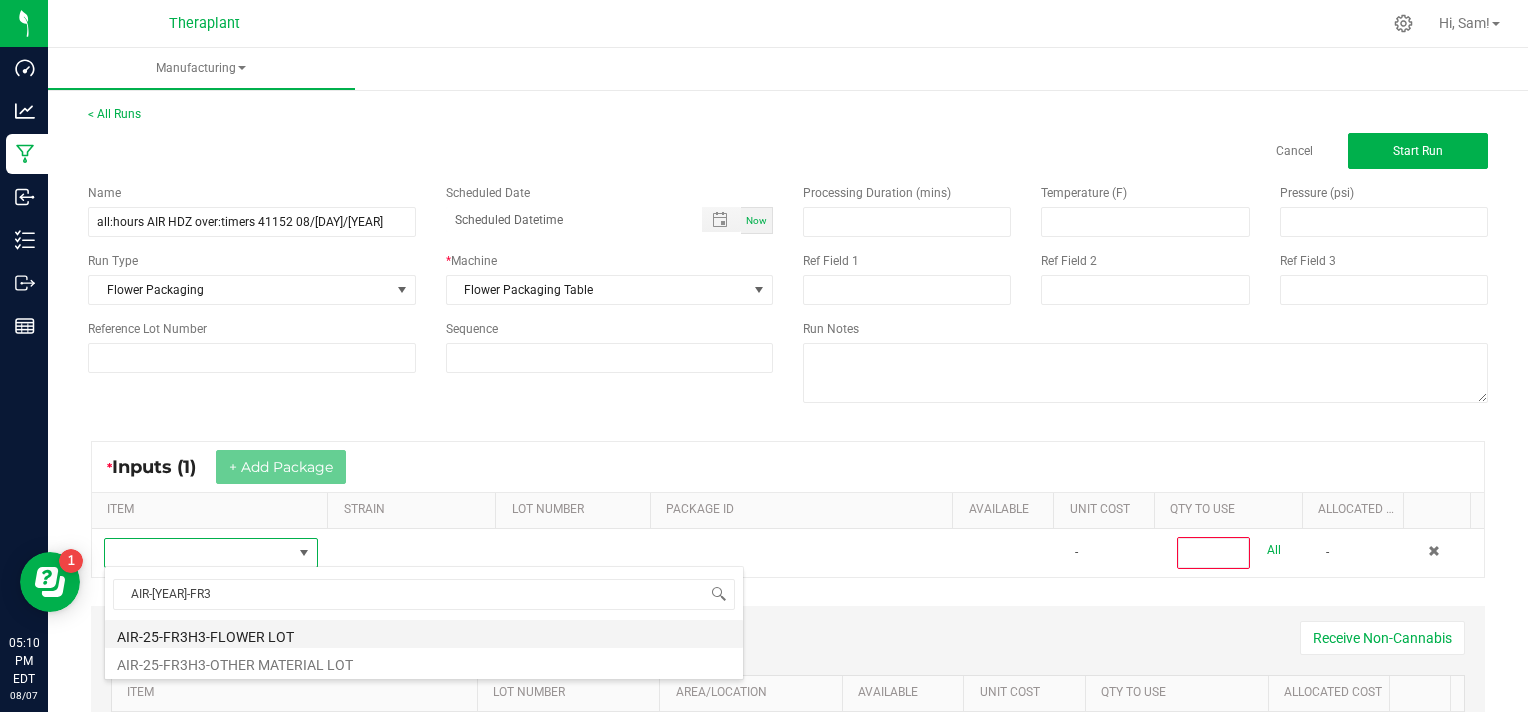 click on "AIR-25-FR3H3-FLOWER LOT" at bounding box center [424, 634] 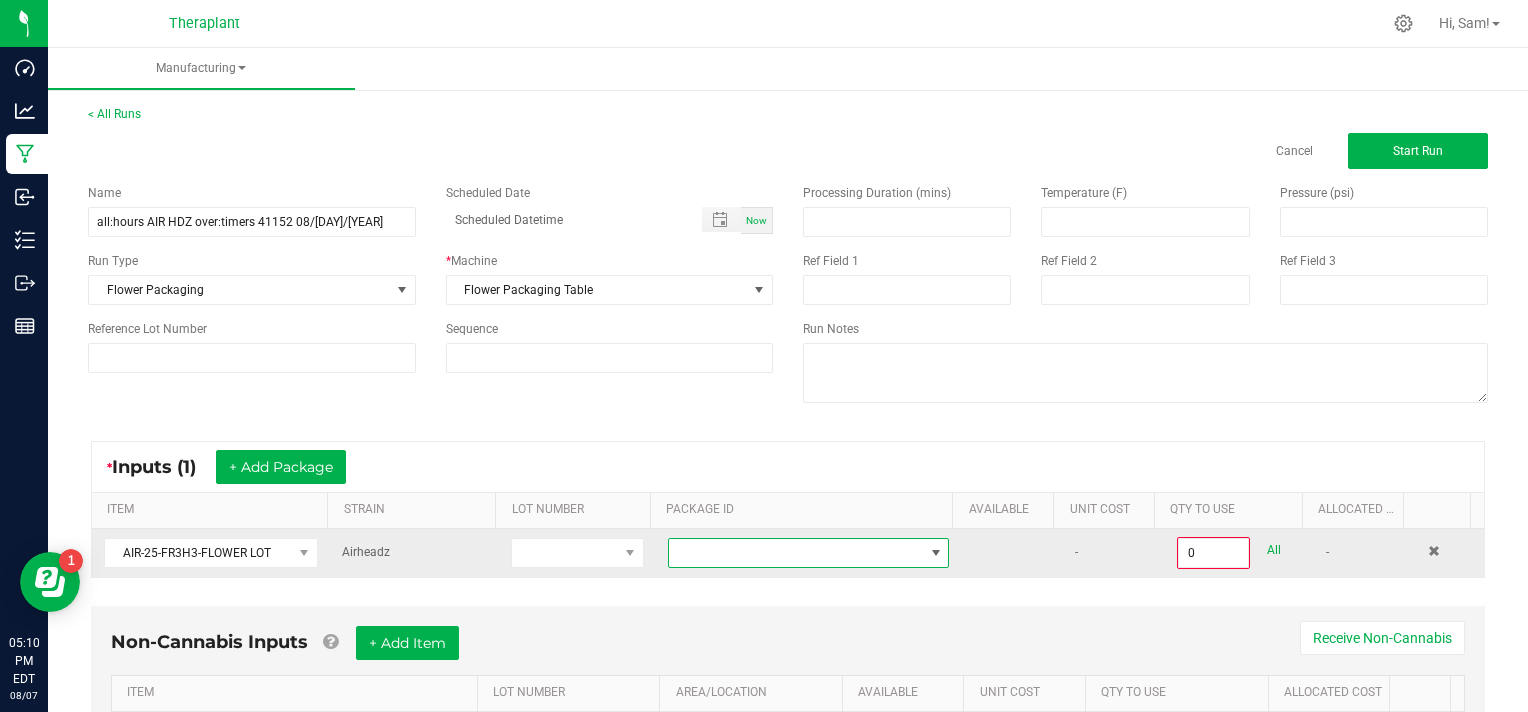click at bounding box center [936, 553] 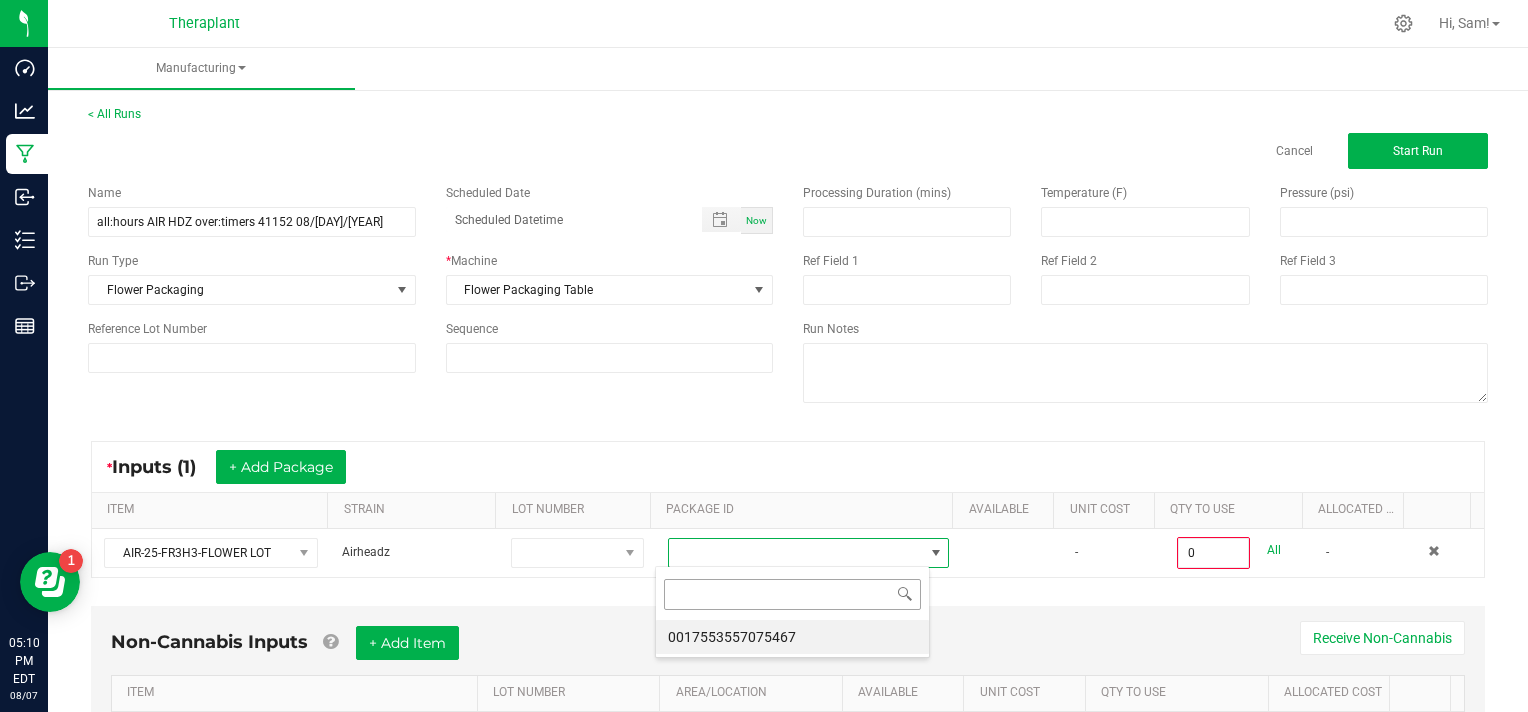 scroll, scrollTop: 99970, scrollLeft: 99724, axis: both 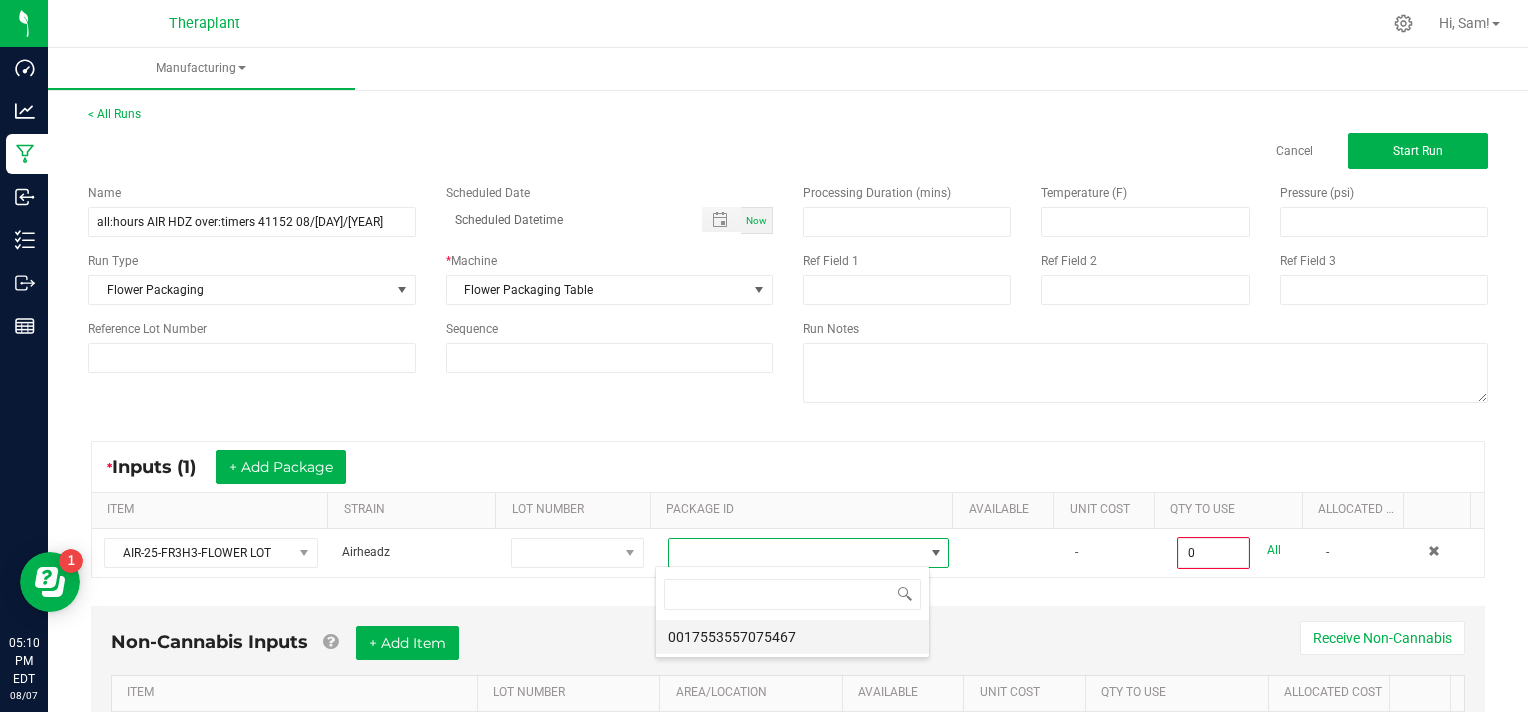 click on "0017553557075467" at bounding box center [792, 637] 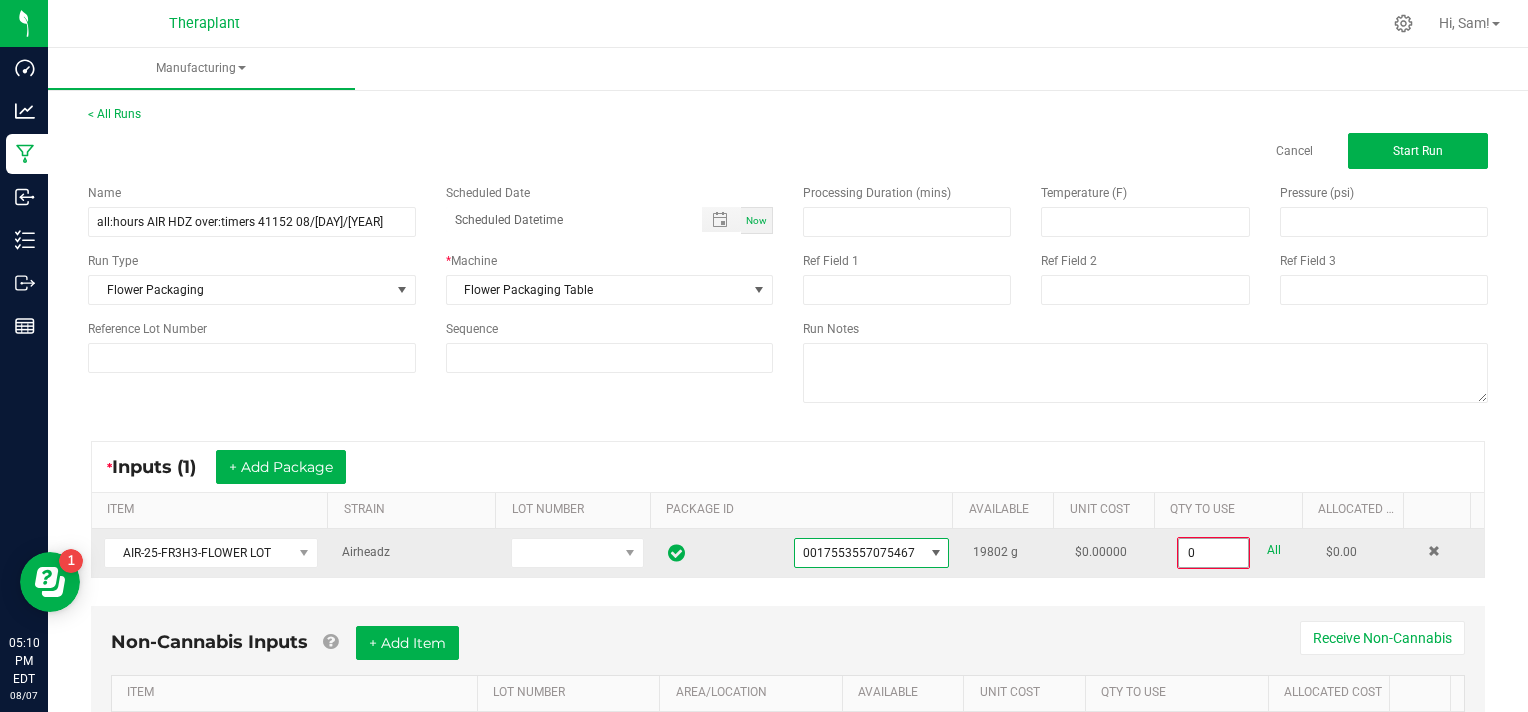 click on "0" at bounding box center (1213, 553) 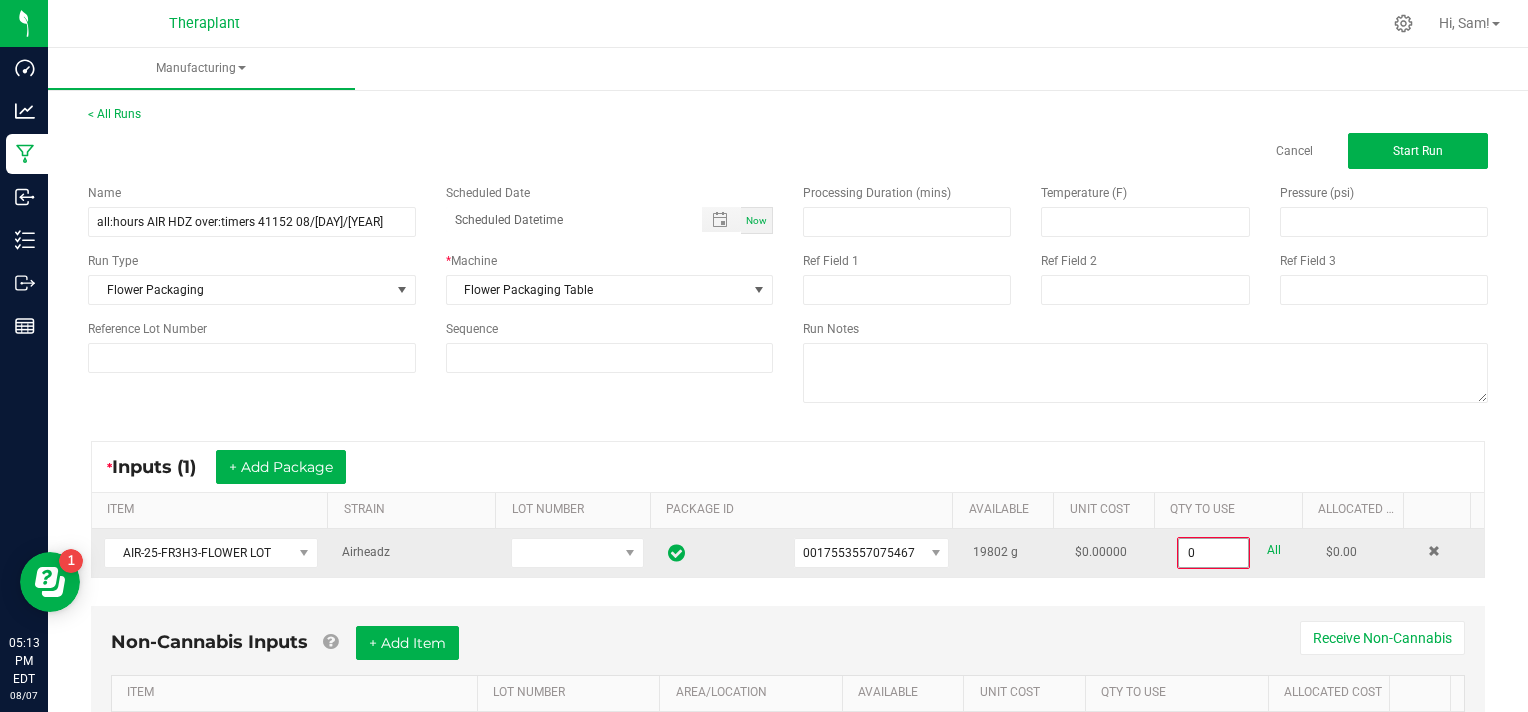 click on "0" at bounding box center (1213, 553) 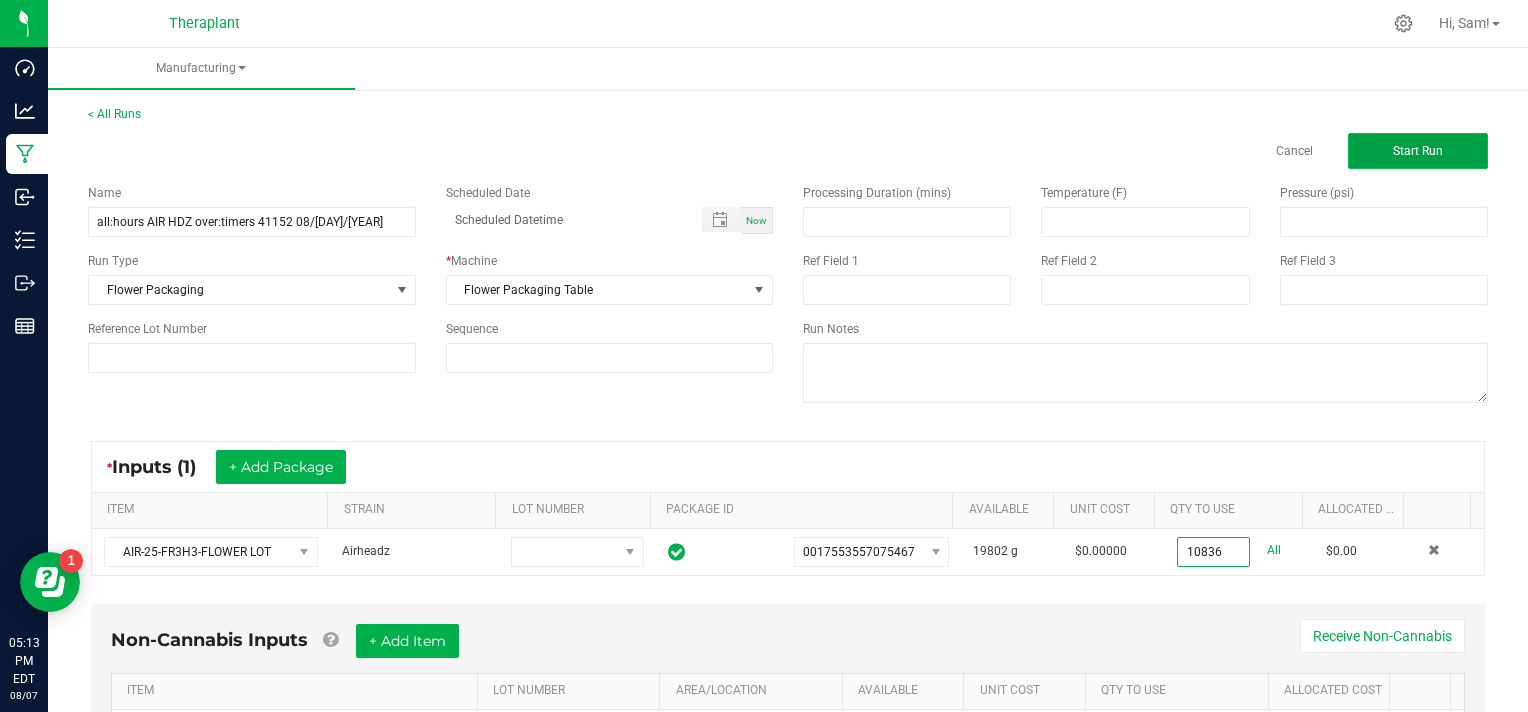 type on "10836.0000 g" 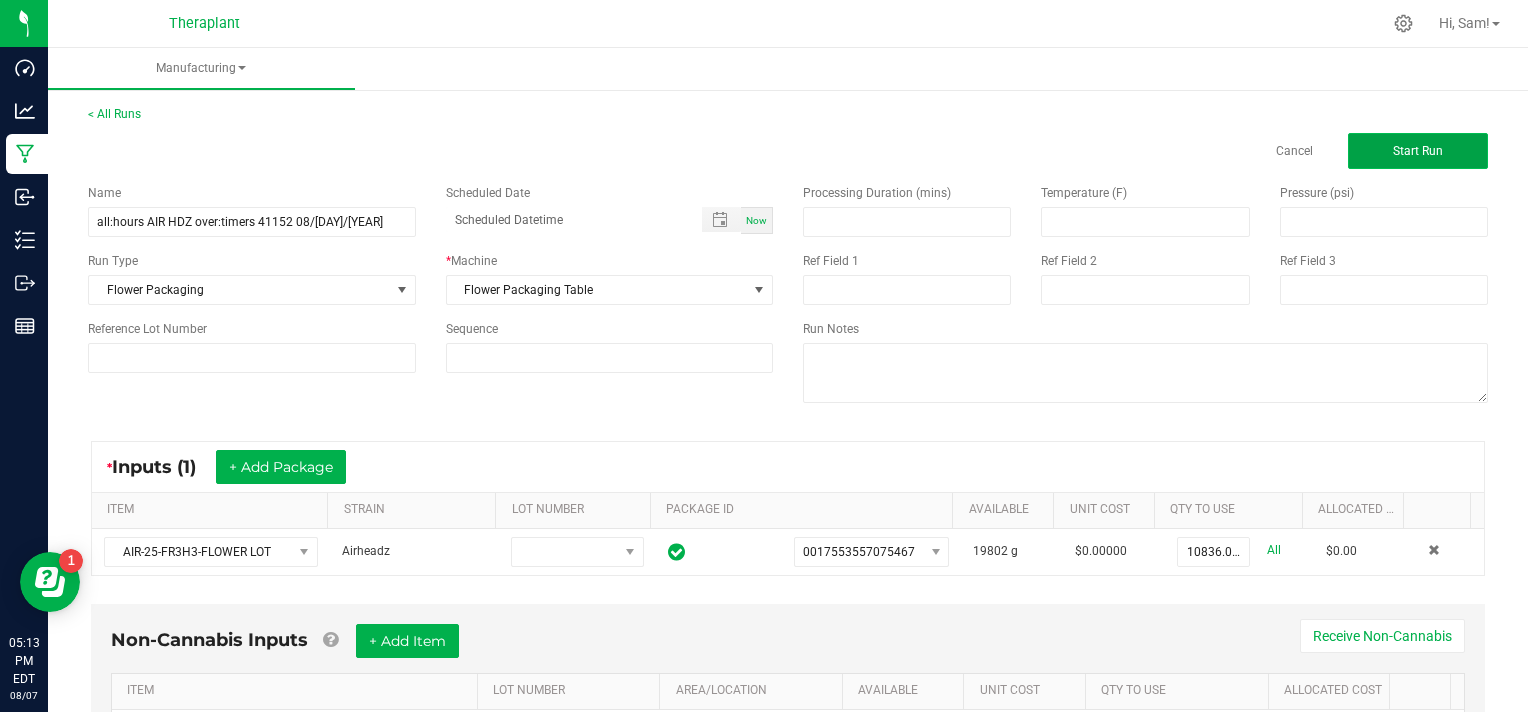 click on "Start Run" 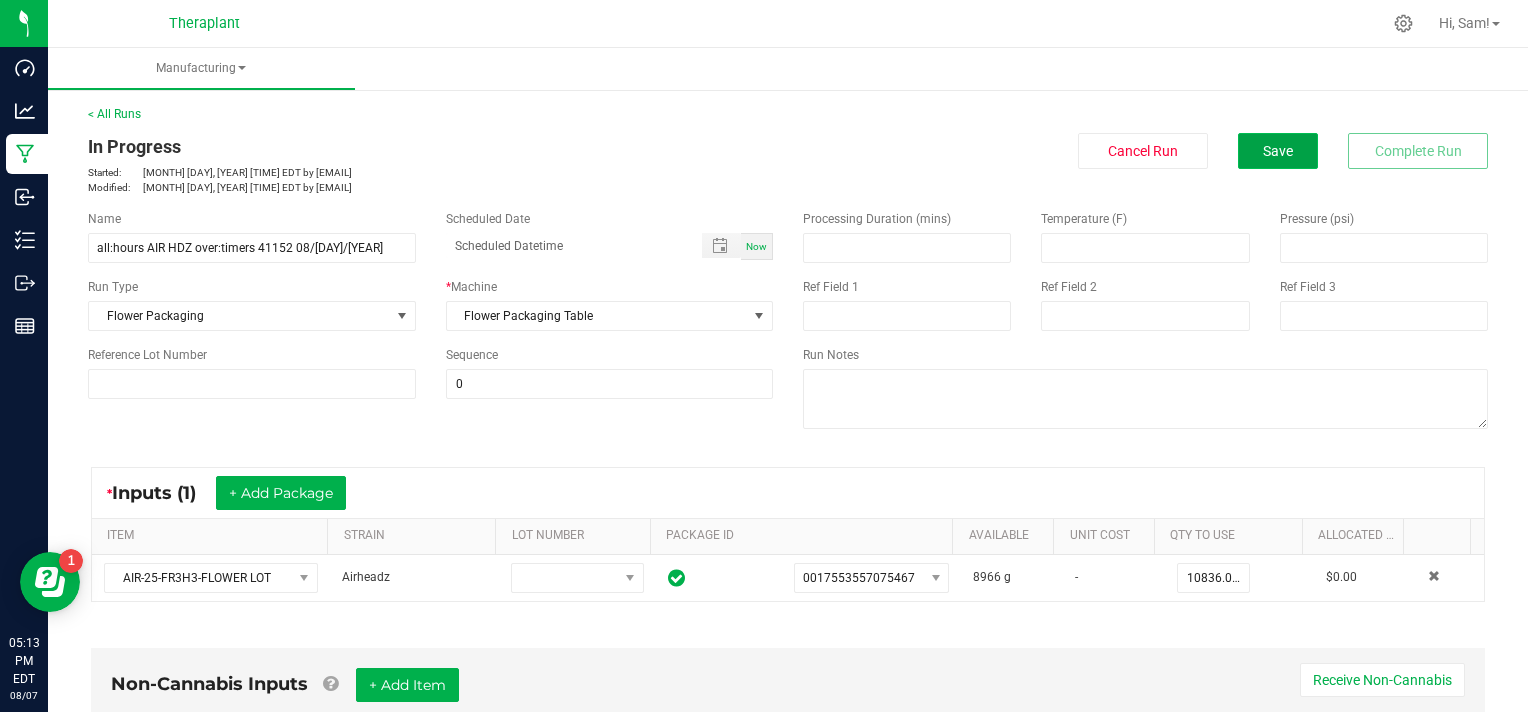 click on "Save" at bounding box center [1278, 151] 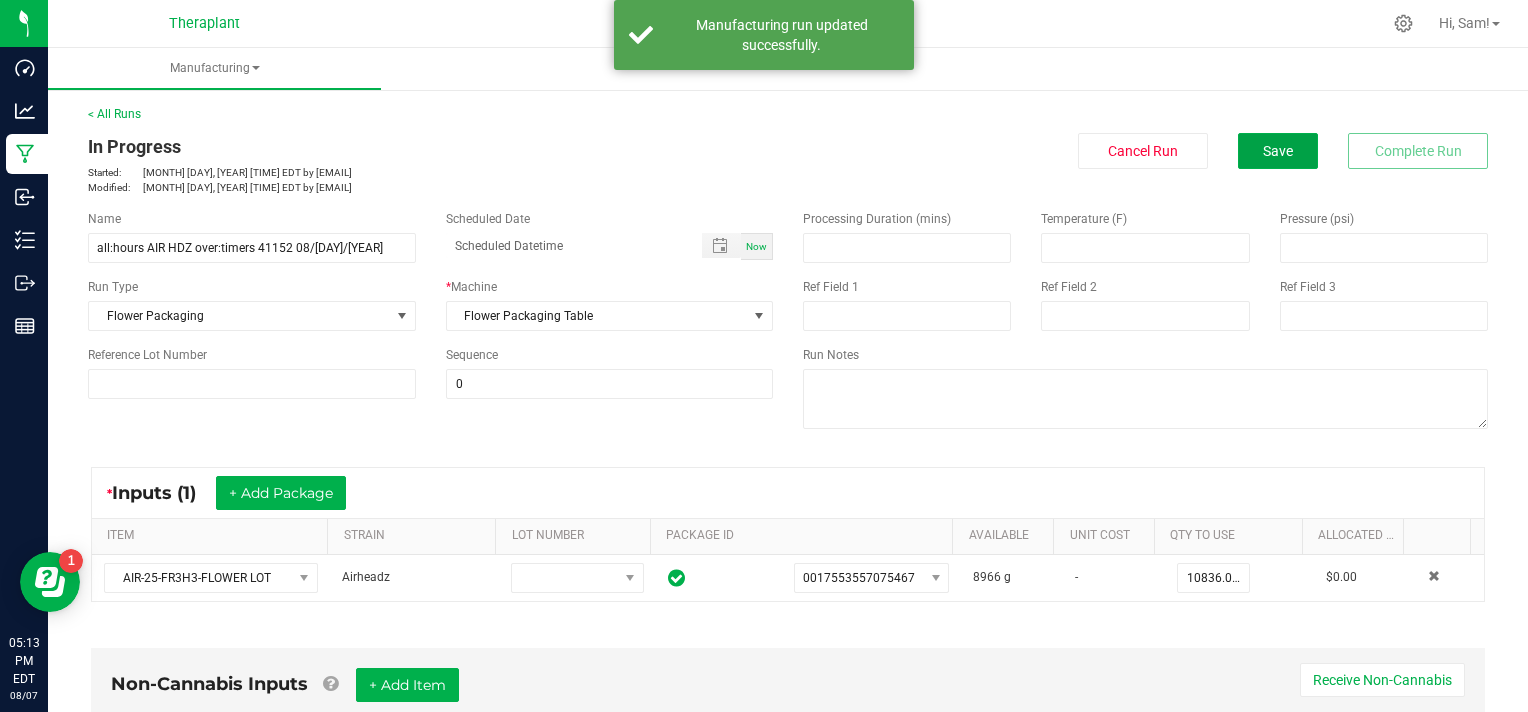 click on "Save" at bounding box center [1278, 151] 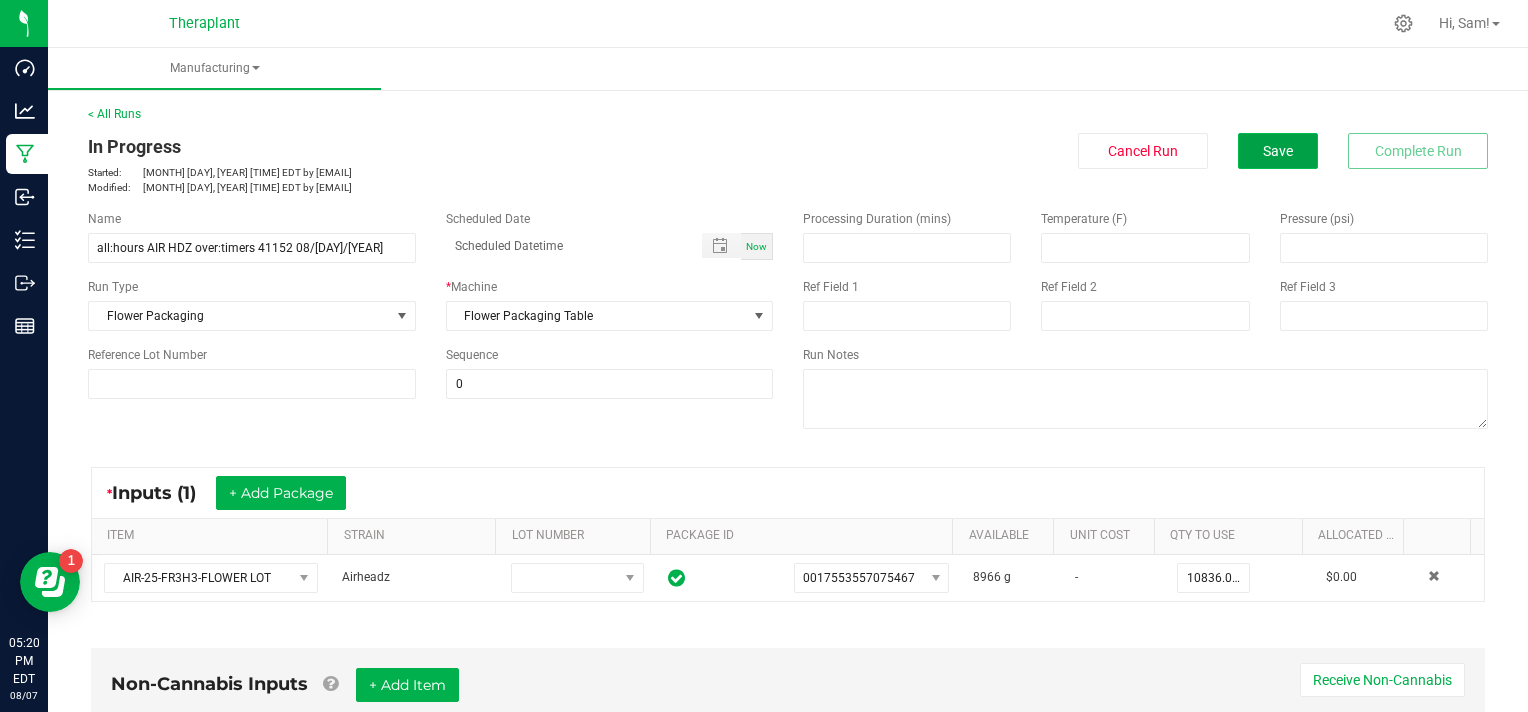 click on "Save" at bounding box center [1278, 151] 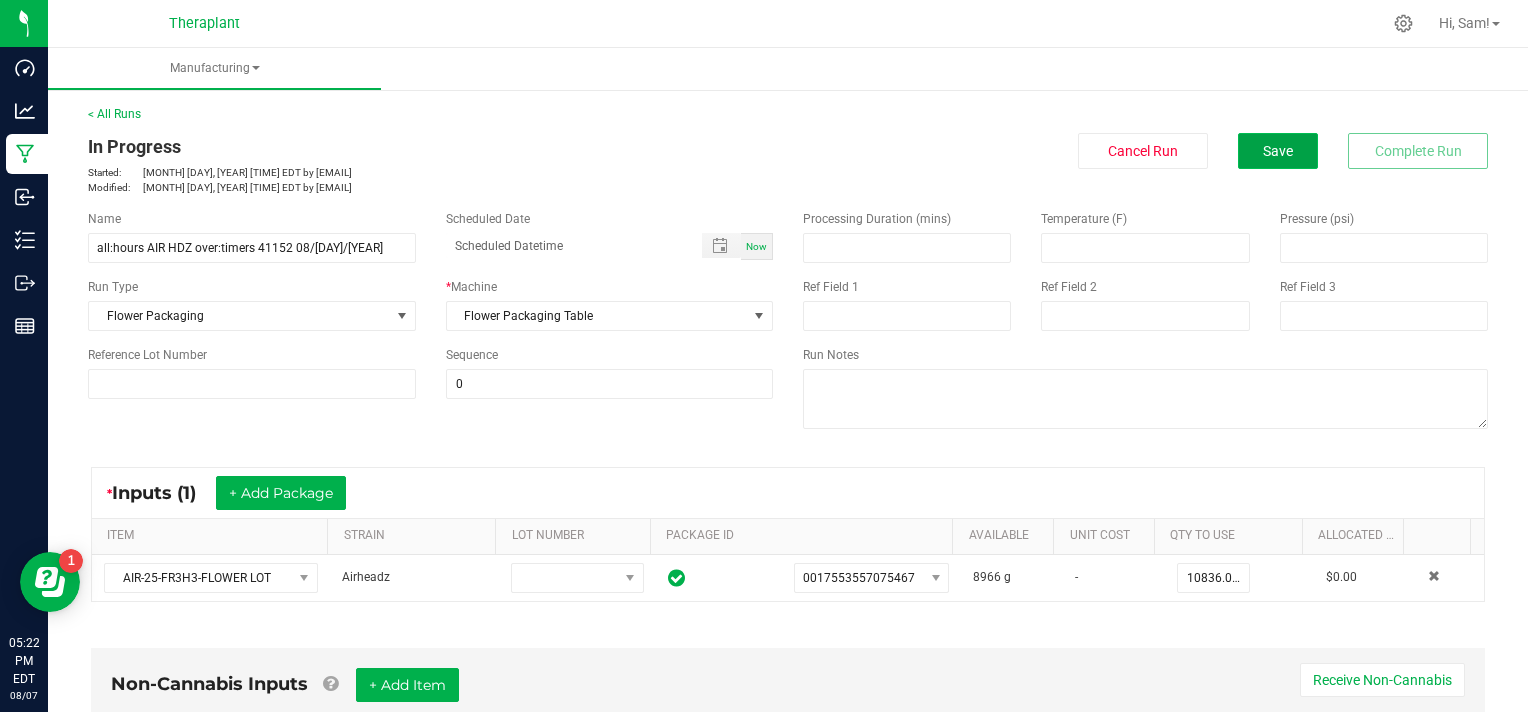 click on "Save" at bounding box center [1278, 151] 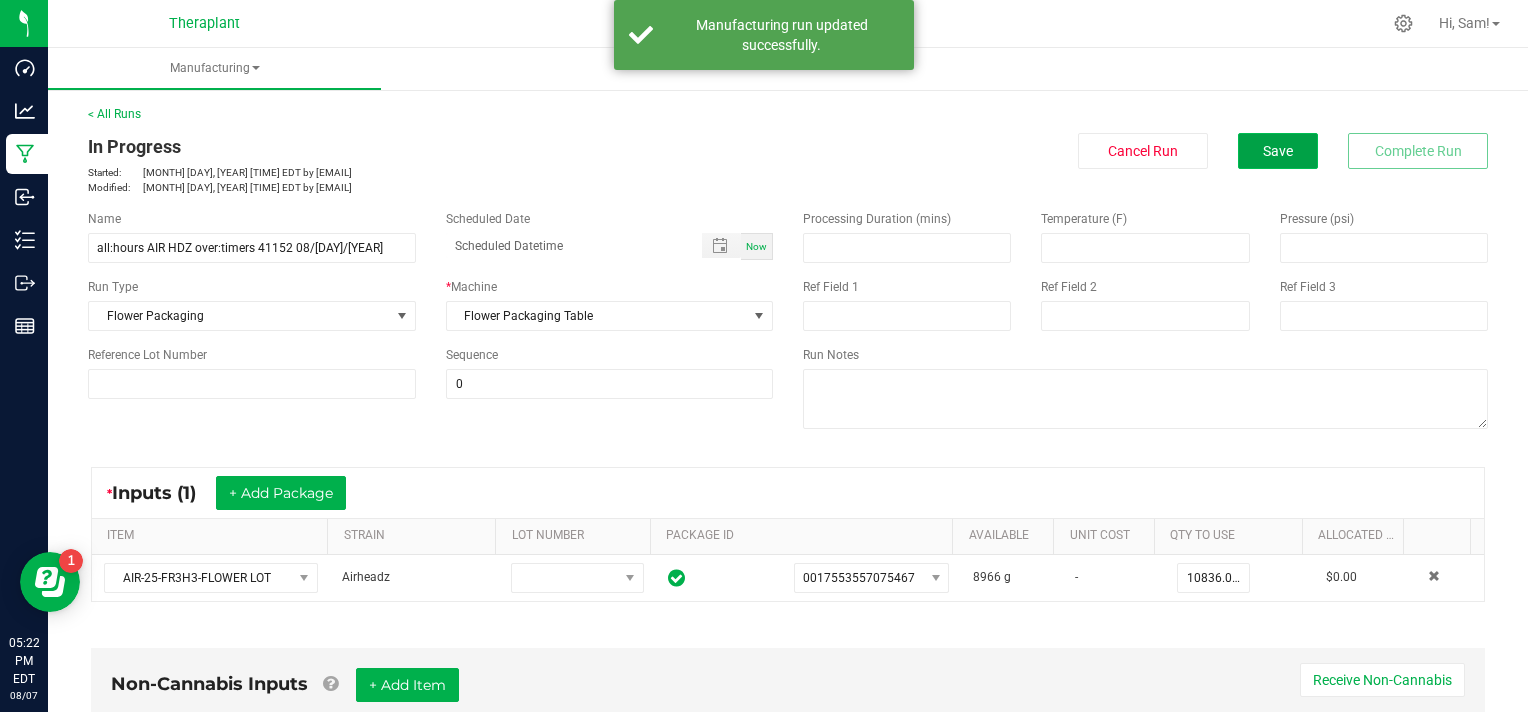 click on "Save" at bounding box center [1278, 151] 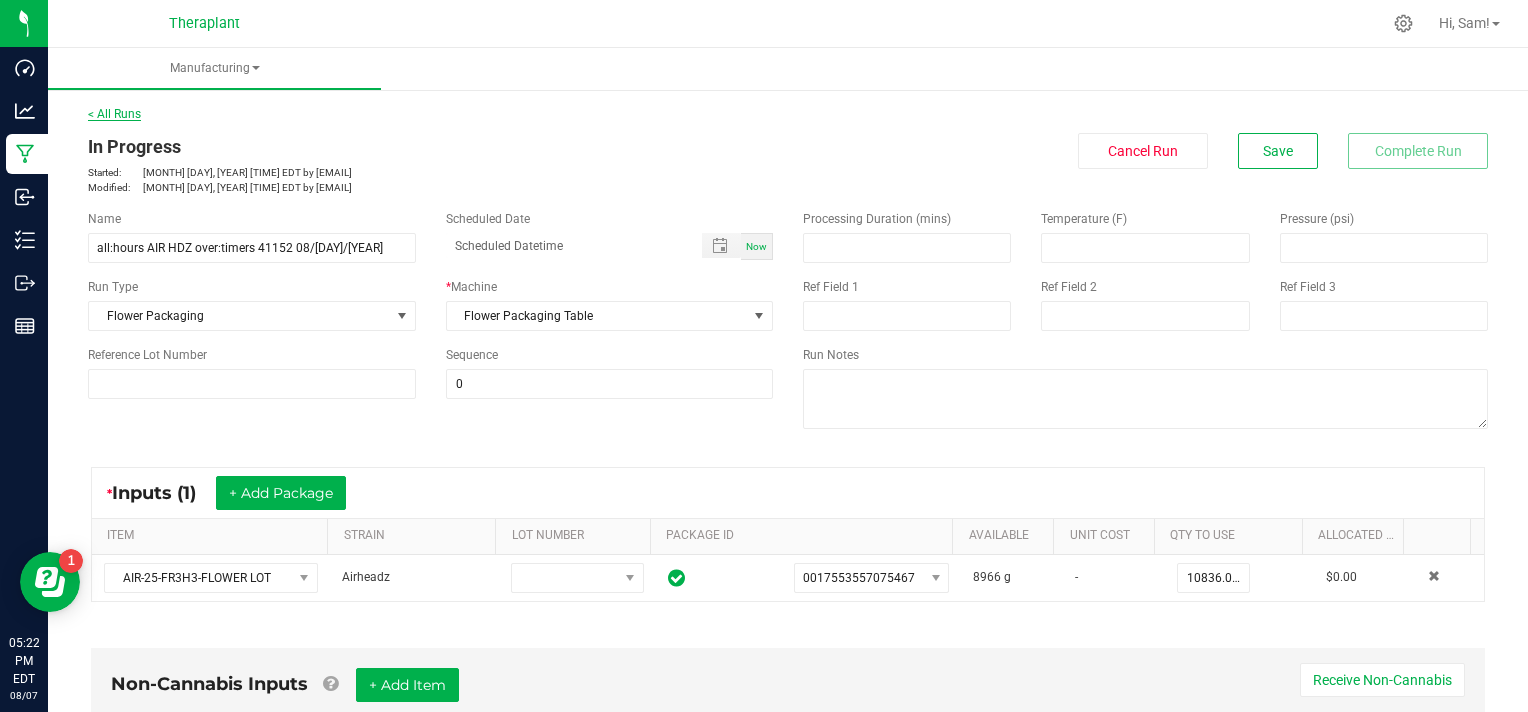 click on "< All Runs" at bounding box center (114, 114) 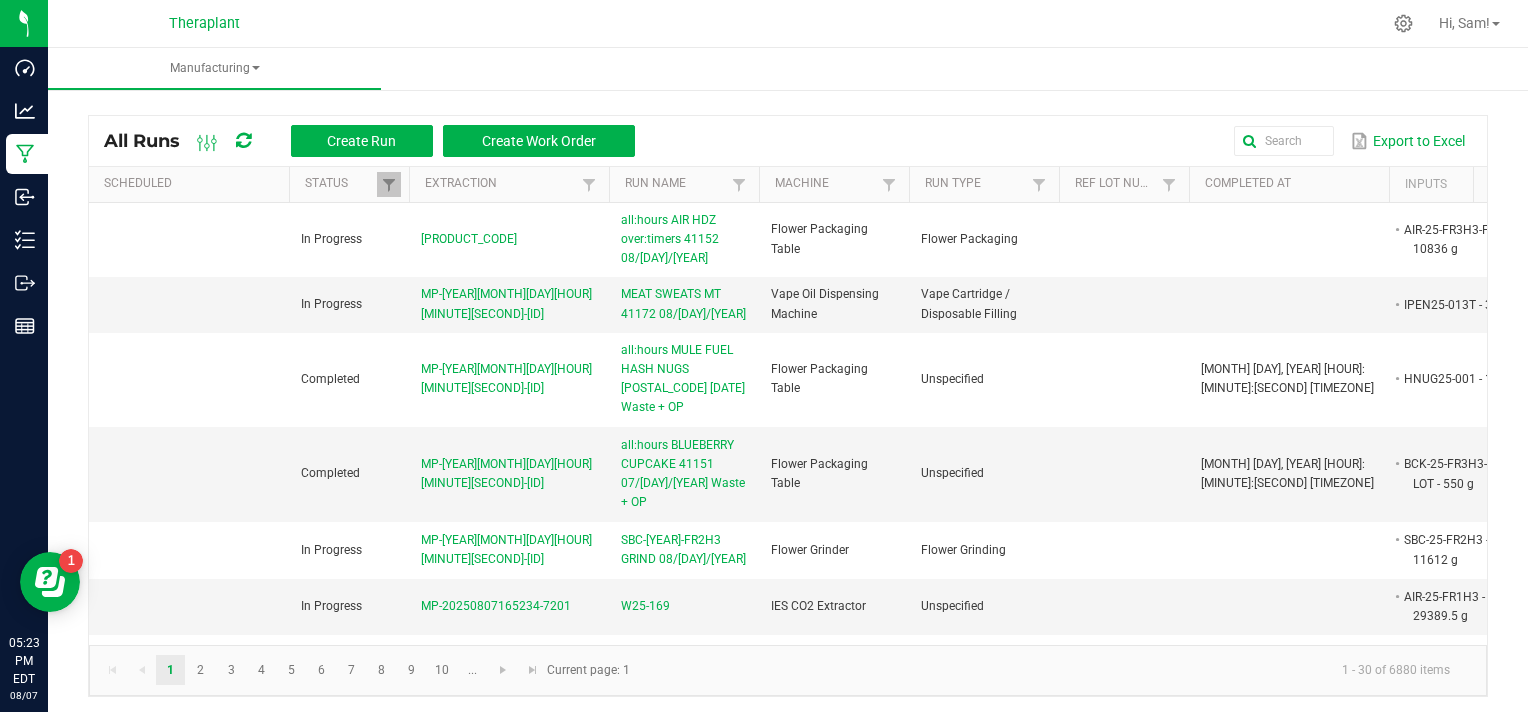 click on "Manufacturing" at bounding box center (812, 69) 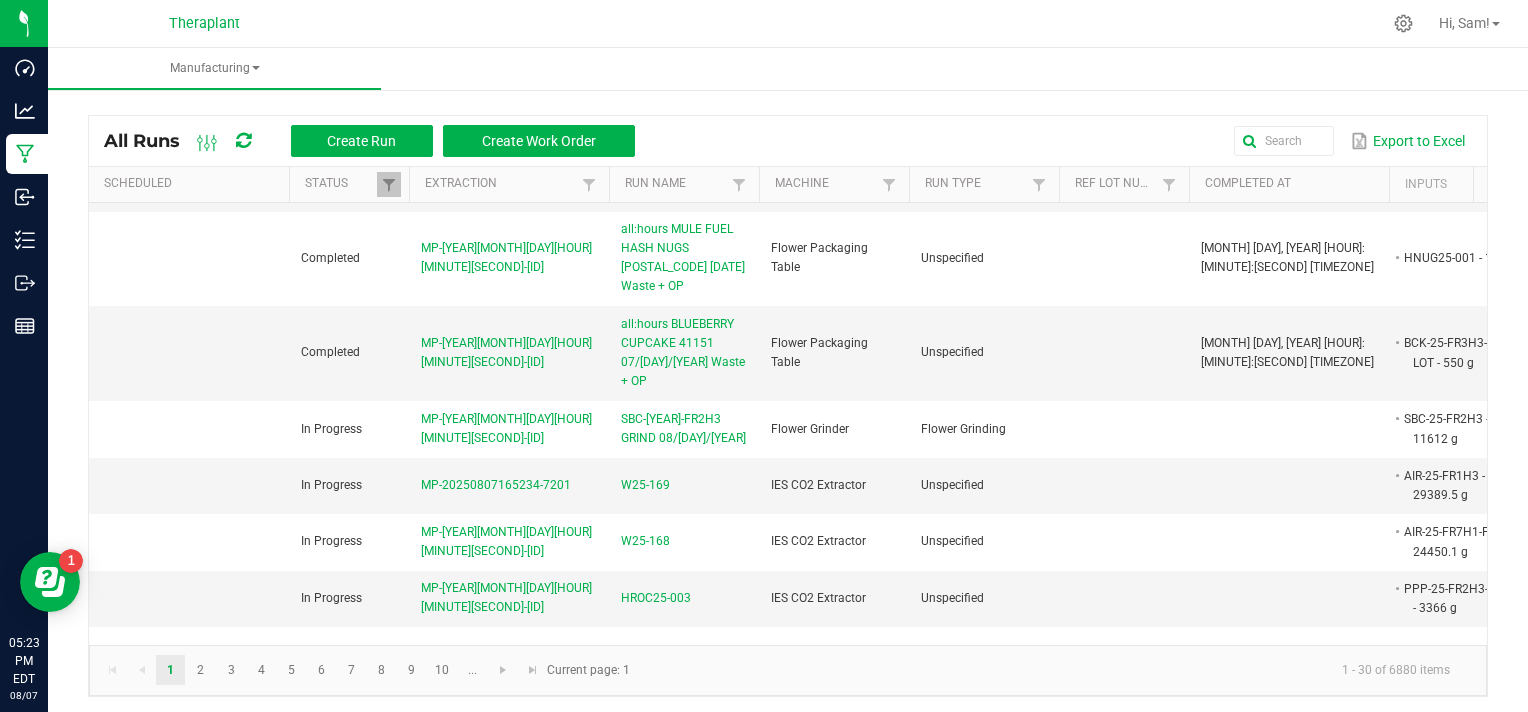 scroll, scrollTop: 0, scrollLeft: 0, axis: both 